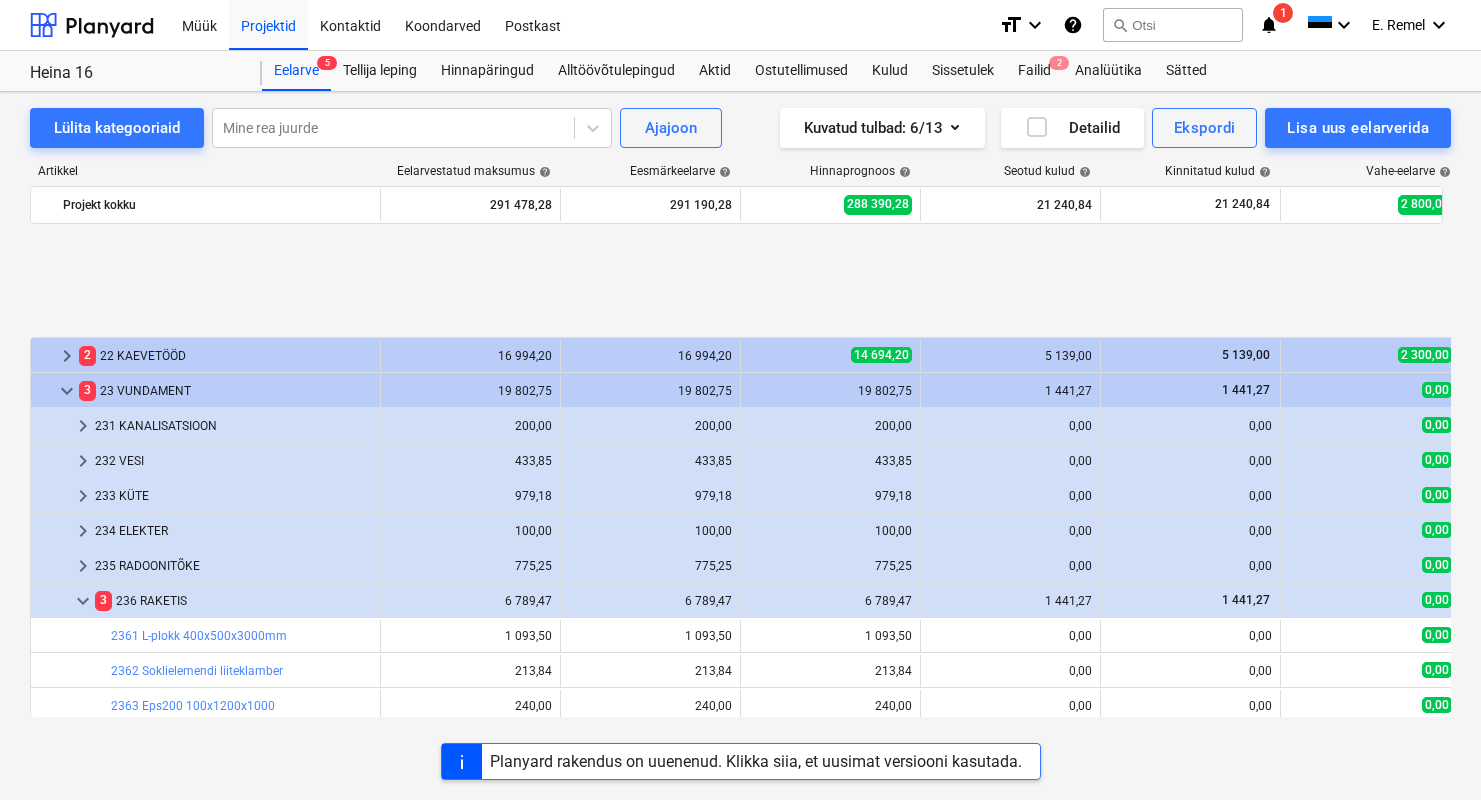 scroll, scrollTop: 0, scrollLeft: 0, axis: both 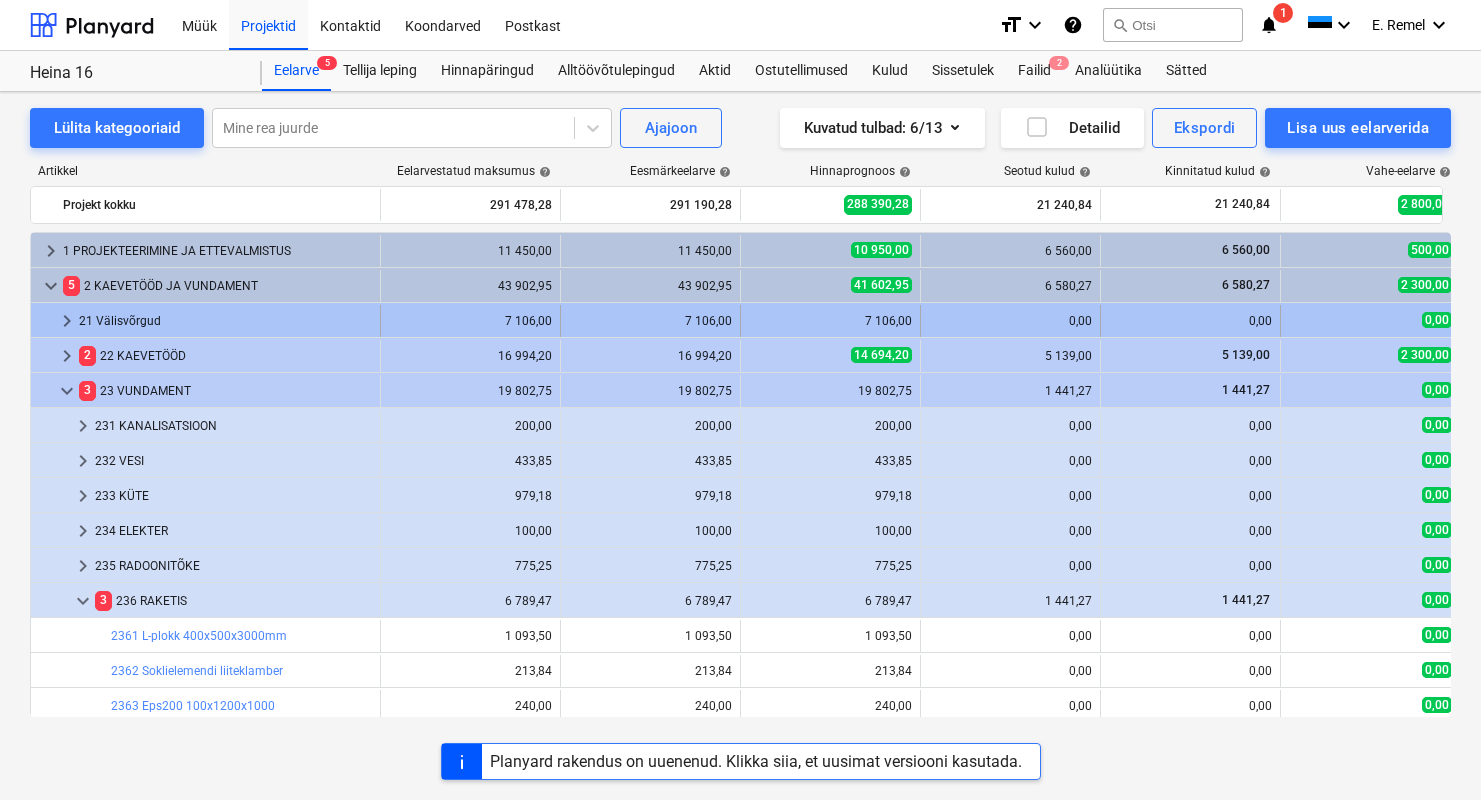 click on "21 Välisvõrgud" at bounding box center [225, 321] 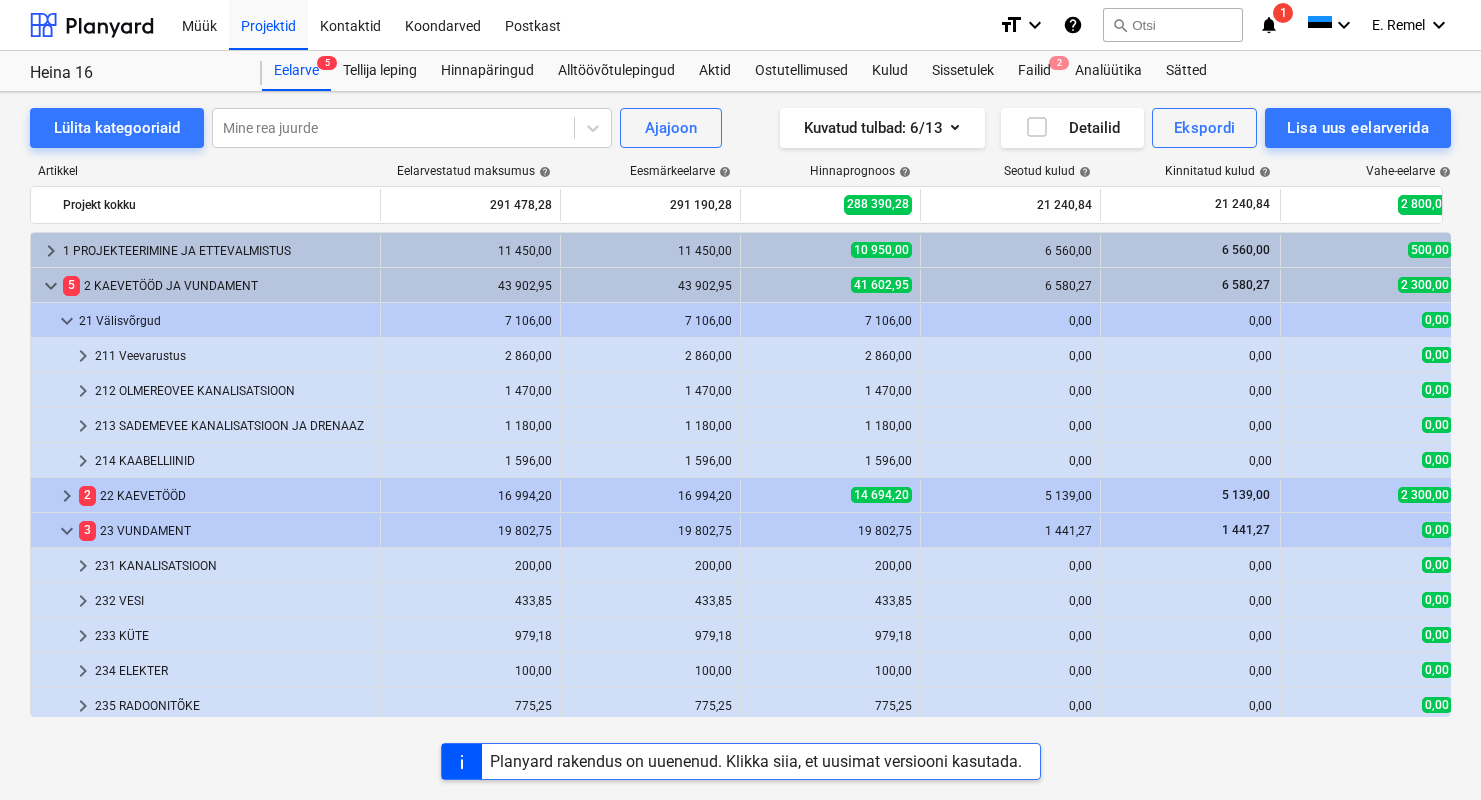 click on "21 Välisvõrgud" at bounding box center [225, 321] 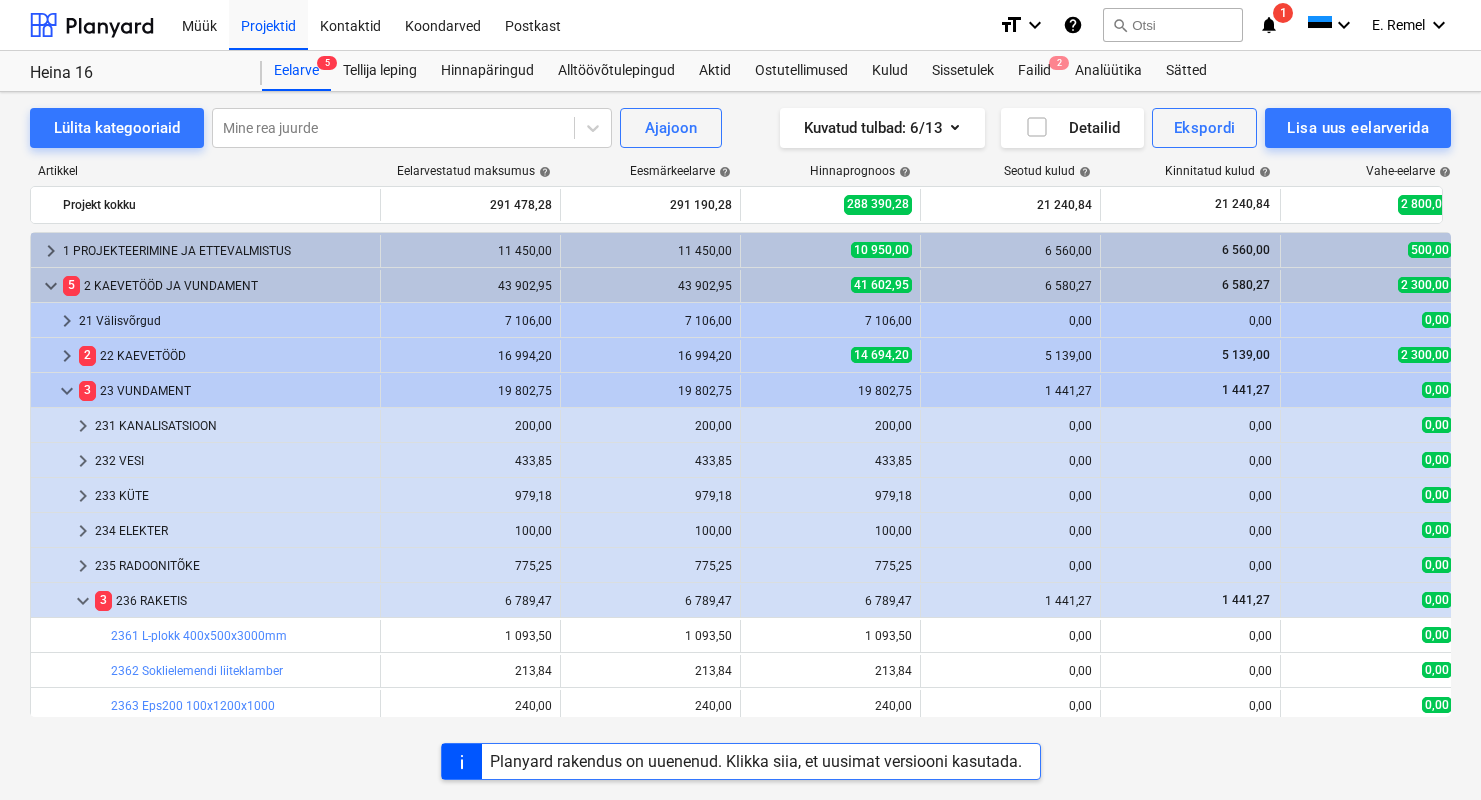 click on "21 Välisvõrgud" at bounding box center [225, 321] 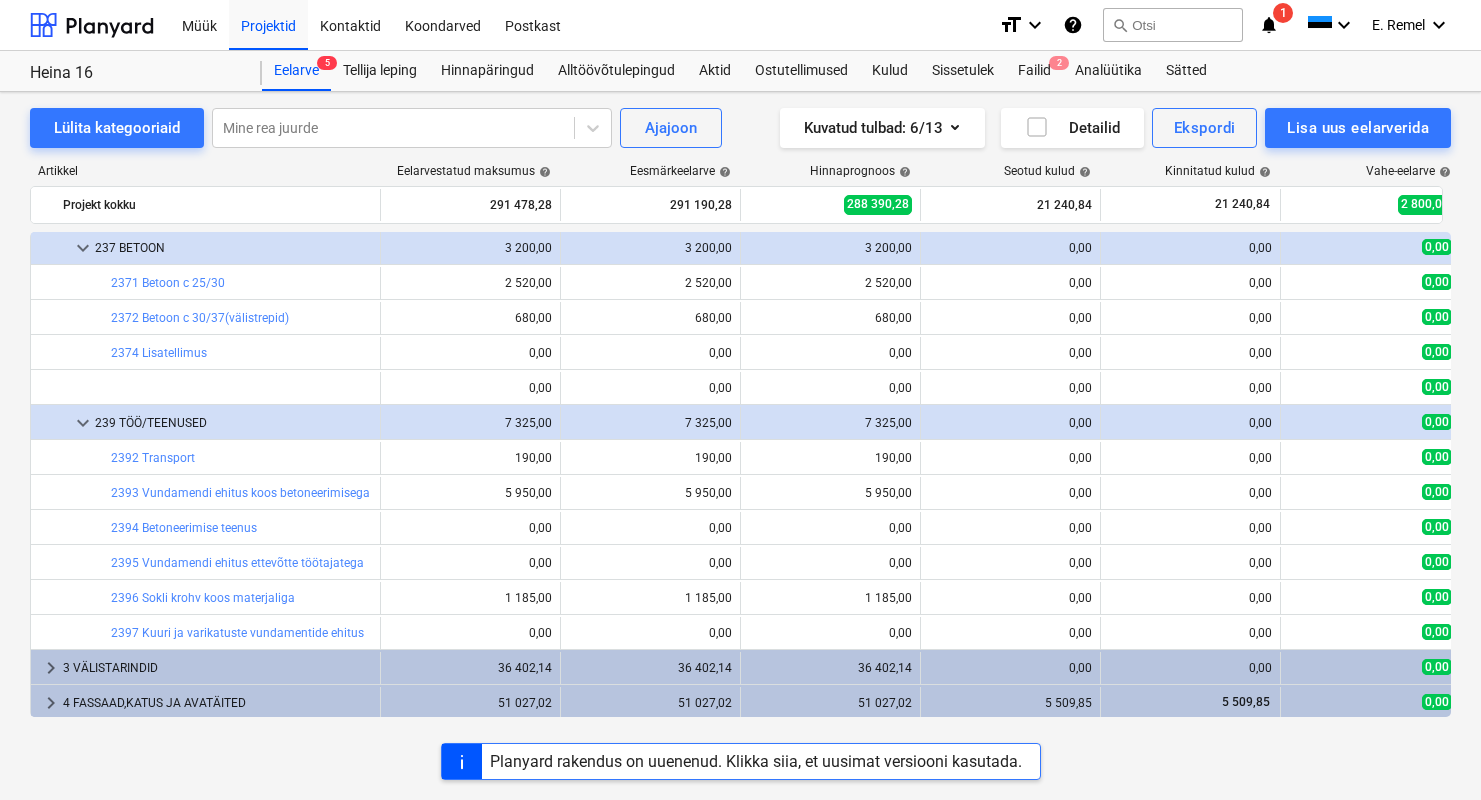 scroll, scrollTop: 1032, scrollLeft: 0, axis: vertical 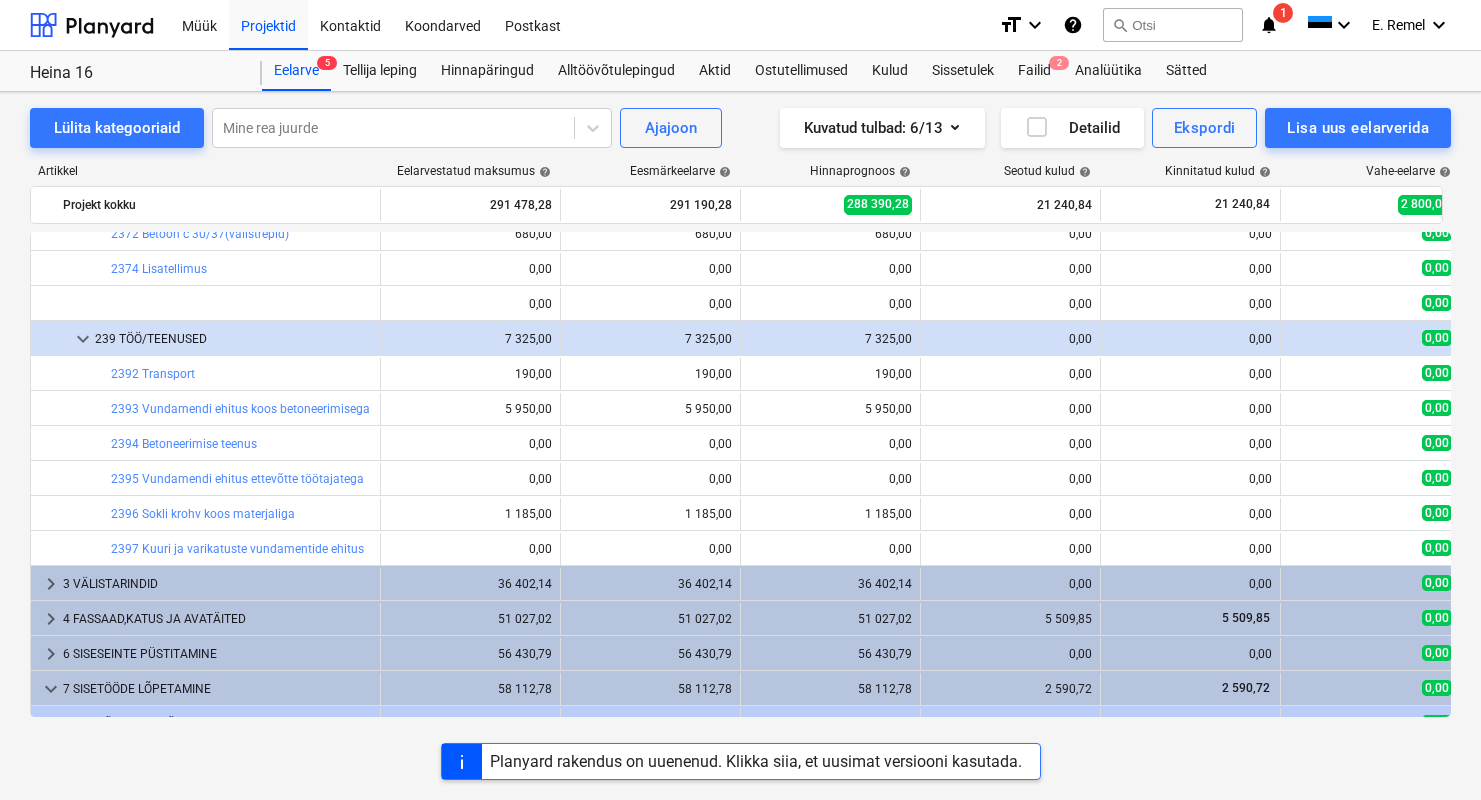 click on "3 VÄLISTARINDID" at bounding box center (217, 584) 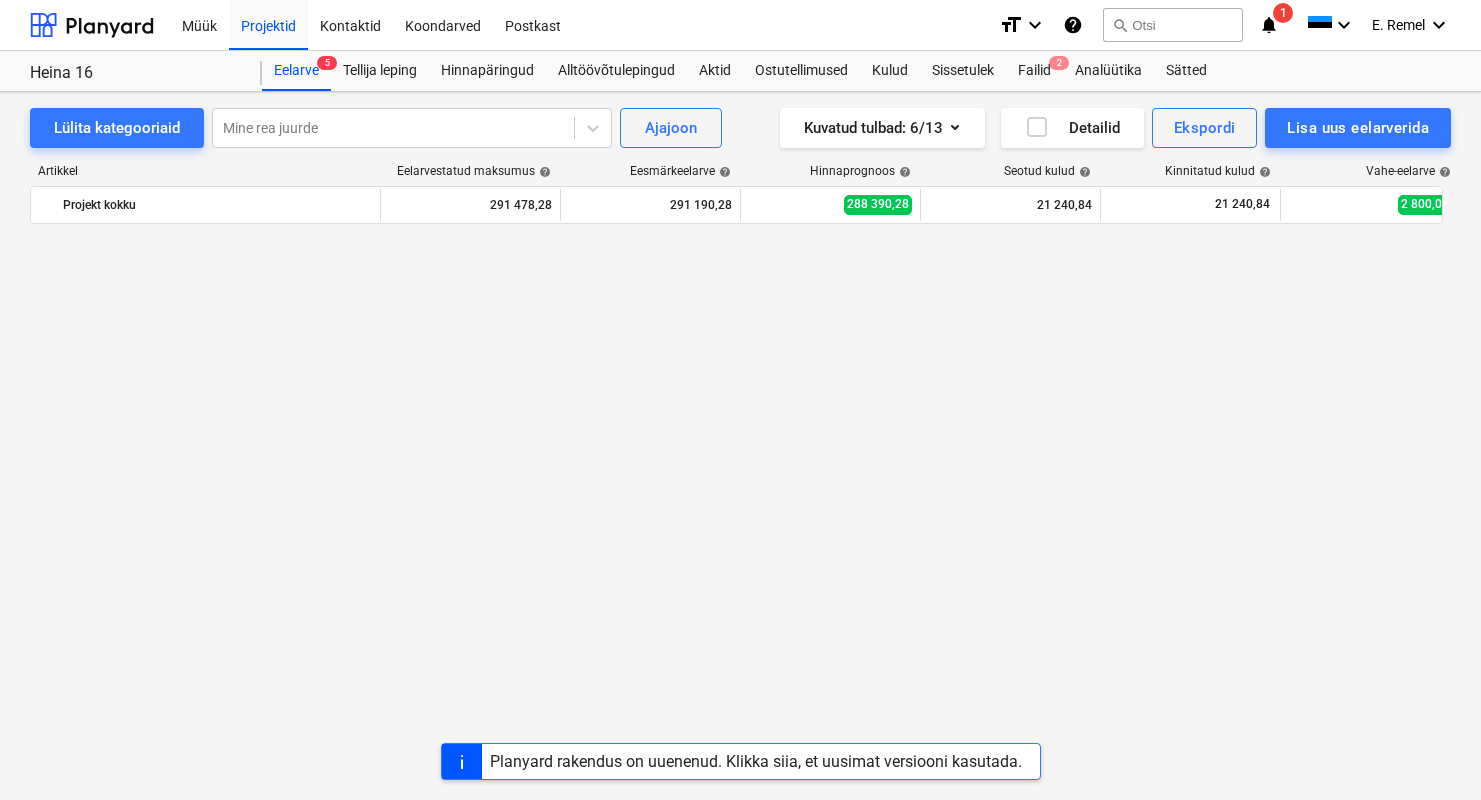 scroll, scrollTop: 229, scrollLeft: 0, axis: vertical 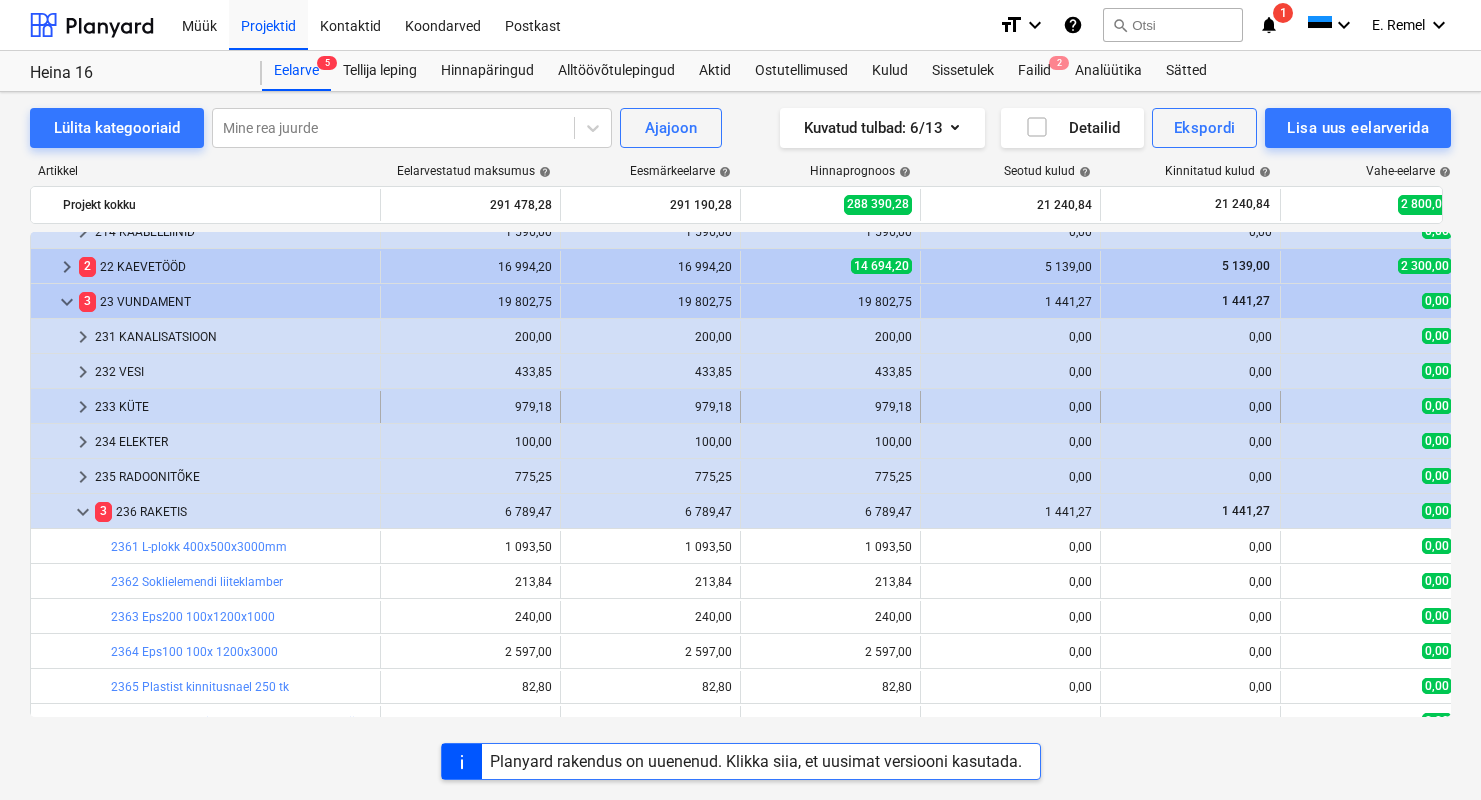 click on "233 KÜTE" at bounding box center [233, 407] 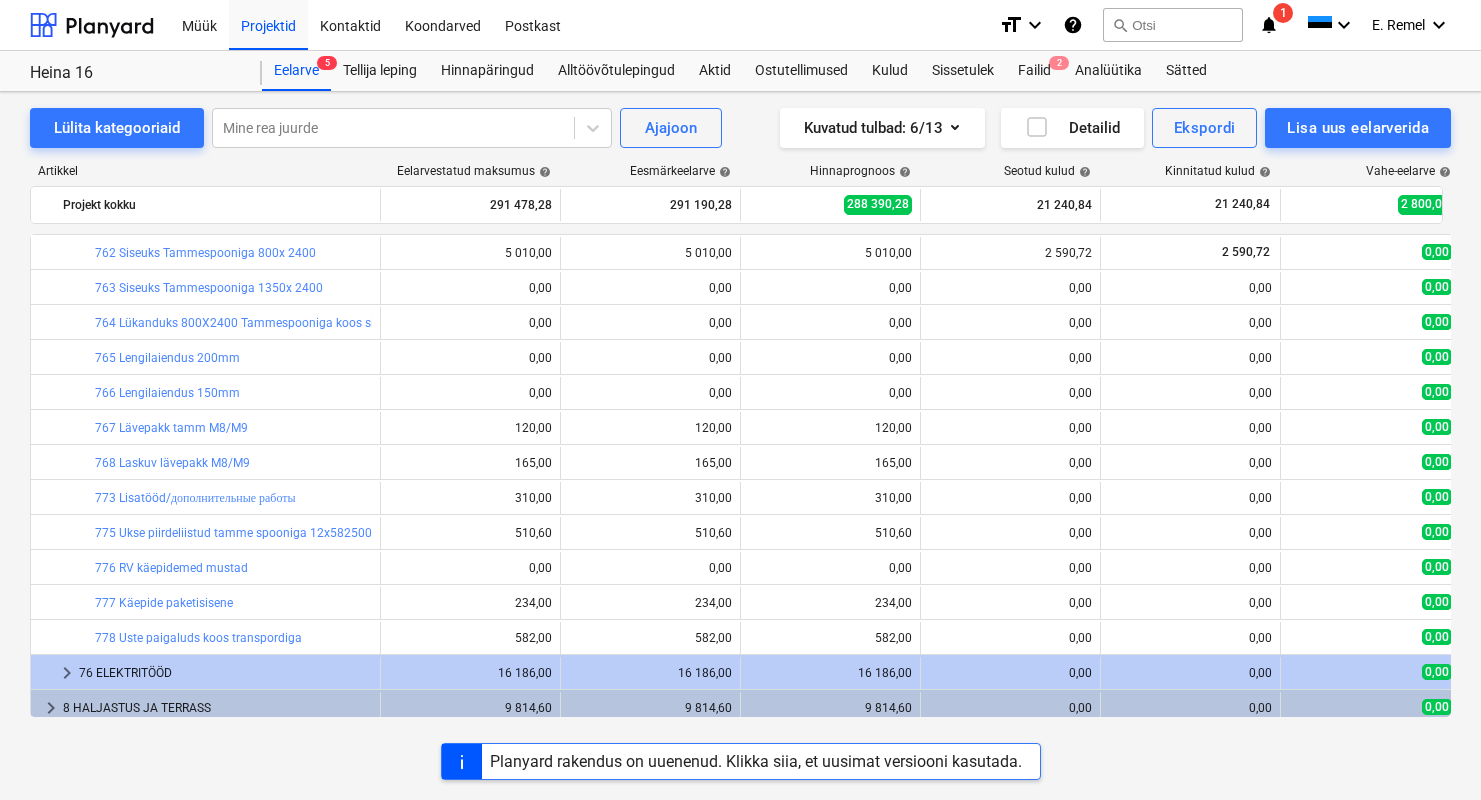 scroll, scrollTop: 2385, scrollLeft: 0, axis: vertical 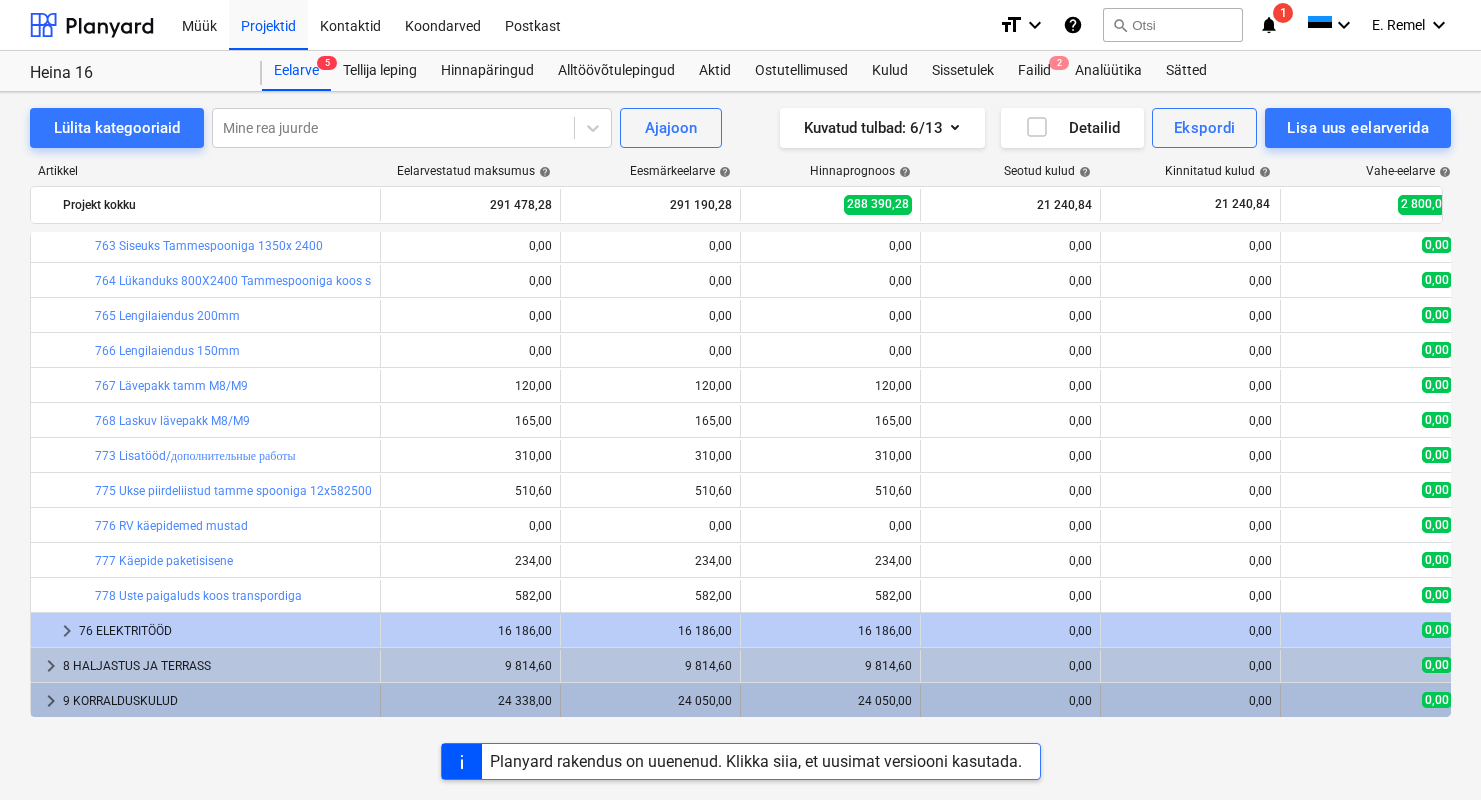 click on "9 KORRALDUSKULUD" at bounding box center [217, 701] 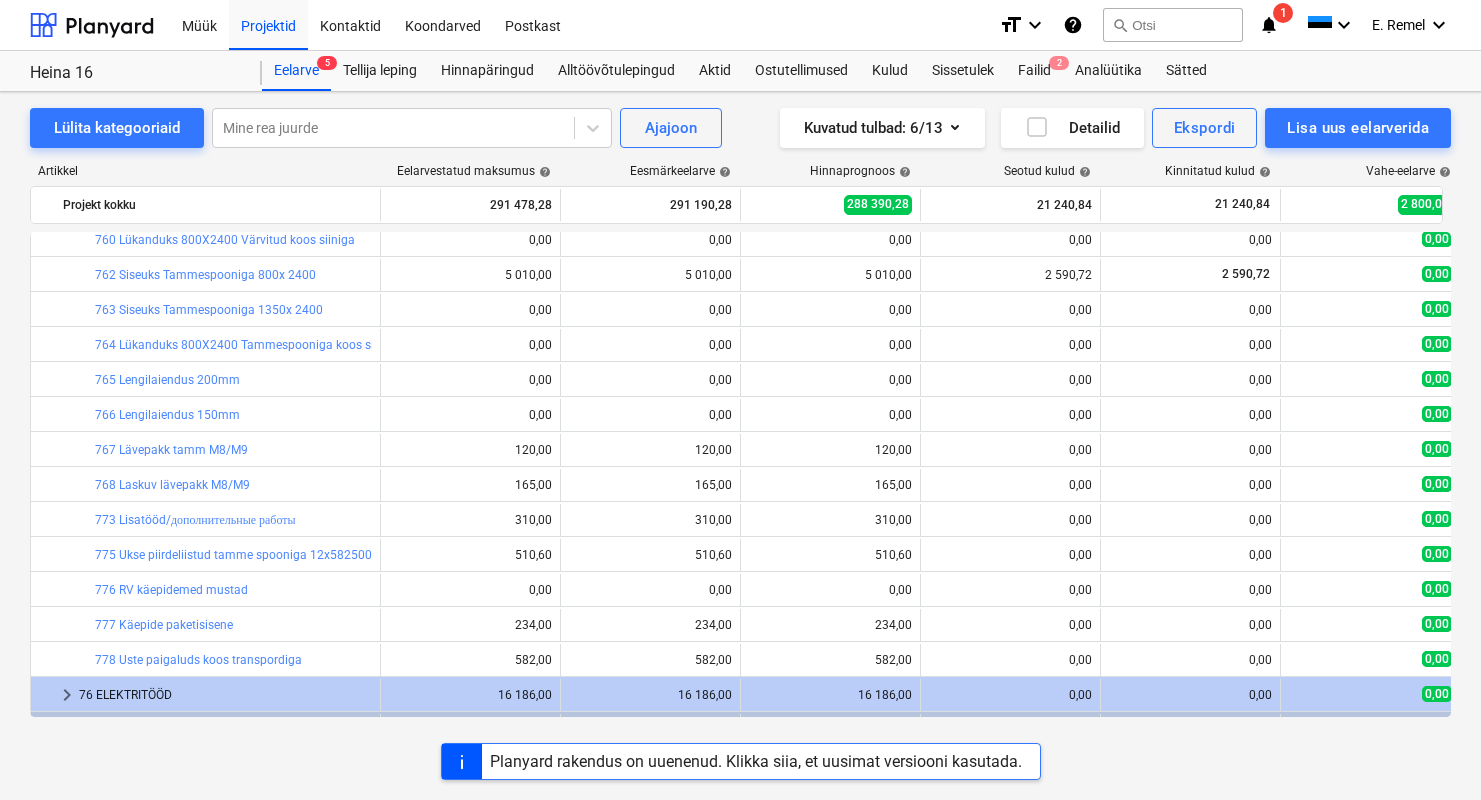 scroll, scrollTop: 2298, scrollLeft: 0, axis: vertical 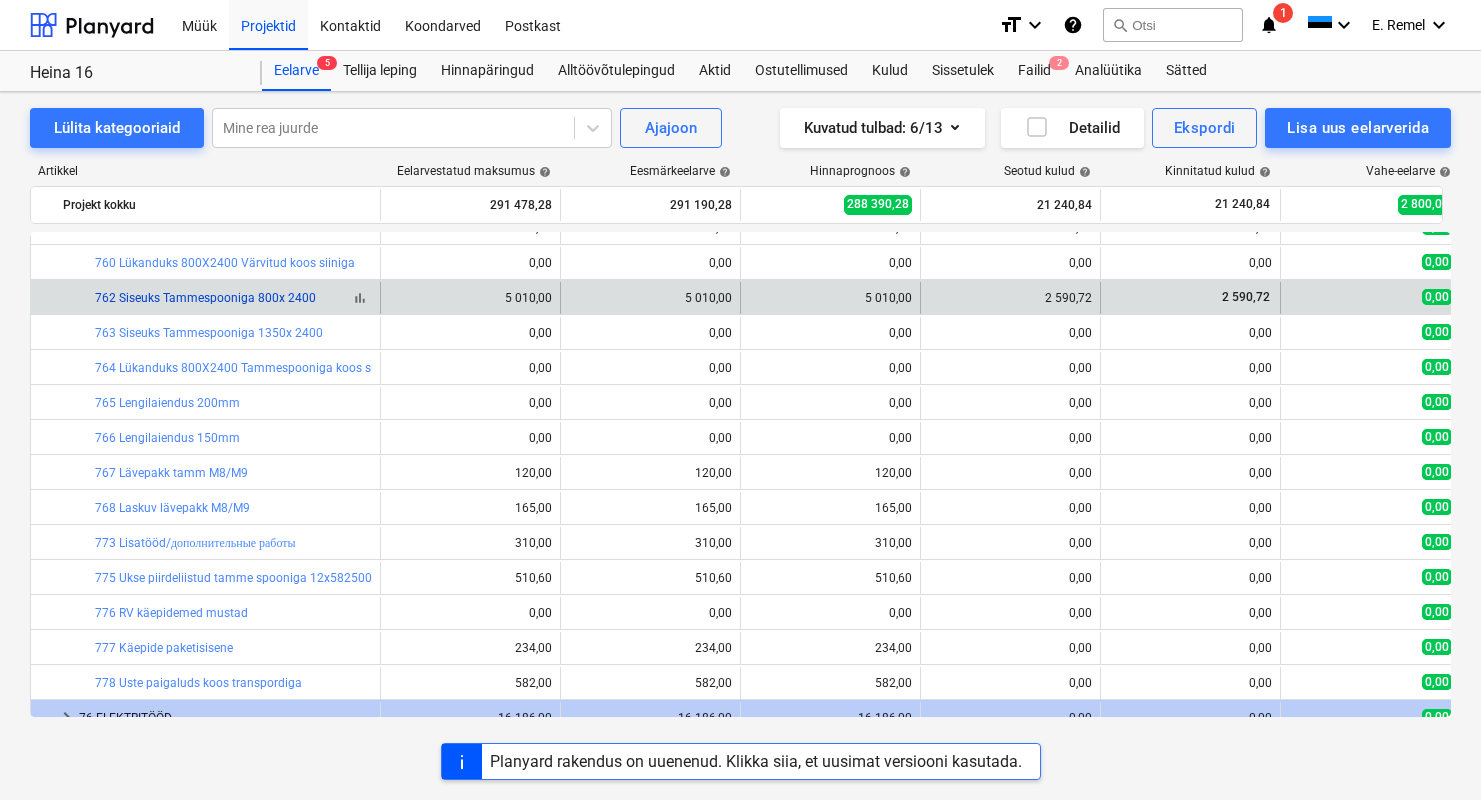 click on "762 Siseuks Tammespooniga 800x 2400" at bounding box center (205, 298) 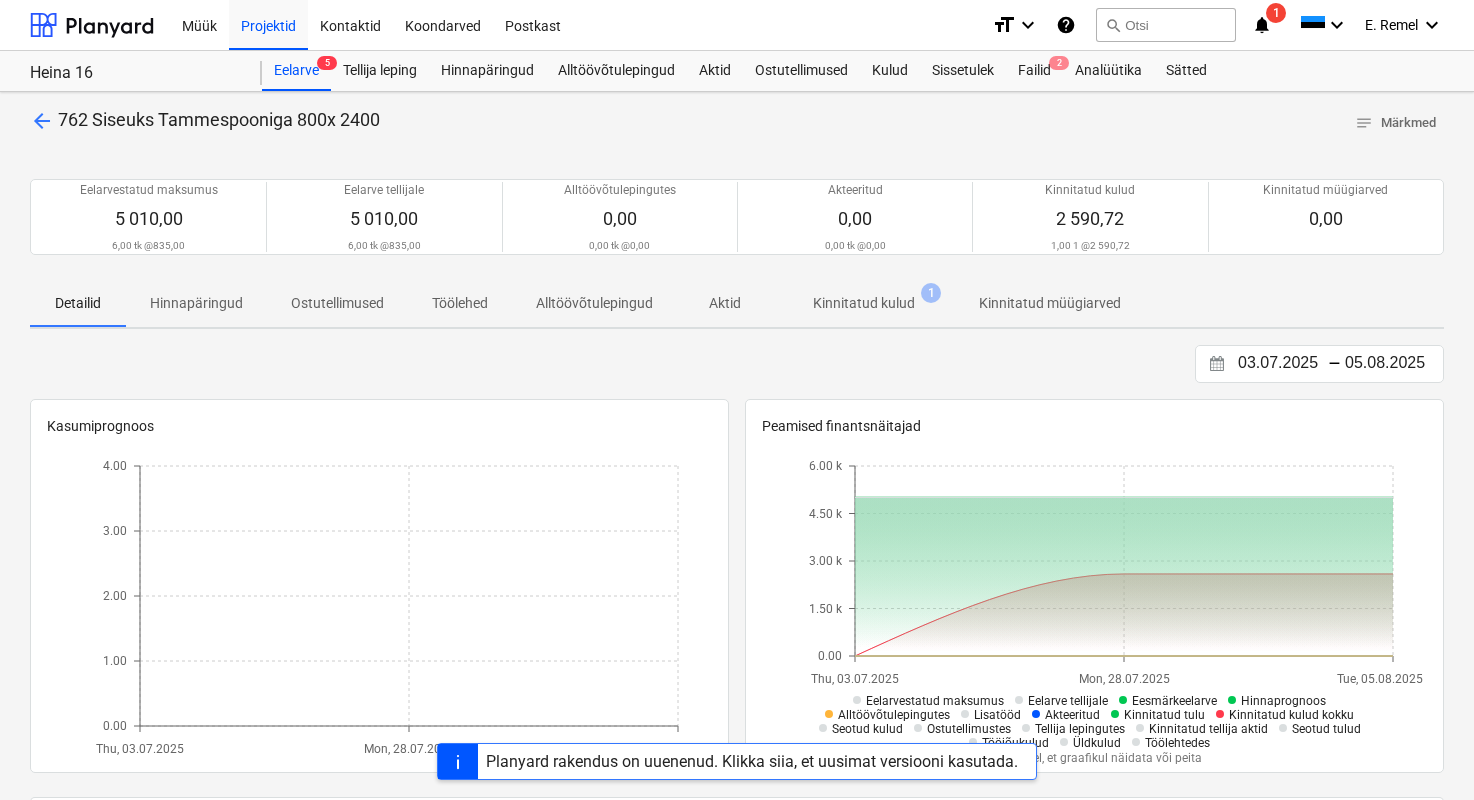 click on "arrow_back" at bounding box center (42, 121) 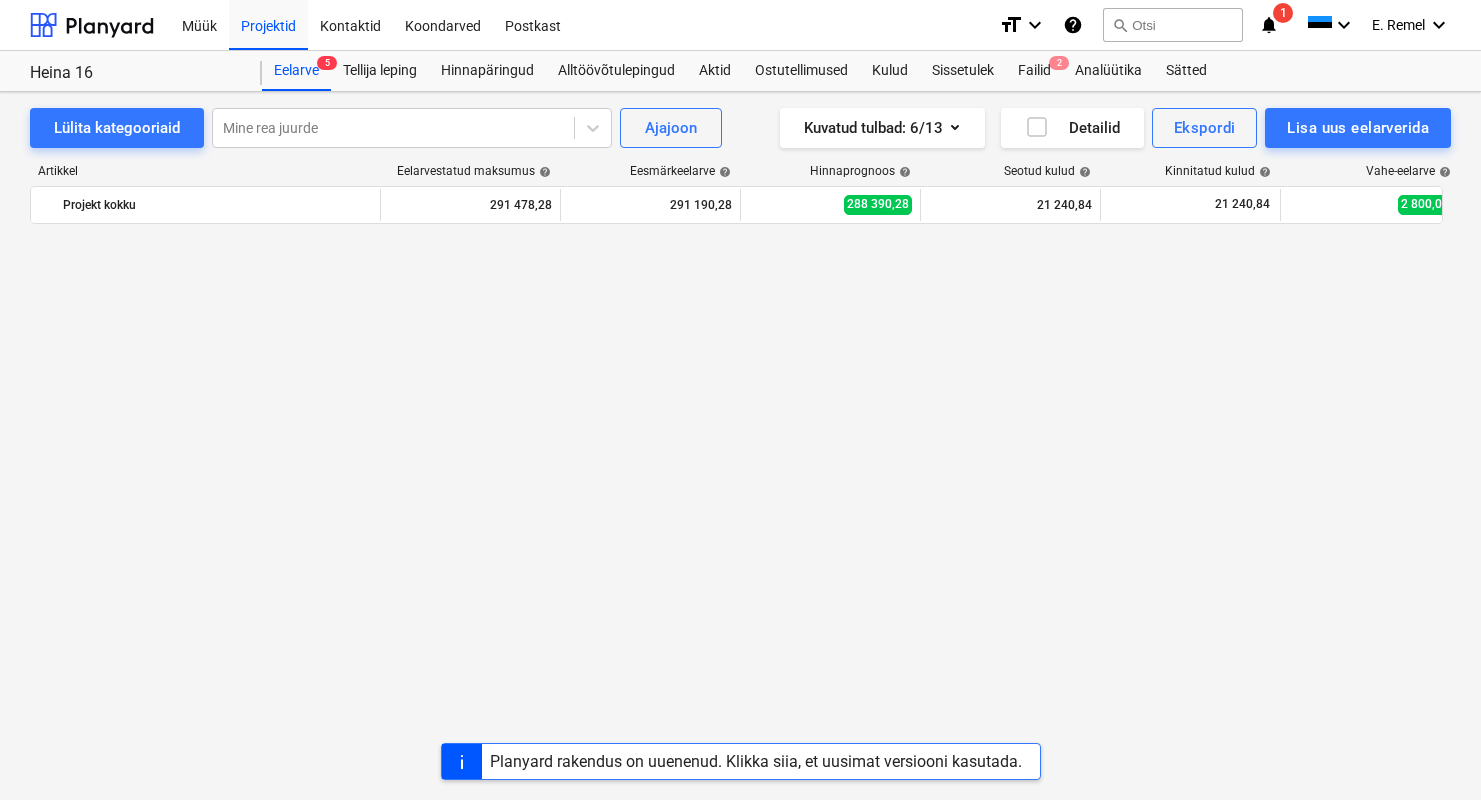 scroll, scrollTop: 2298, scrollLeft: 0, axis: vertical 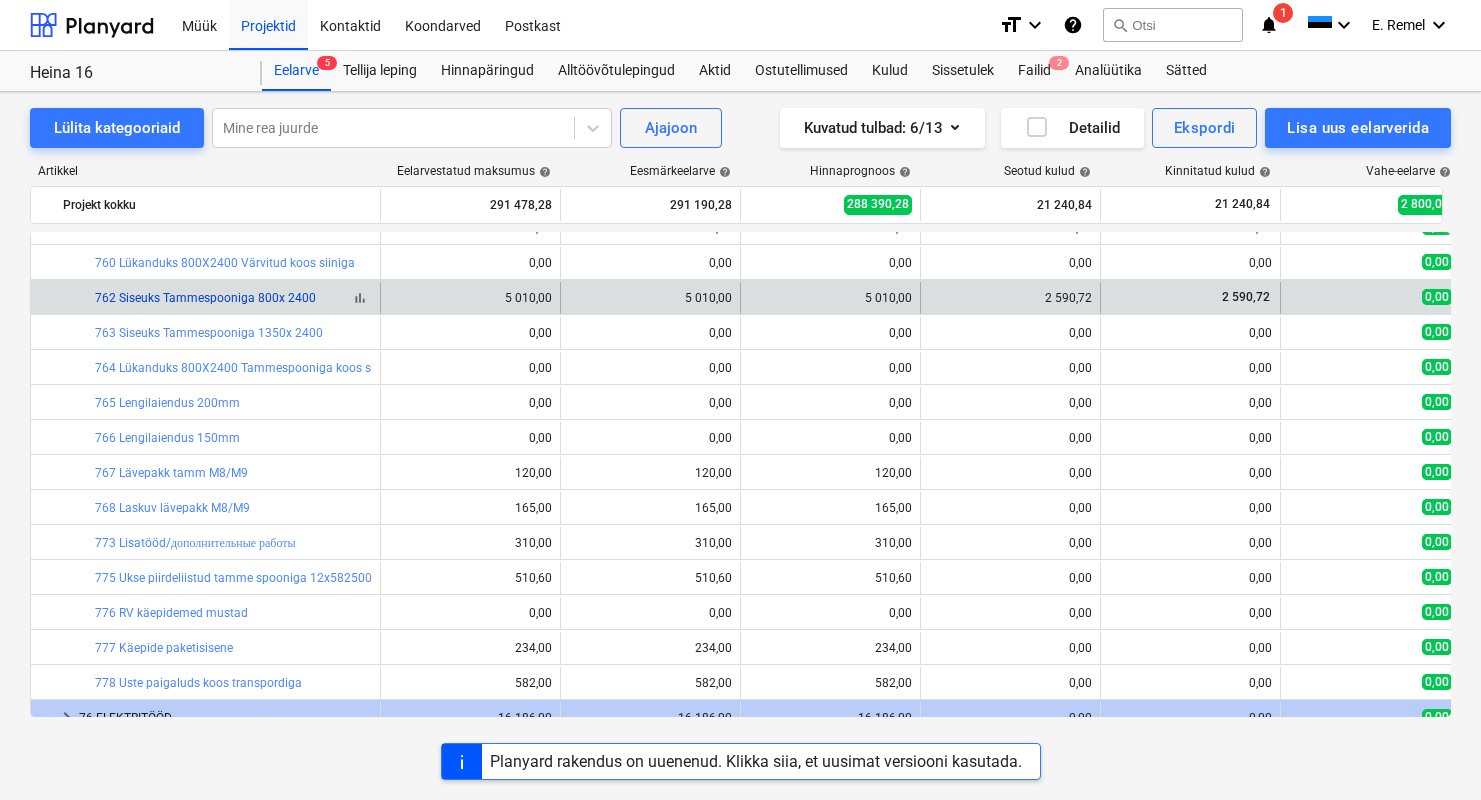 click on "762 Siseuks Tammespooniga 800x 2400" at bounding box center (205, 298) 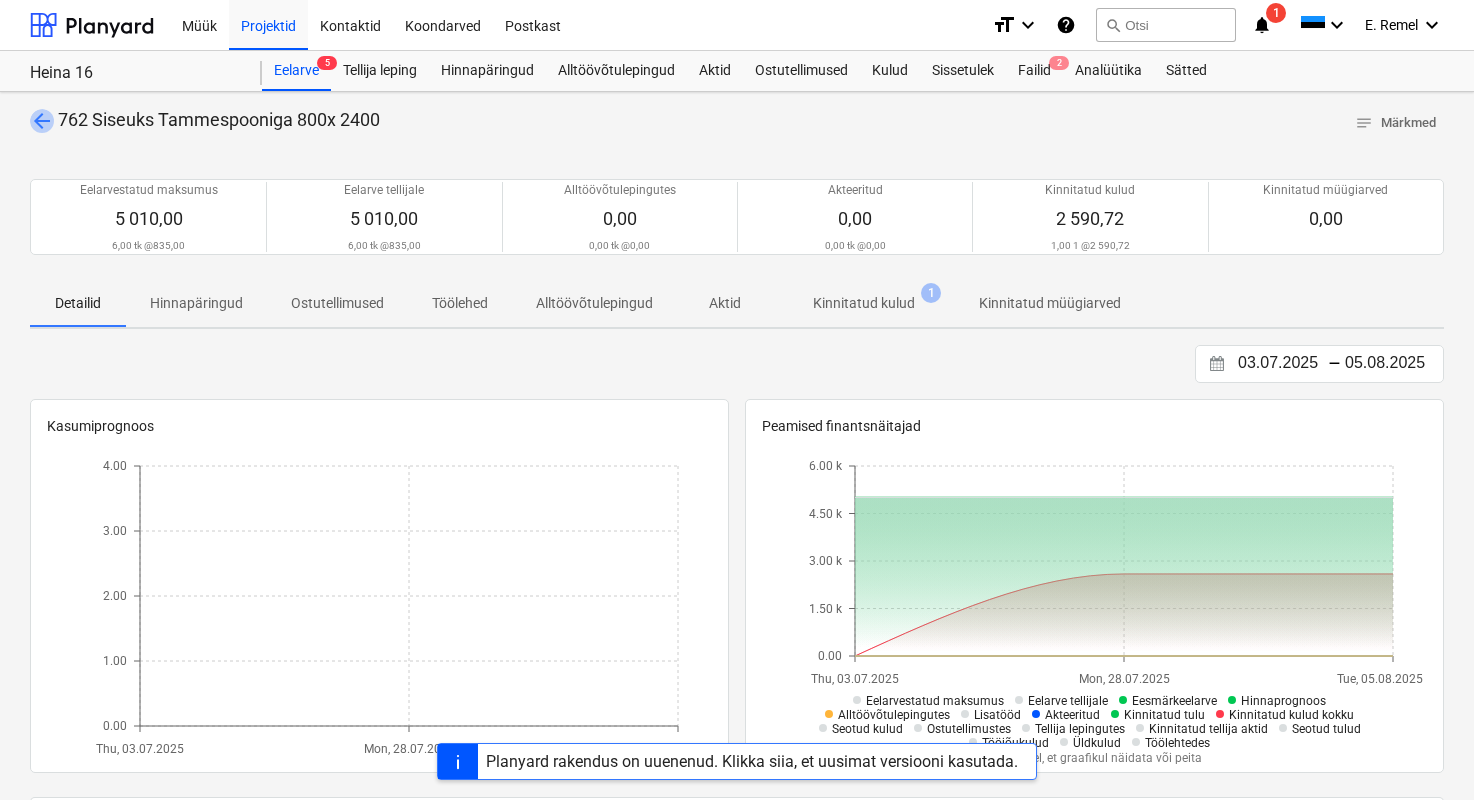 click on "arrow_back" at bounding box center [42, 121] 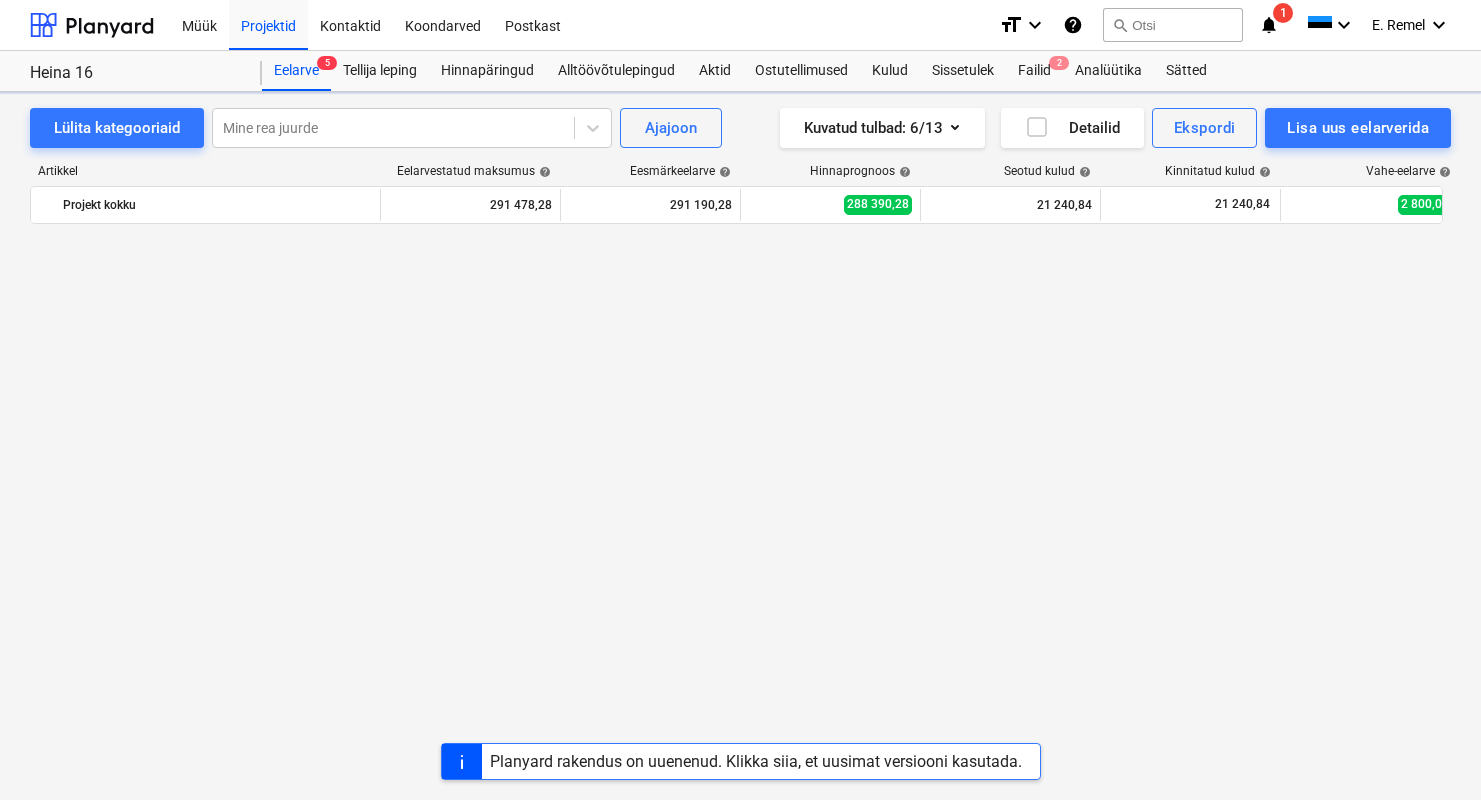 scroll, scrollTop: 2298, scrollLeft: 0, axis: vertical 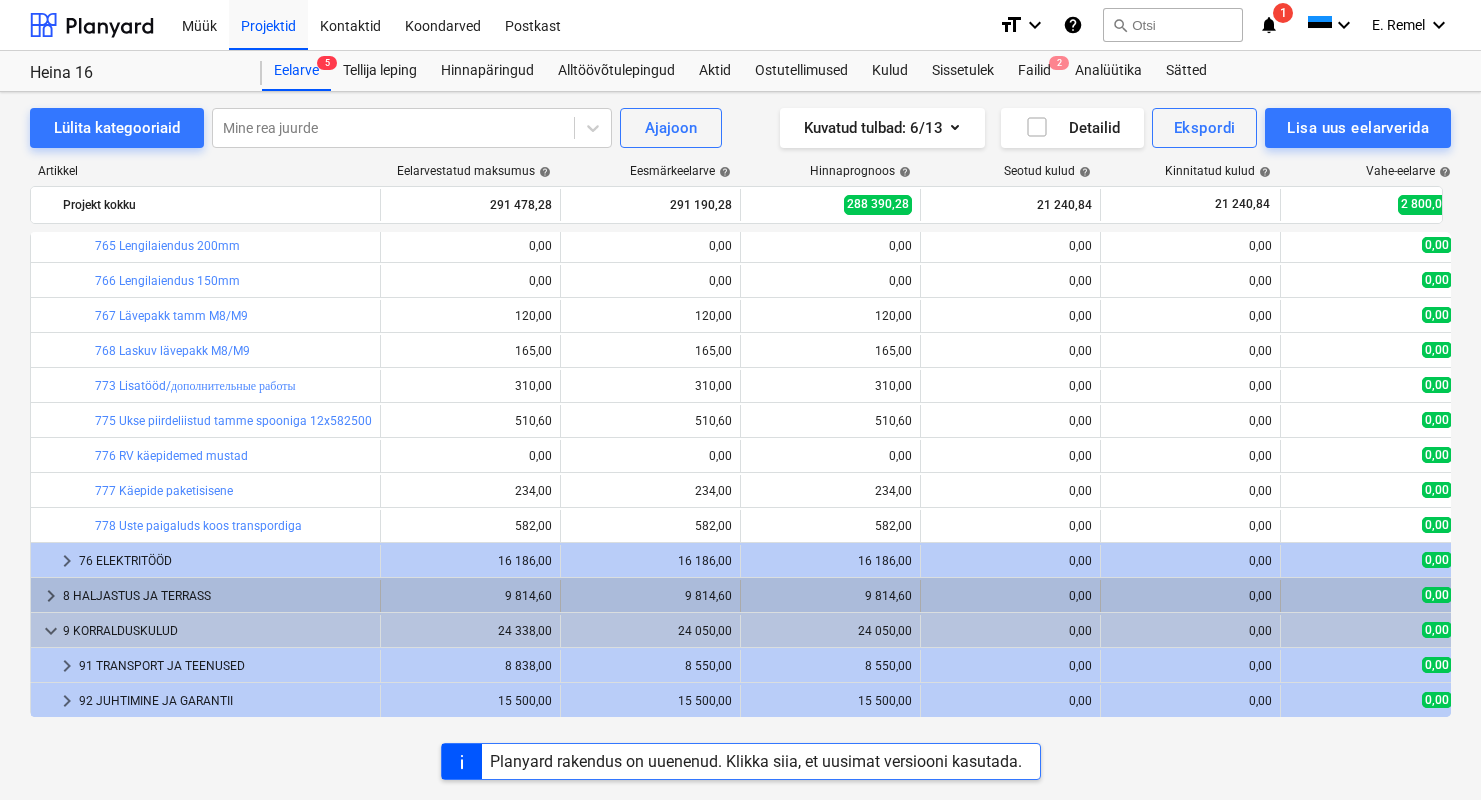 click on "8 HALJASTUS JA TERRASS" at bounding box center (217, 596) 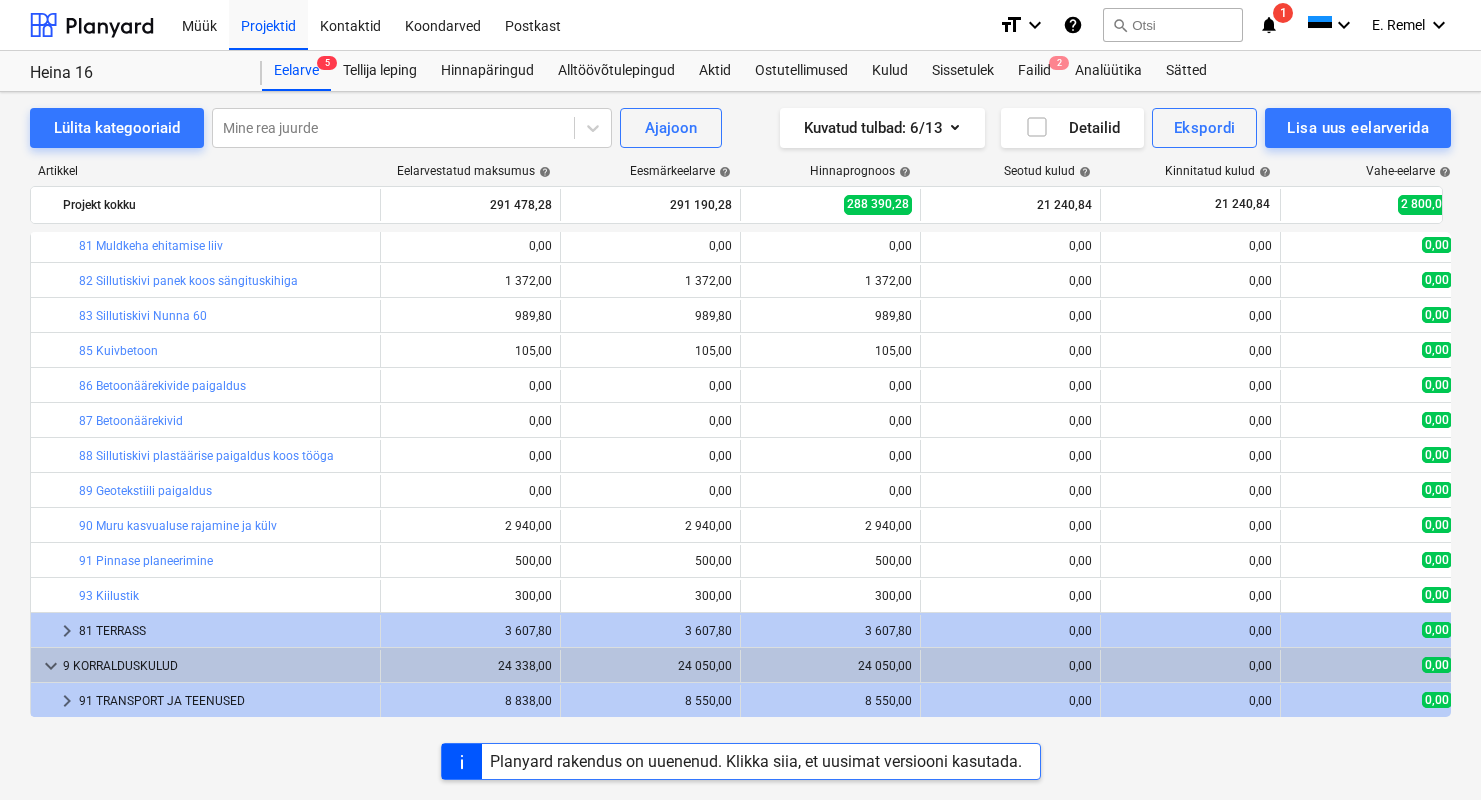 scroll, scrollTop: 2945, scrollLeft: 0, axis: vertical 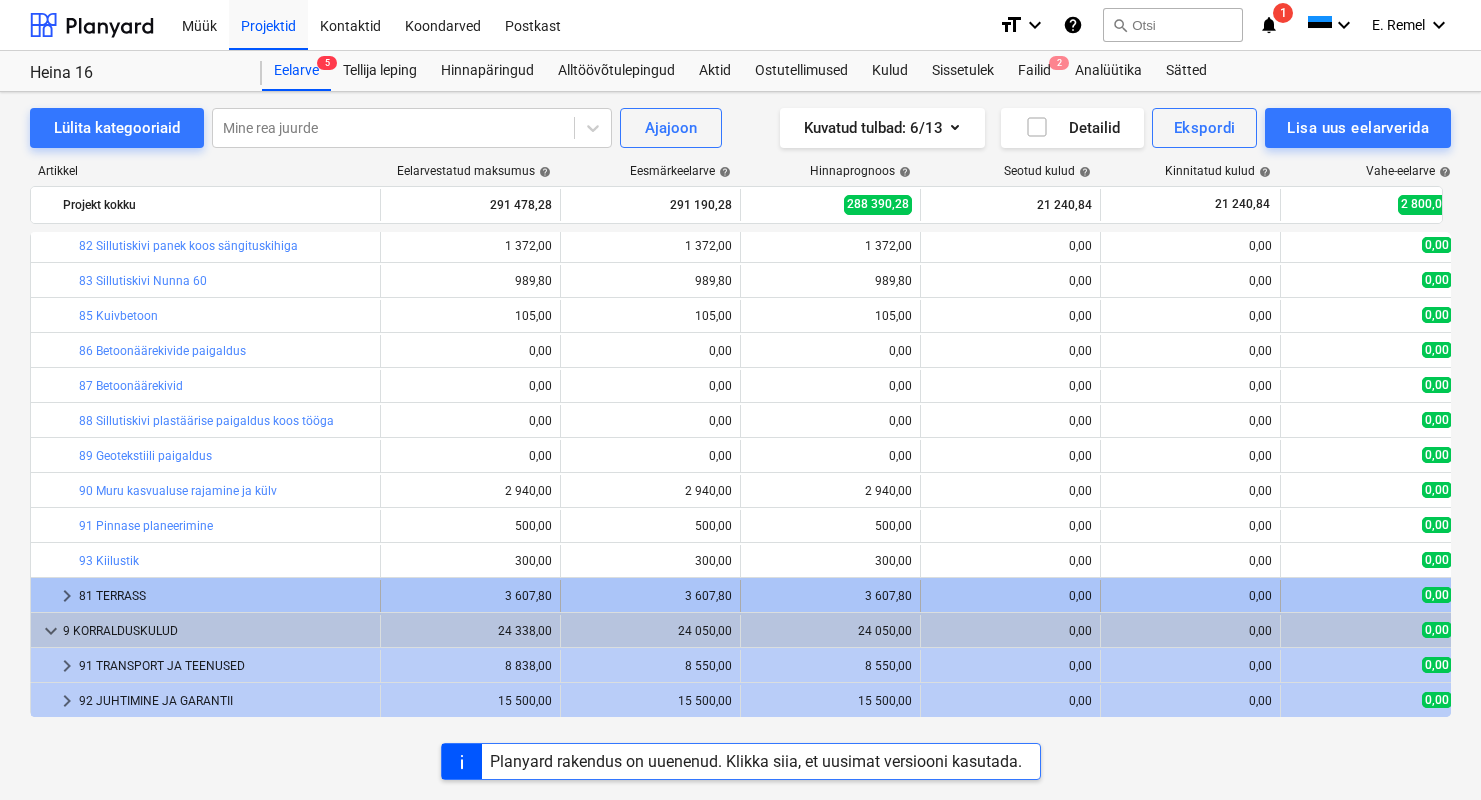 click on "81 TERRASS" at bounding box center [225, 596] 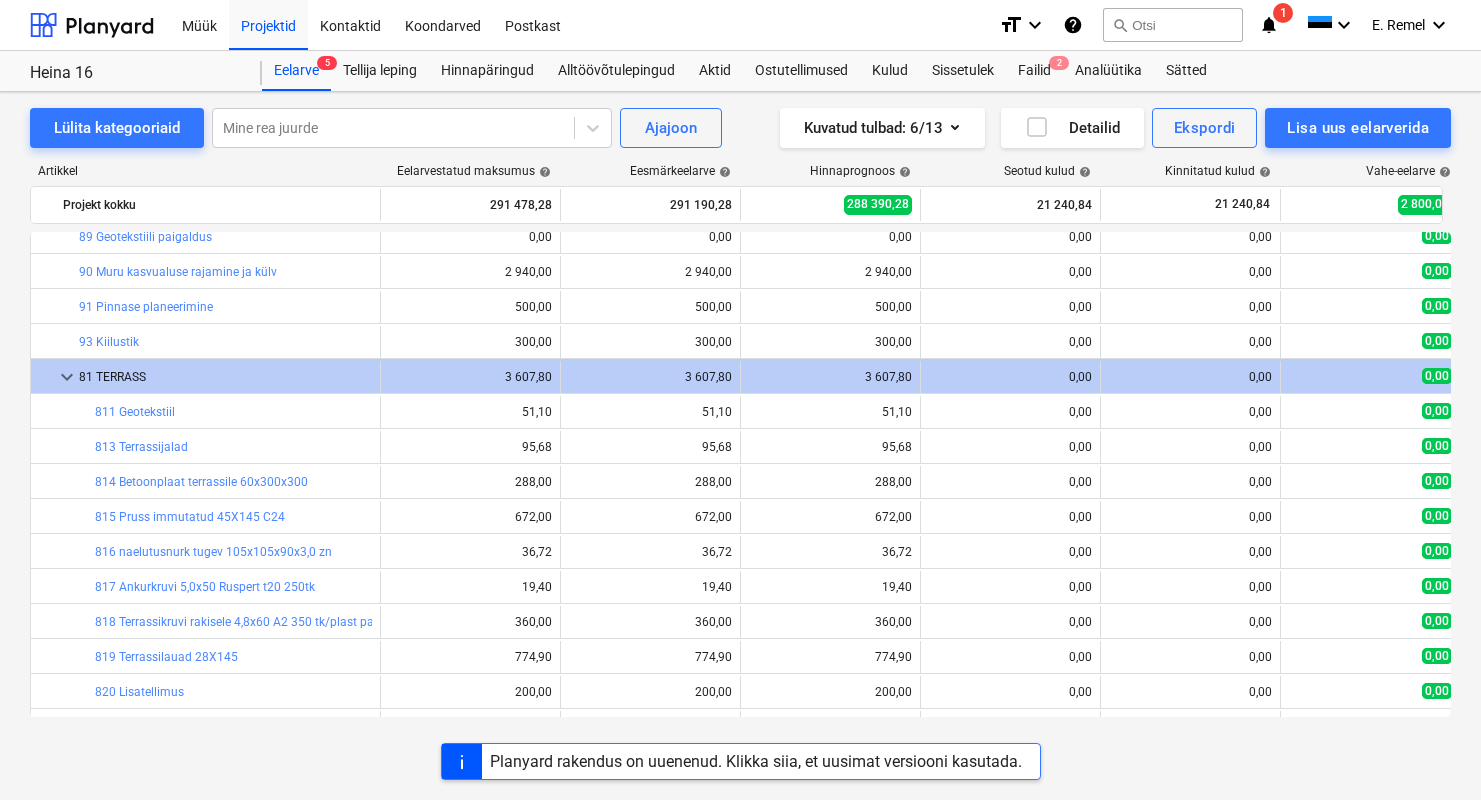 scroll, scrollTop: 3322, scrollLeft: 0, axis: vertical 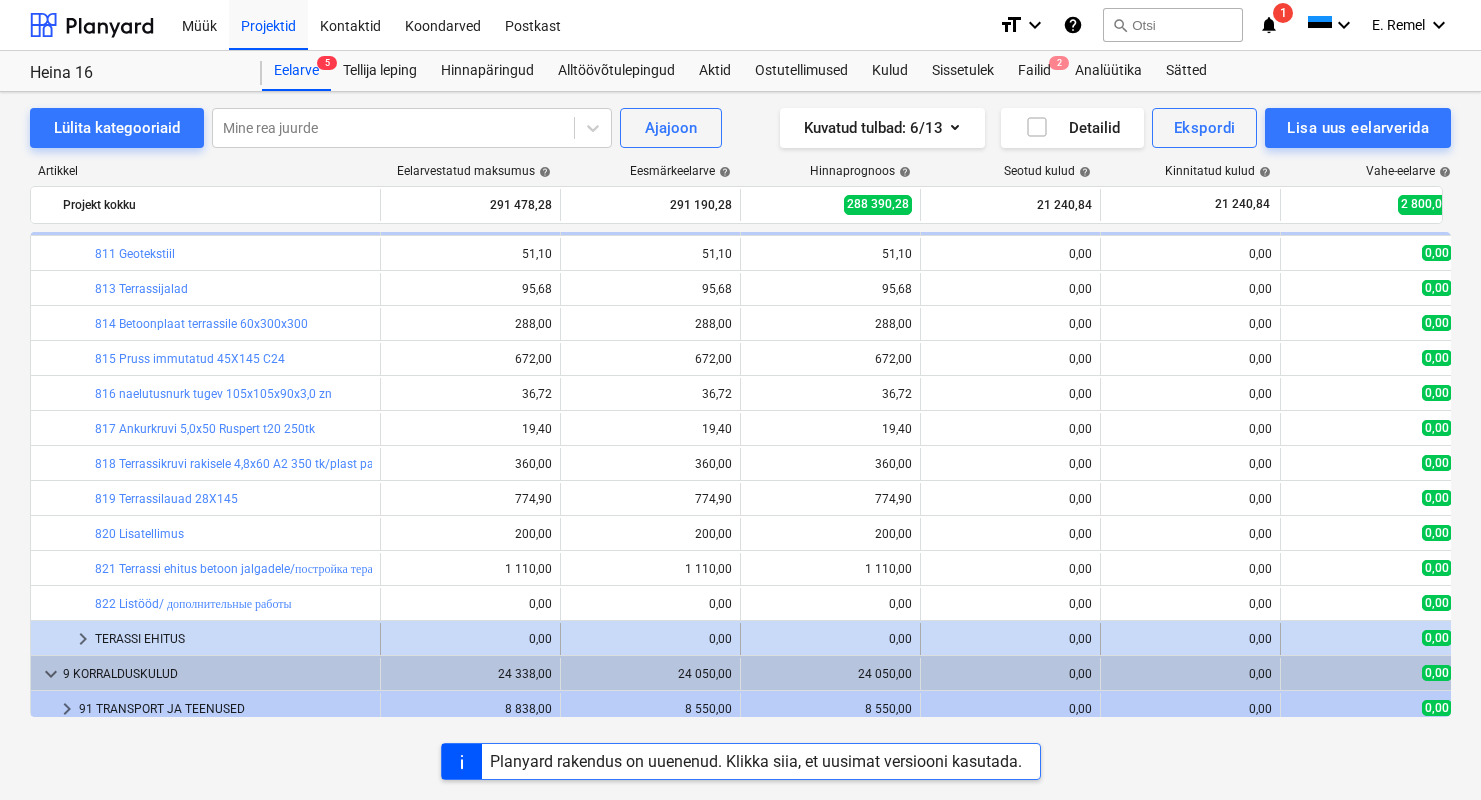 click on "TERASSI EHITUS" at bounding box center [233, 639] 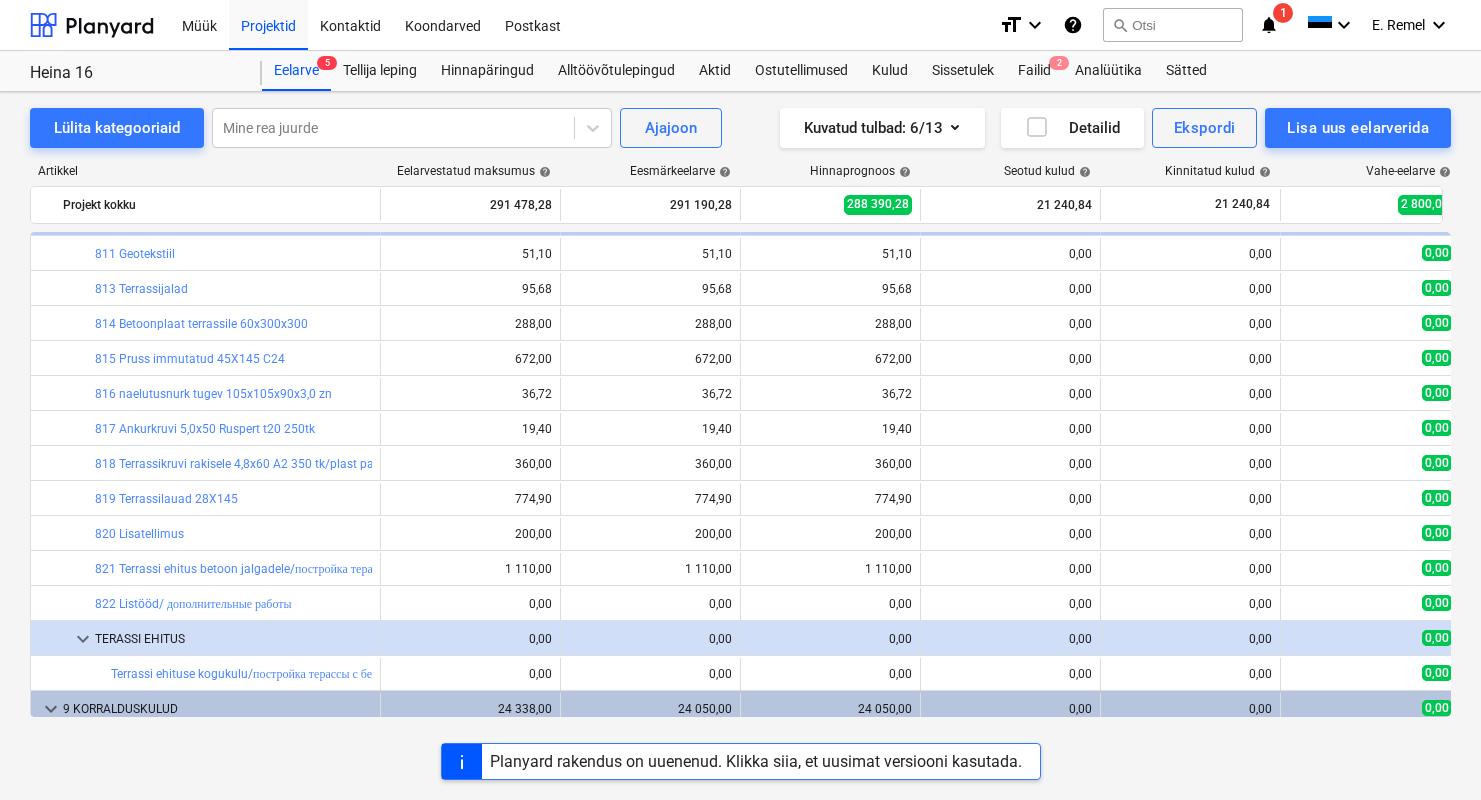 scroll, scrollTop: 3355, scrollLeft: 0, axis: vertical 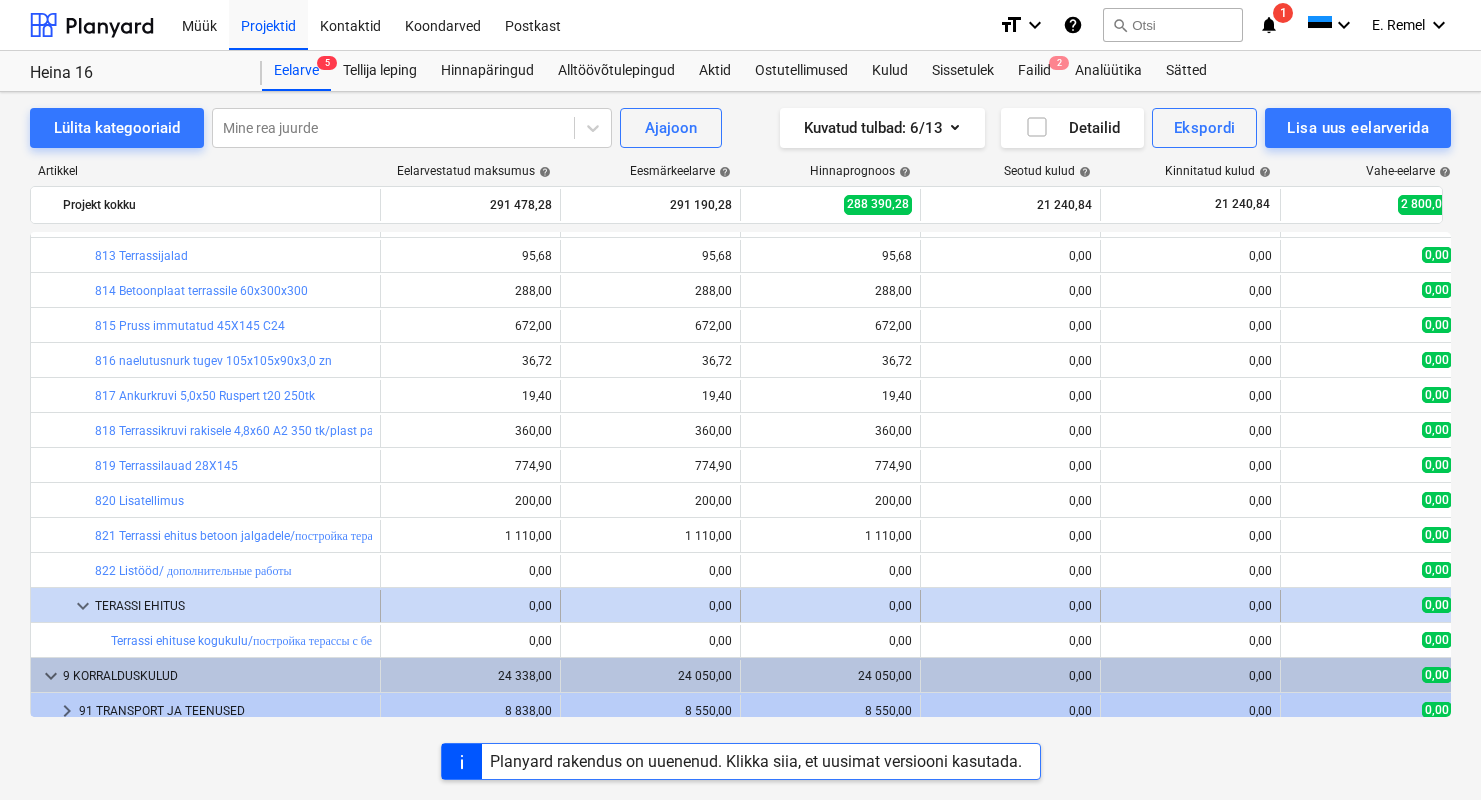 click on "keyboard_arrow_down" at bounding box center (83, 606) 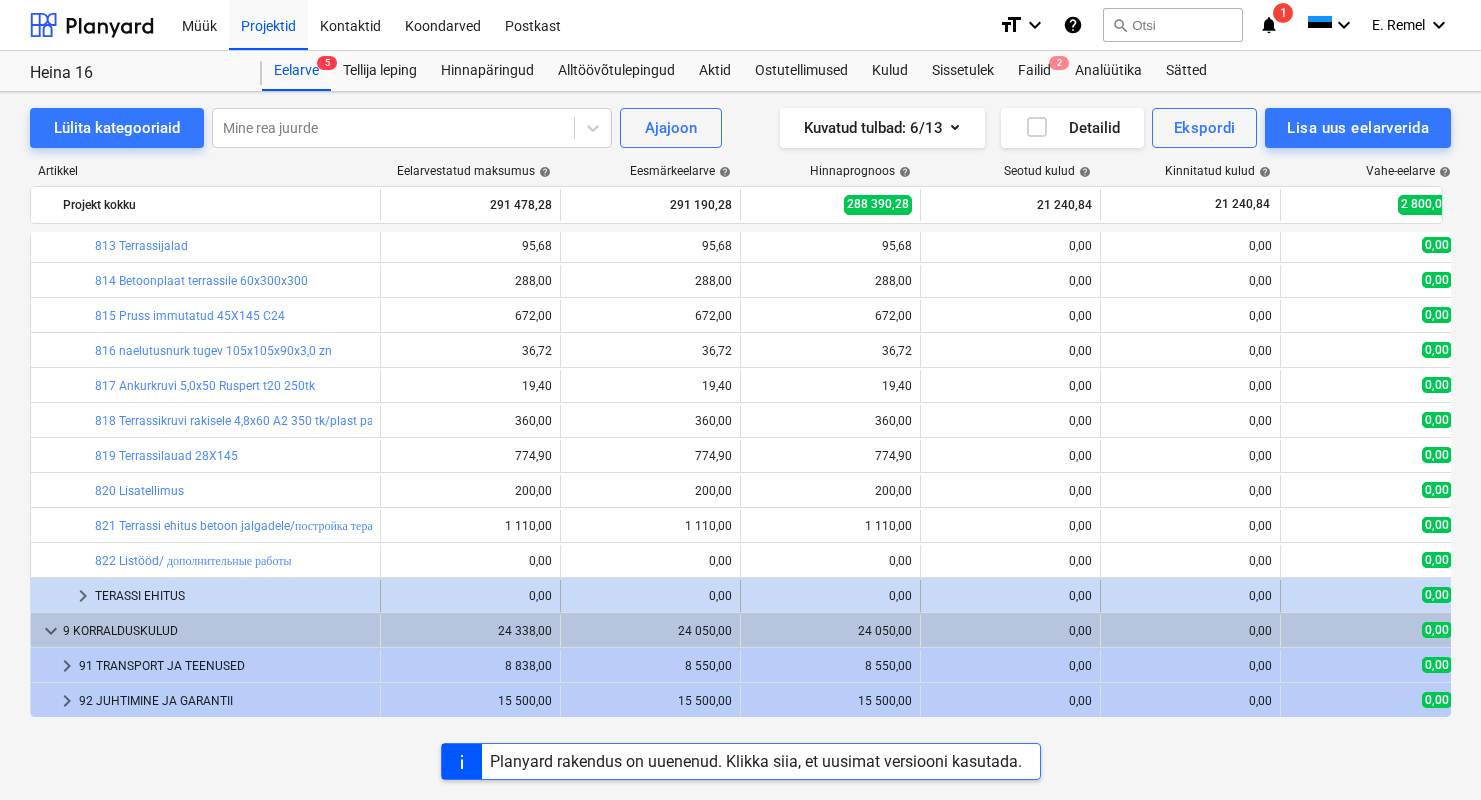 scroll, scrollTop: 3361, scrollLeft: 0, axis: vertical 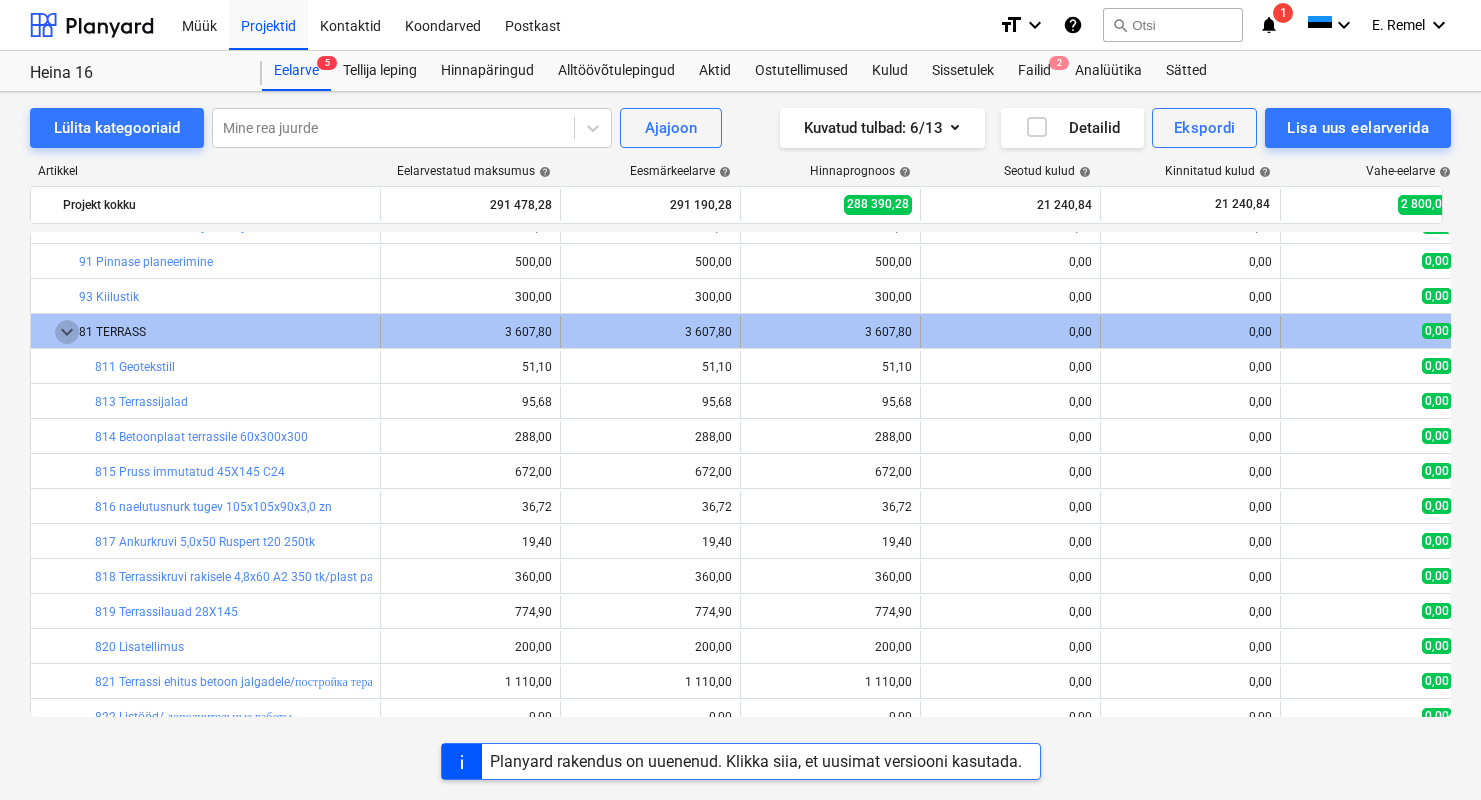 click on "keyboard_arrow_down" at bounding box center [67, 332] 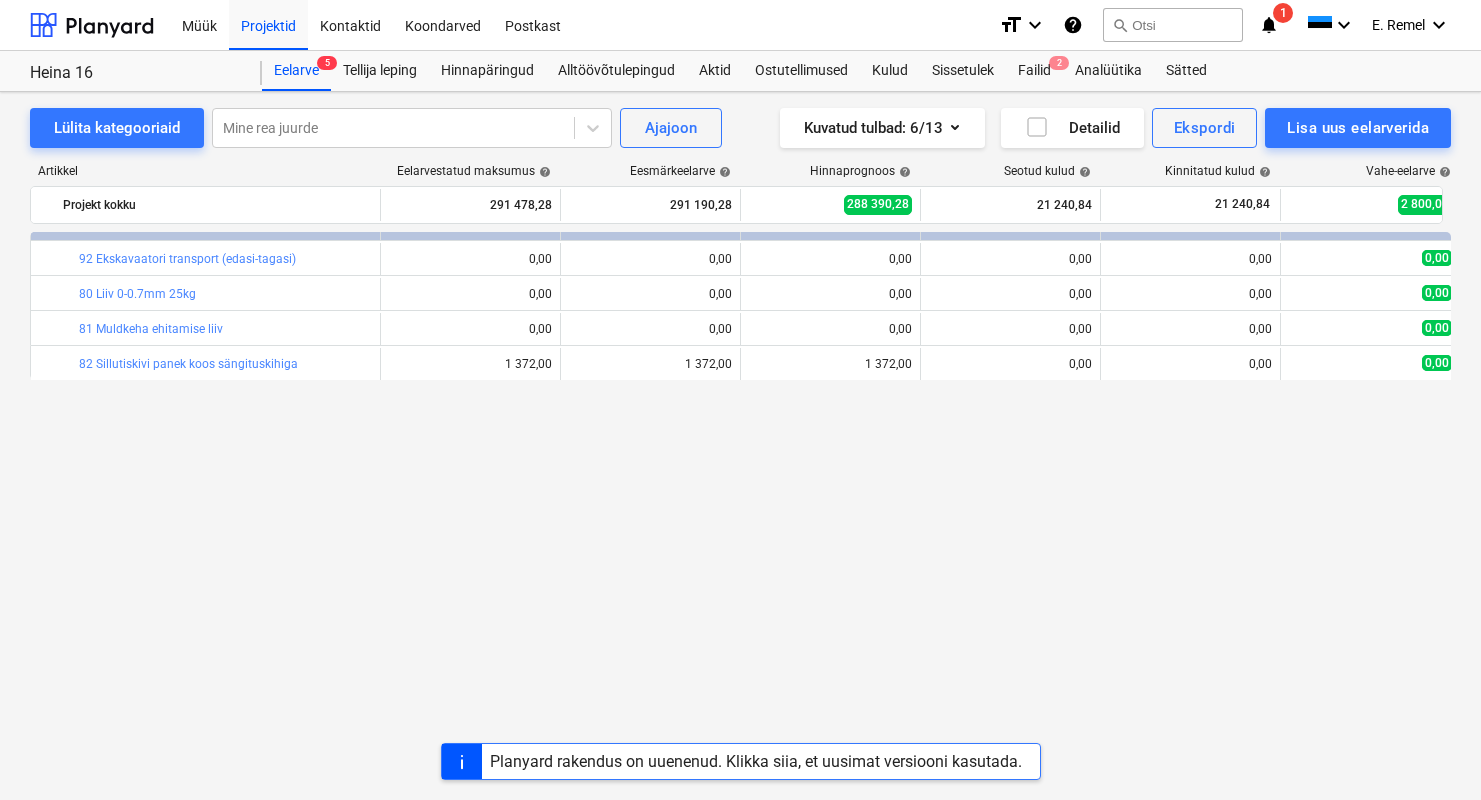 scroll, scrollTop: 2440, scrollLeft: 0, axis: vertical 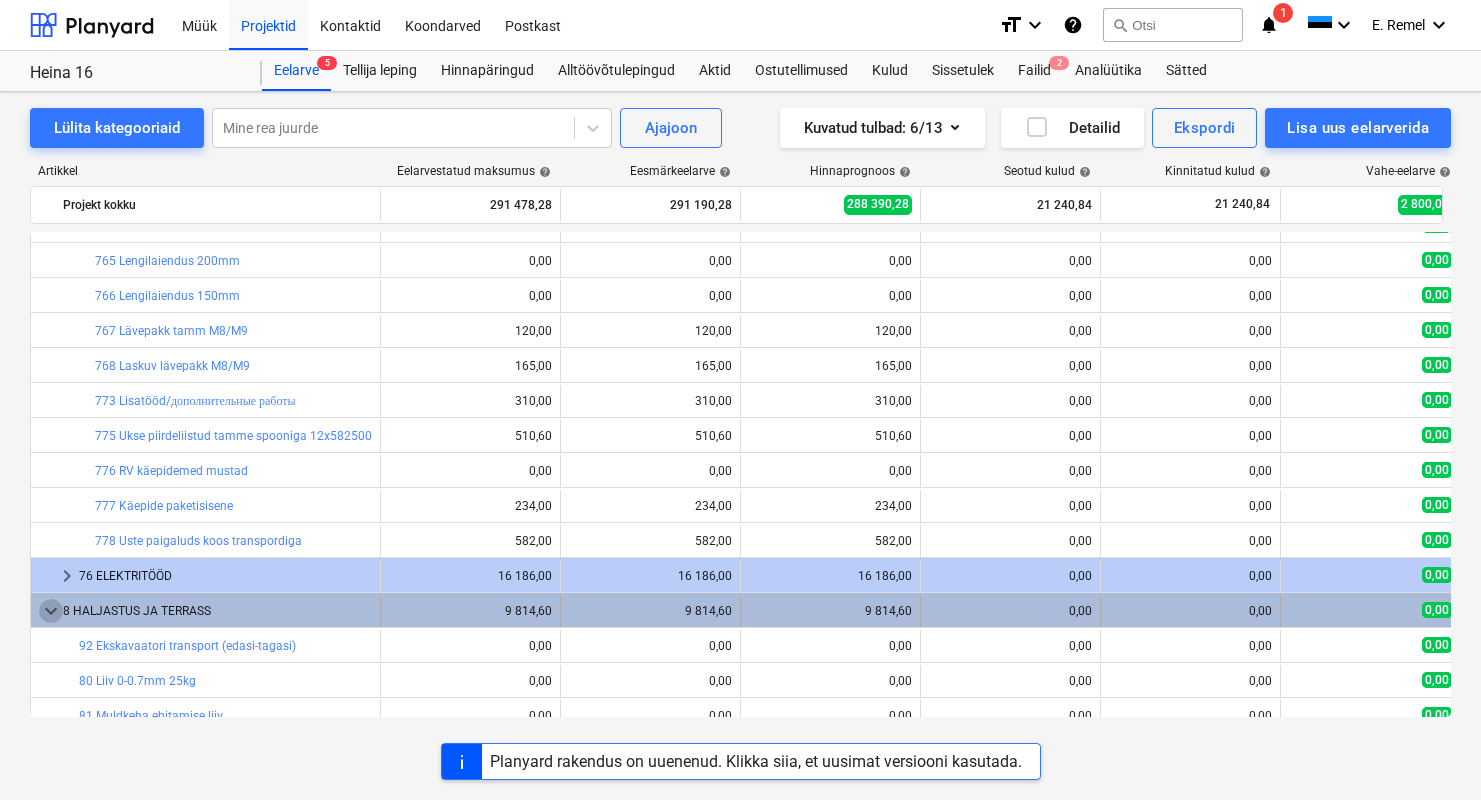 click on "keyboard_arrow_down" at bounding box center (51, 611) 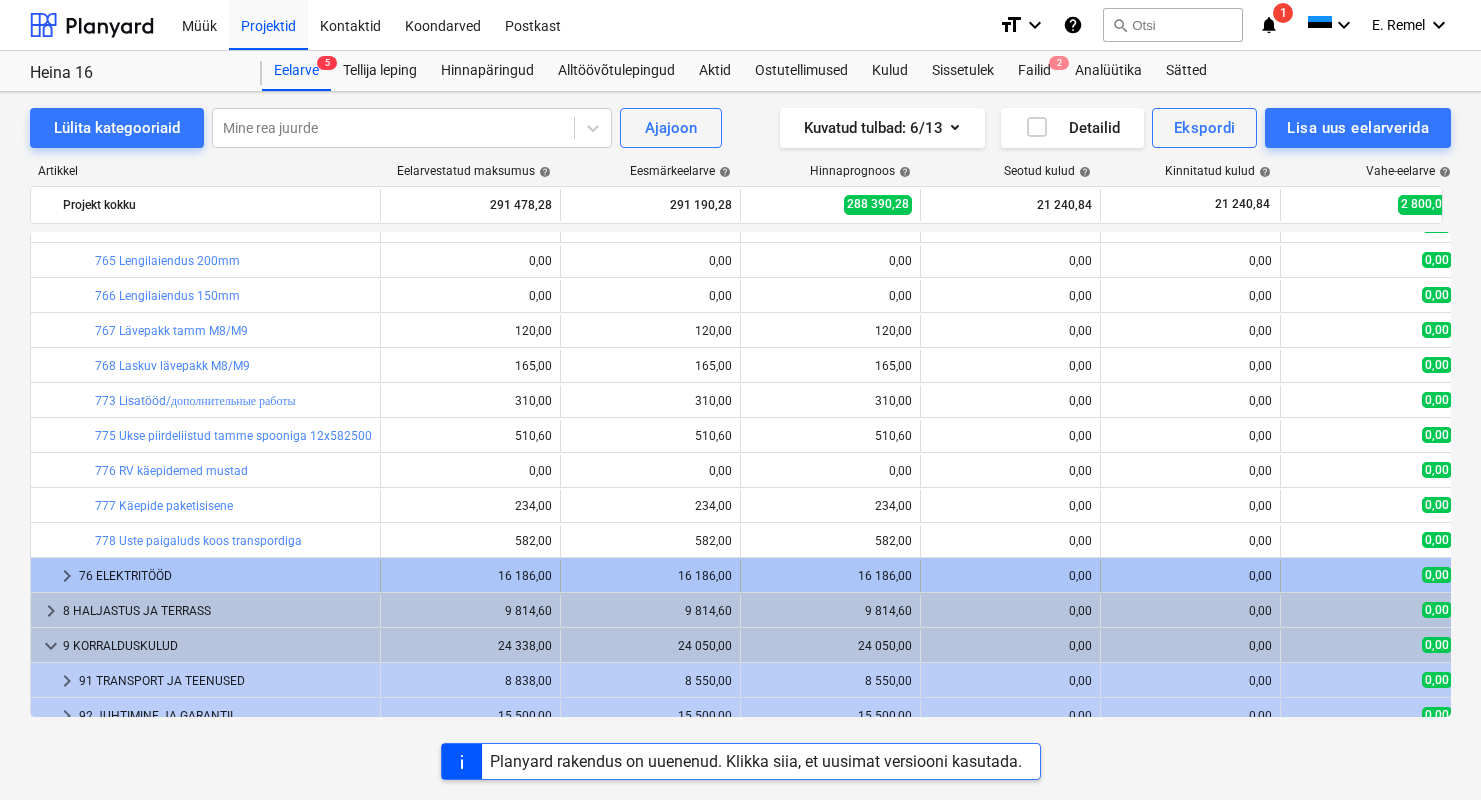 click on "76 ELEKTRITÖÖD" at bounding box center (225, 576) 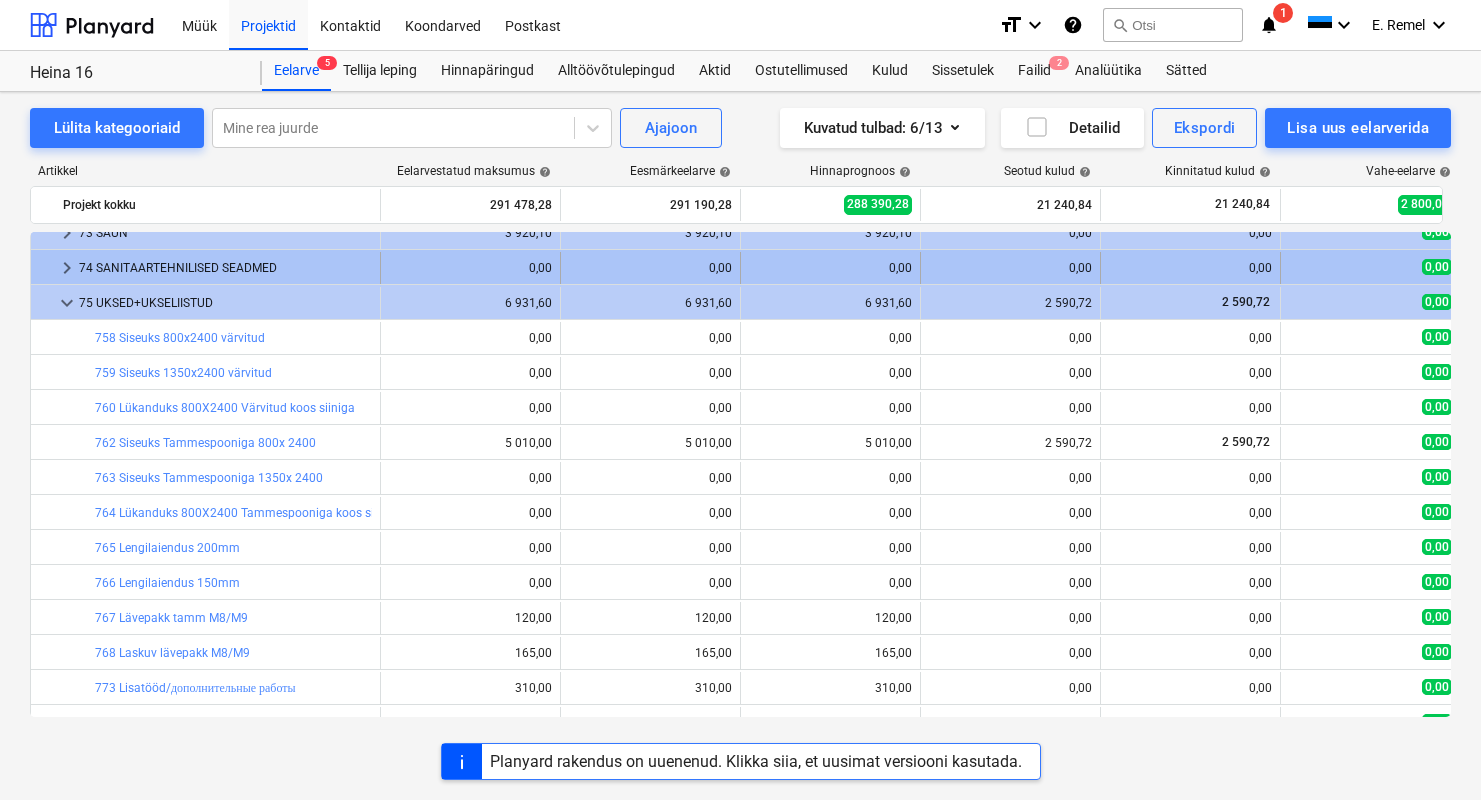scroll, scrollTop: 2106, scrollLeft: 0, axis: vertical 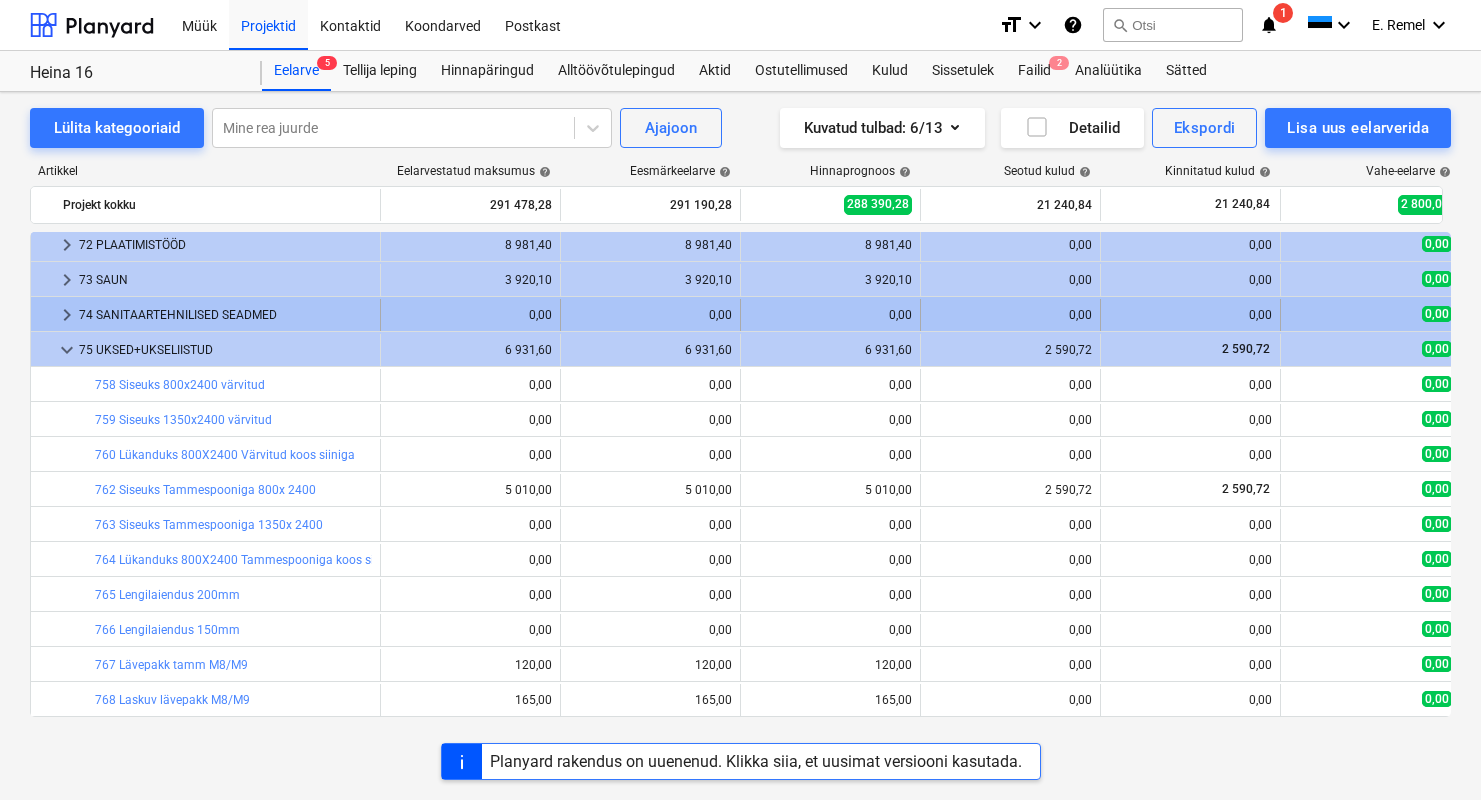 click on "74 SANITAARTEHNILISED SEADMED" at bounding box center (225, 315) 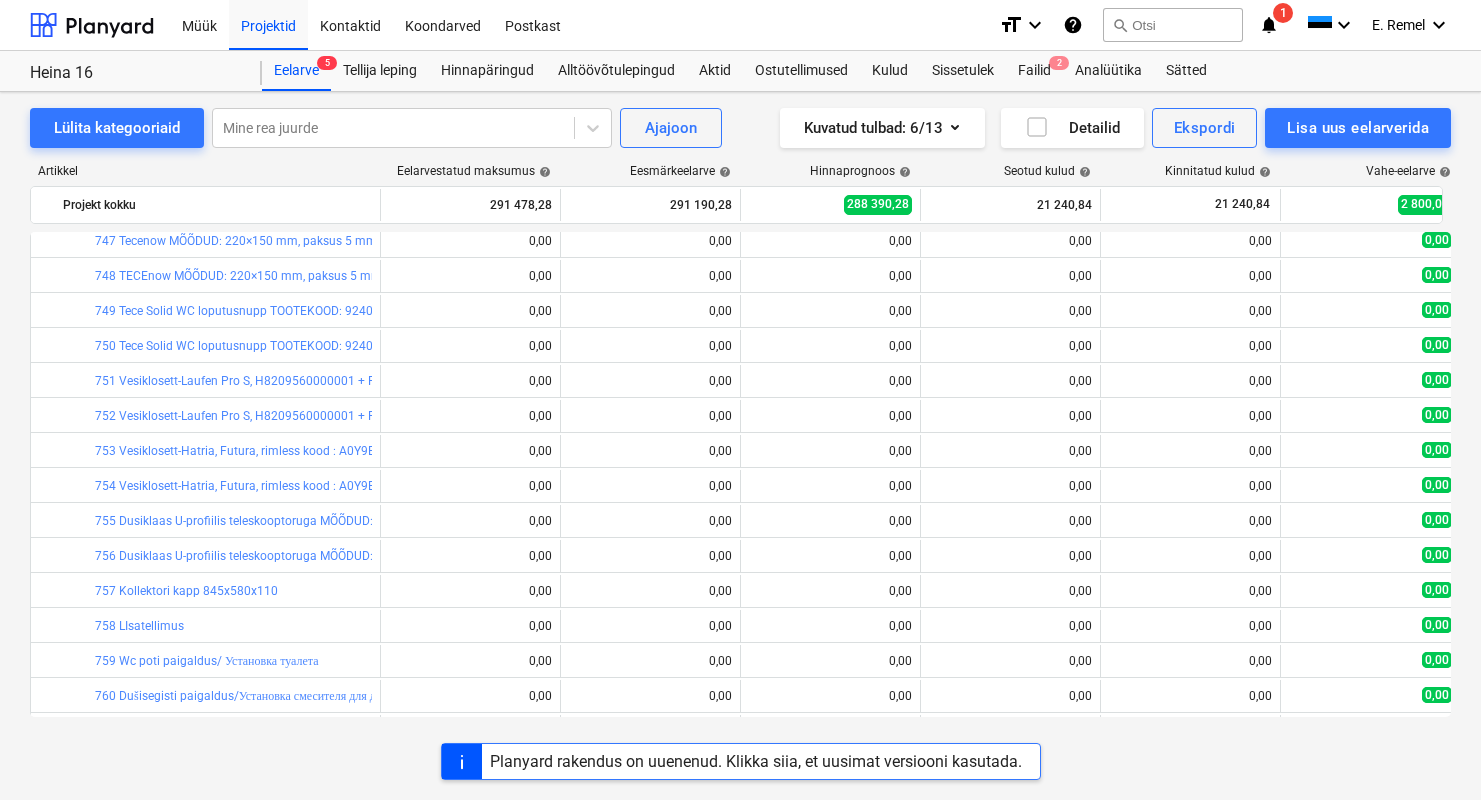scroll, scrollTop: 1935, scrollLeft: 0, axis: vertical 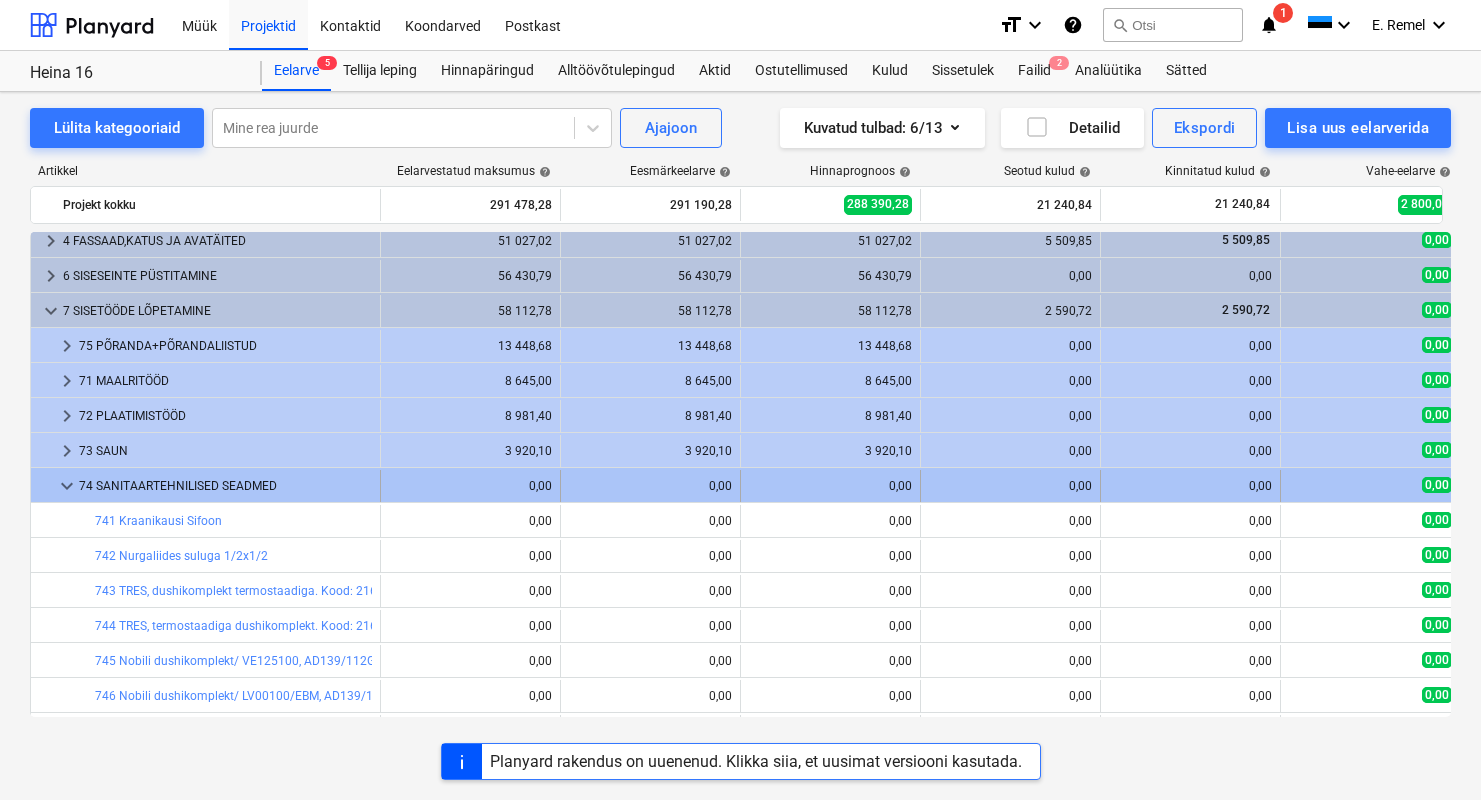 click on "74 SANITAARTEHNILISED SEADMED" at bounding box center (225, 486) 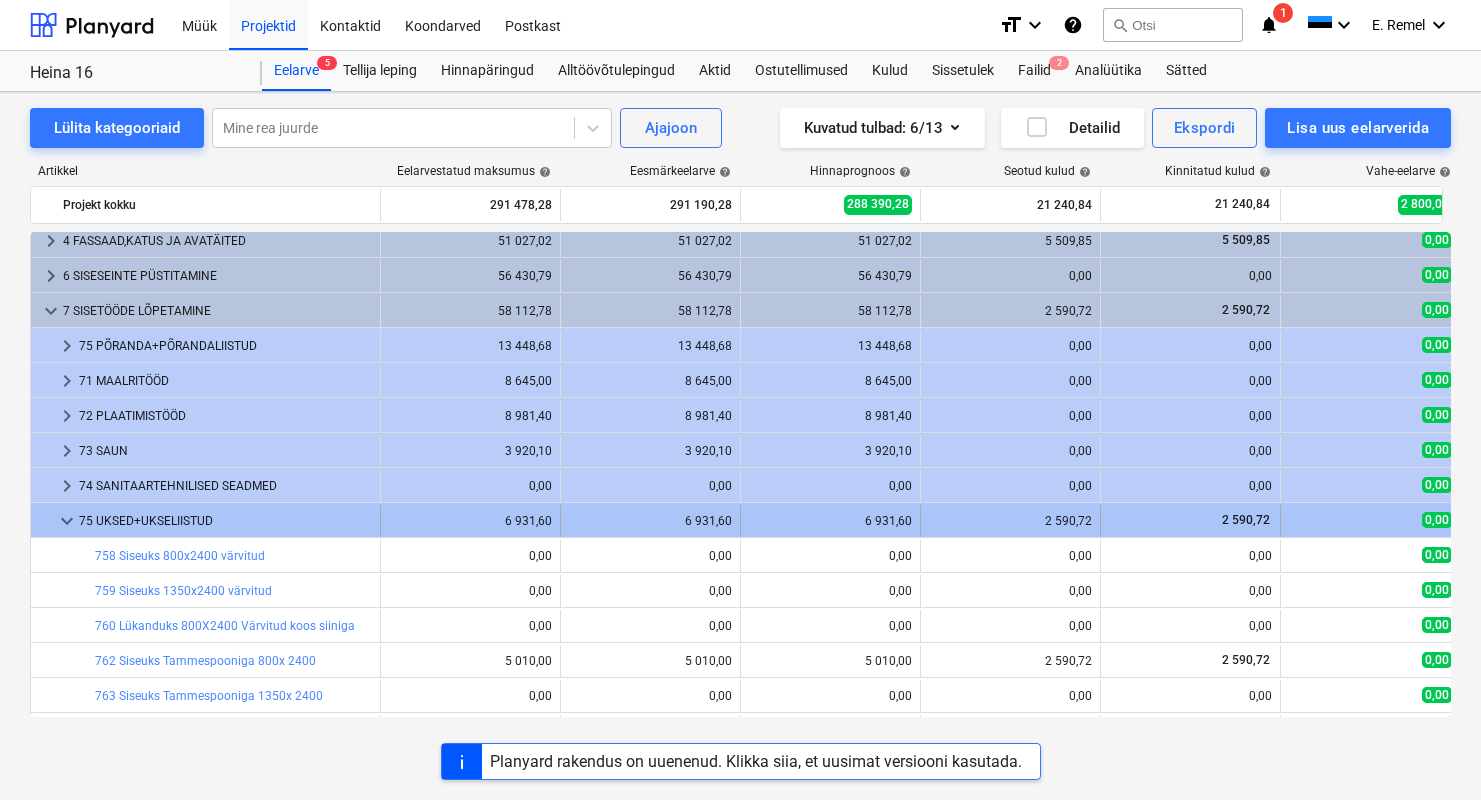 click on "75 UKSED+UKSELIISTUD" at bounding box center [225, 521] 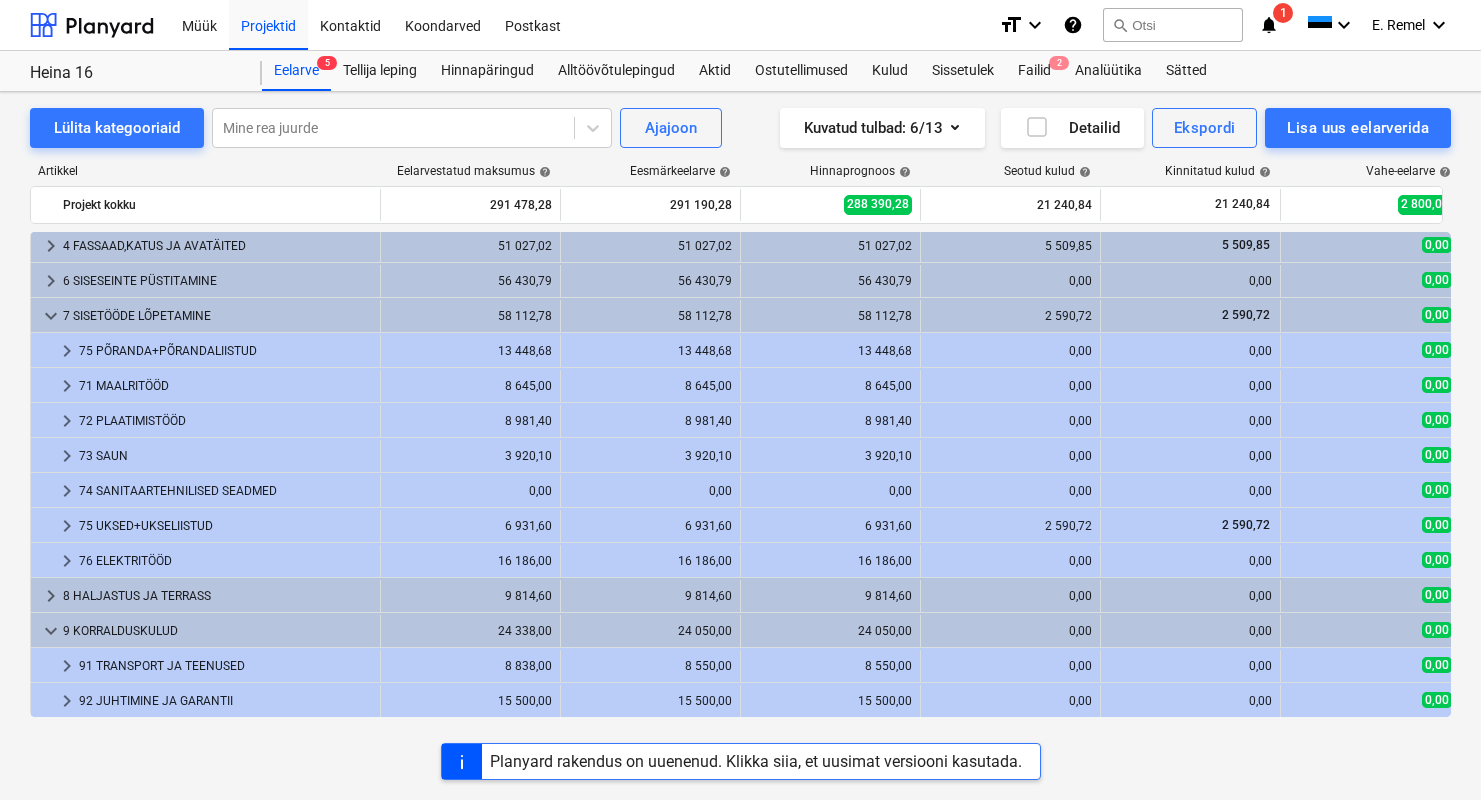 scroll, scrollTop: 1930, scrollLeft: 0, axis: vertical 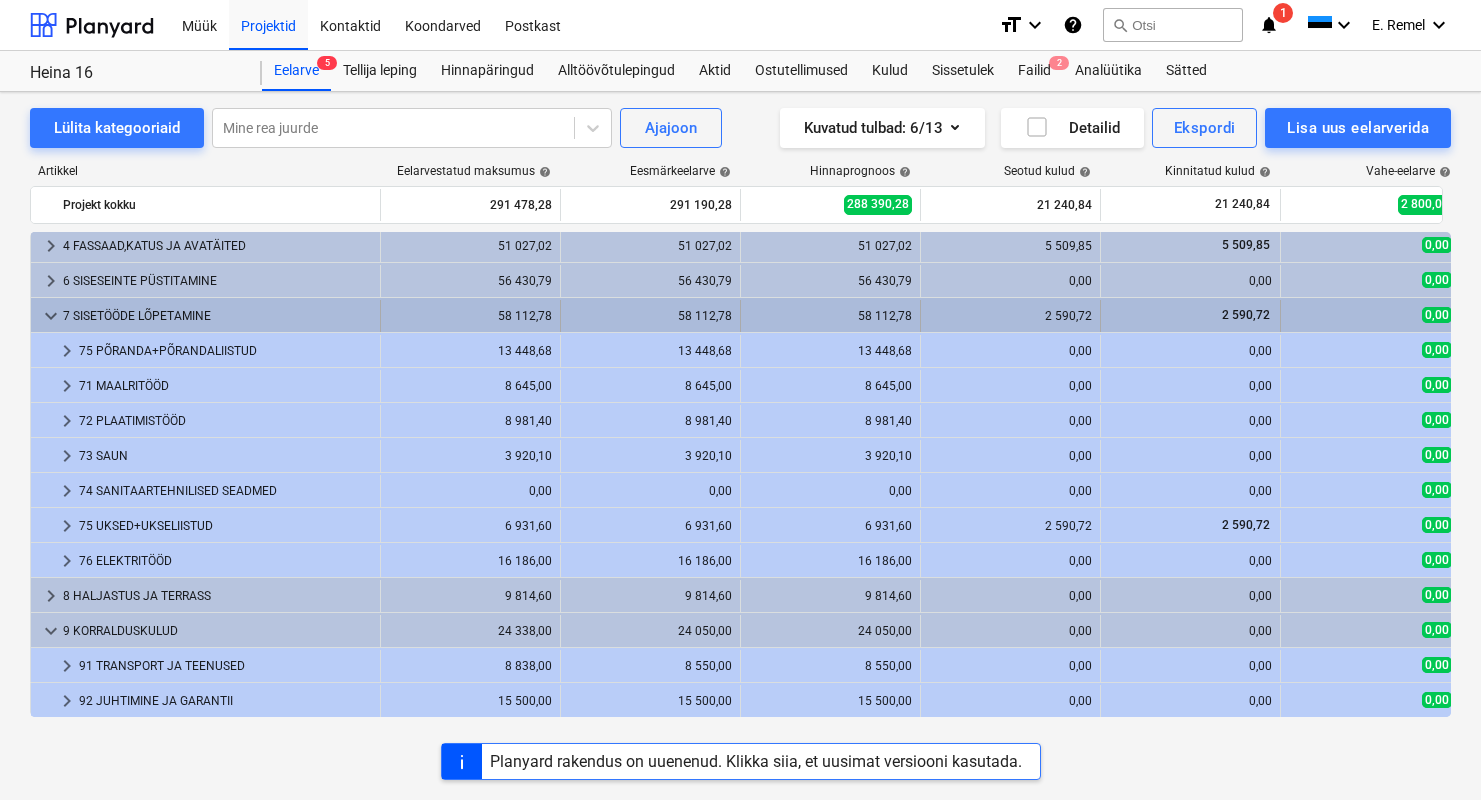click on "keyboard_arrow_down" at bounding box center (51, 316) 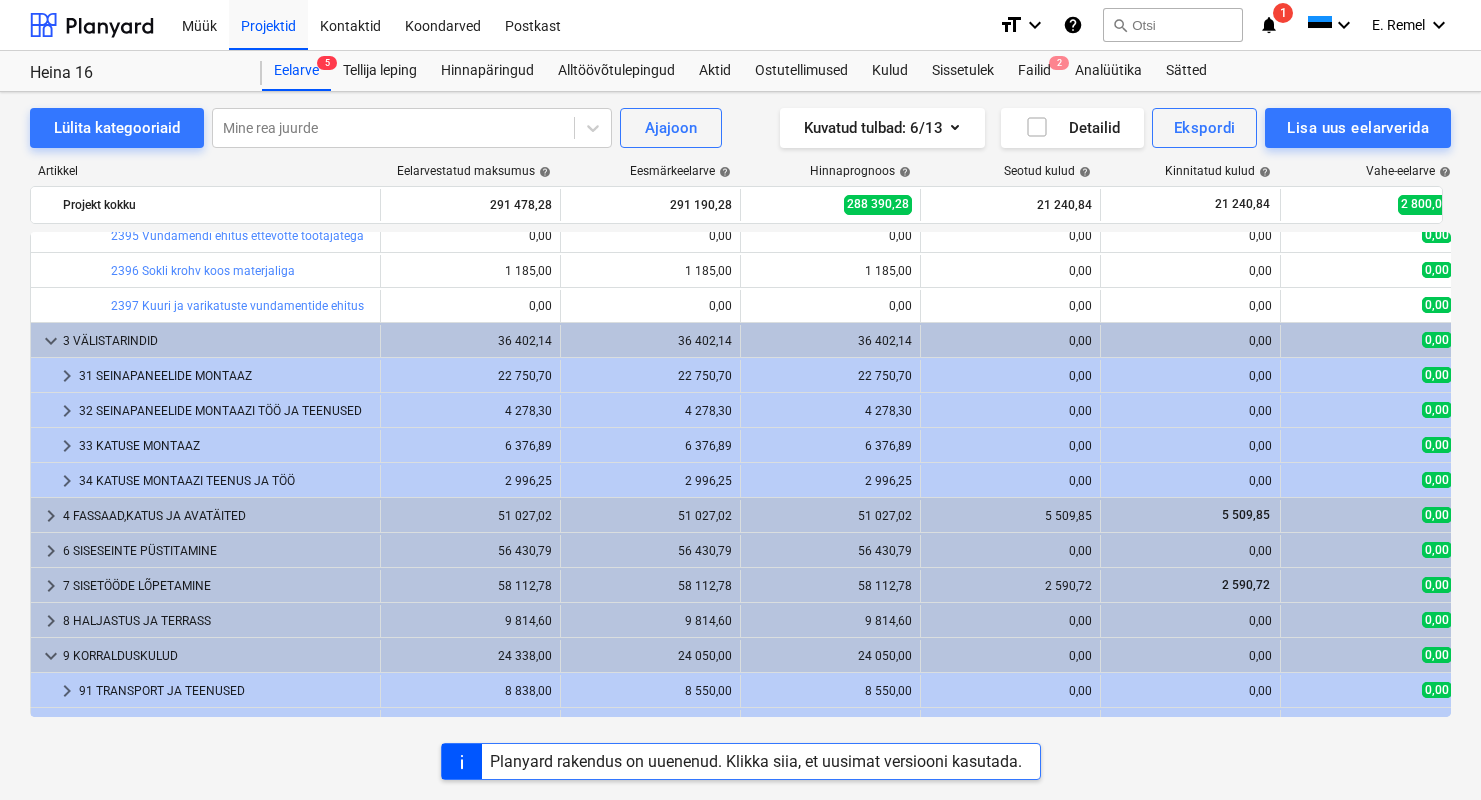 scroll, scrollTop: 1685, scrollLeft: 0, axis: vertical 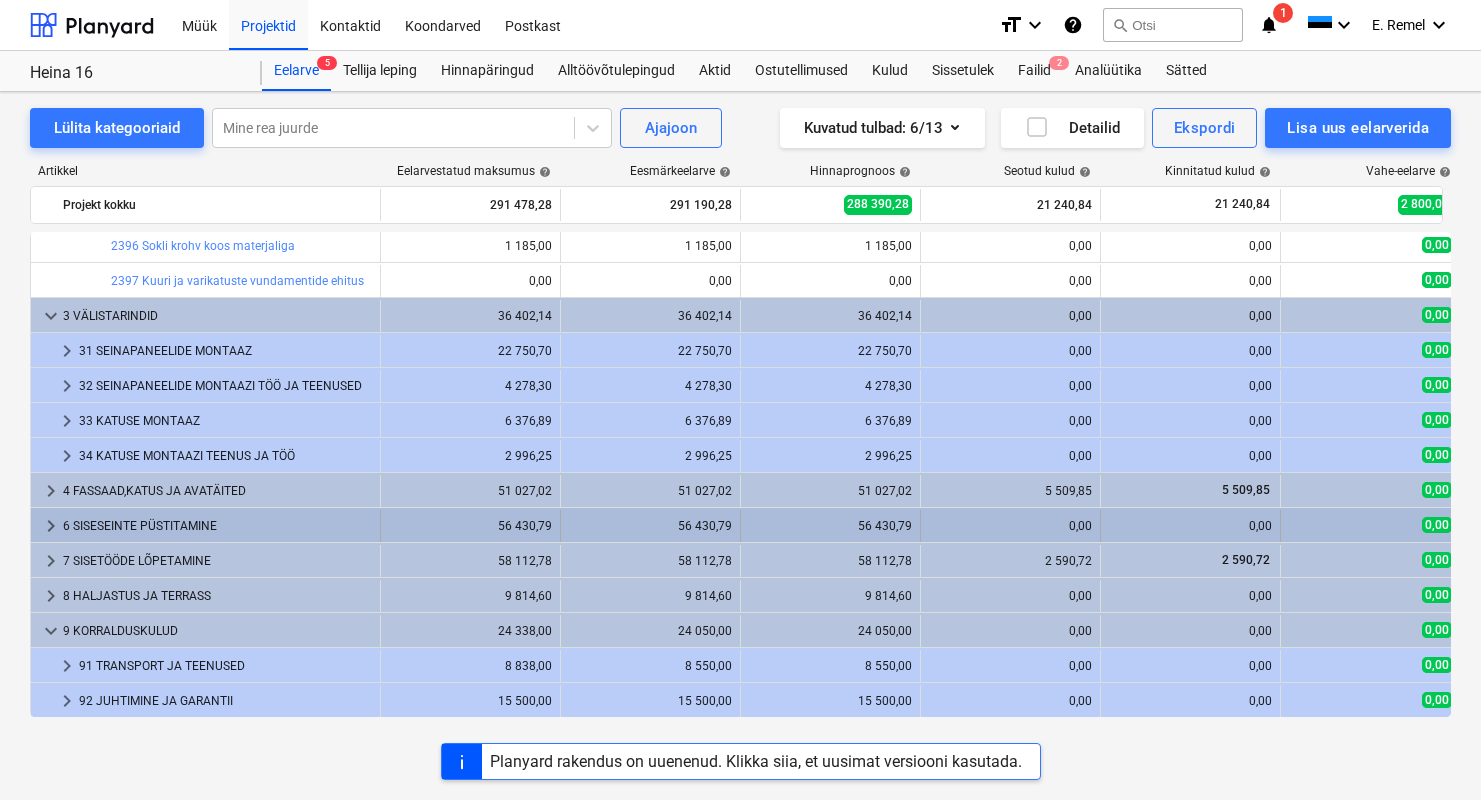 click on "6 SISESEINTE PÜSTITAMINE" at bounding box center [217, 526] 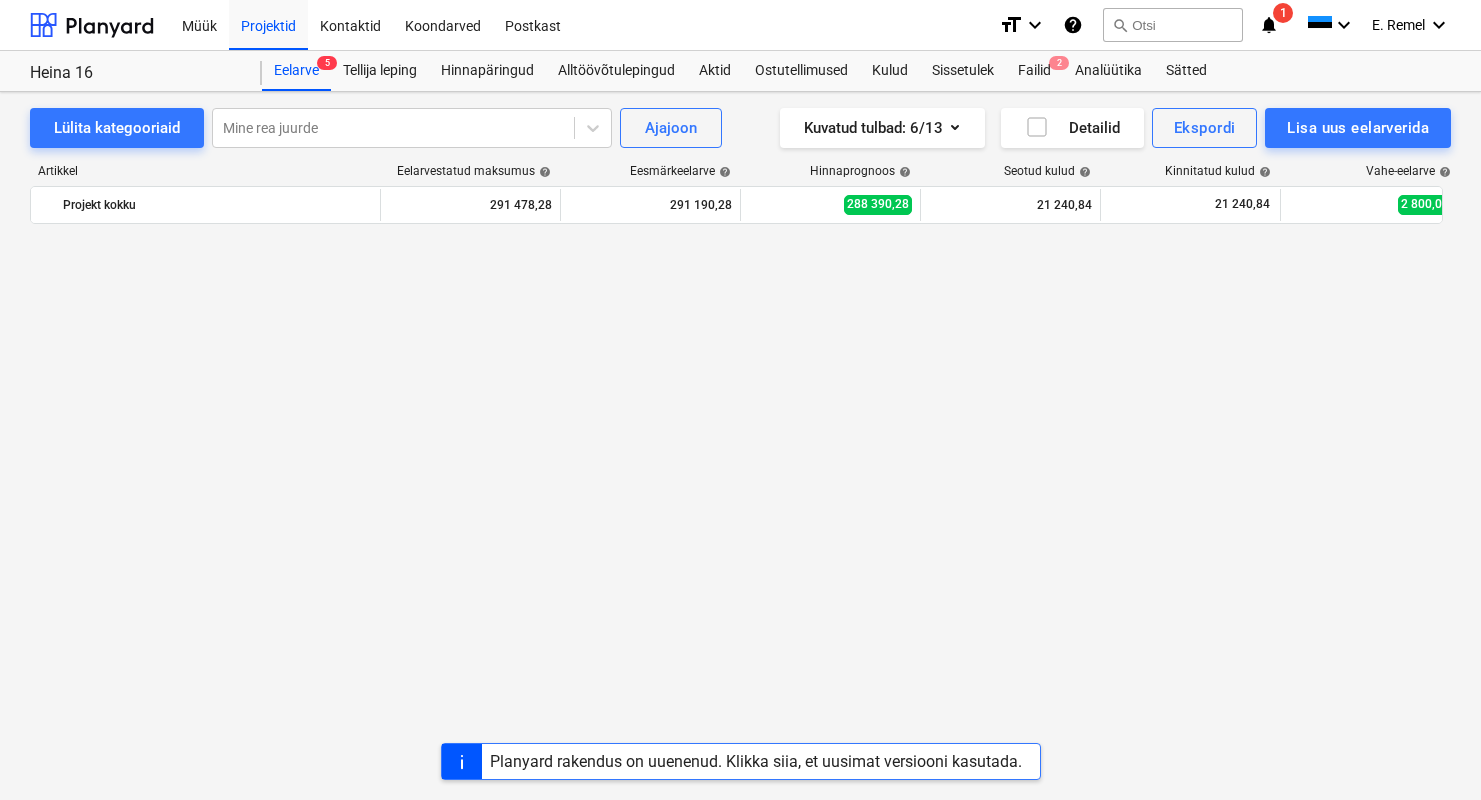 scroll, scrollTop: 0, scrollLeft: 0, axis: both 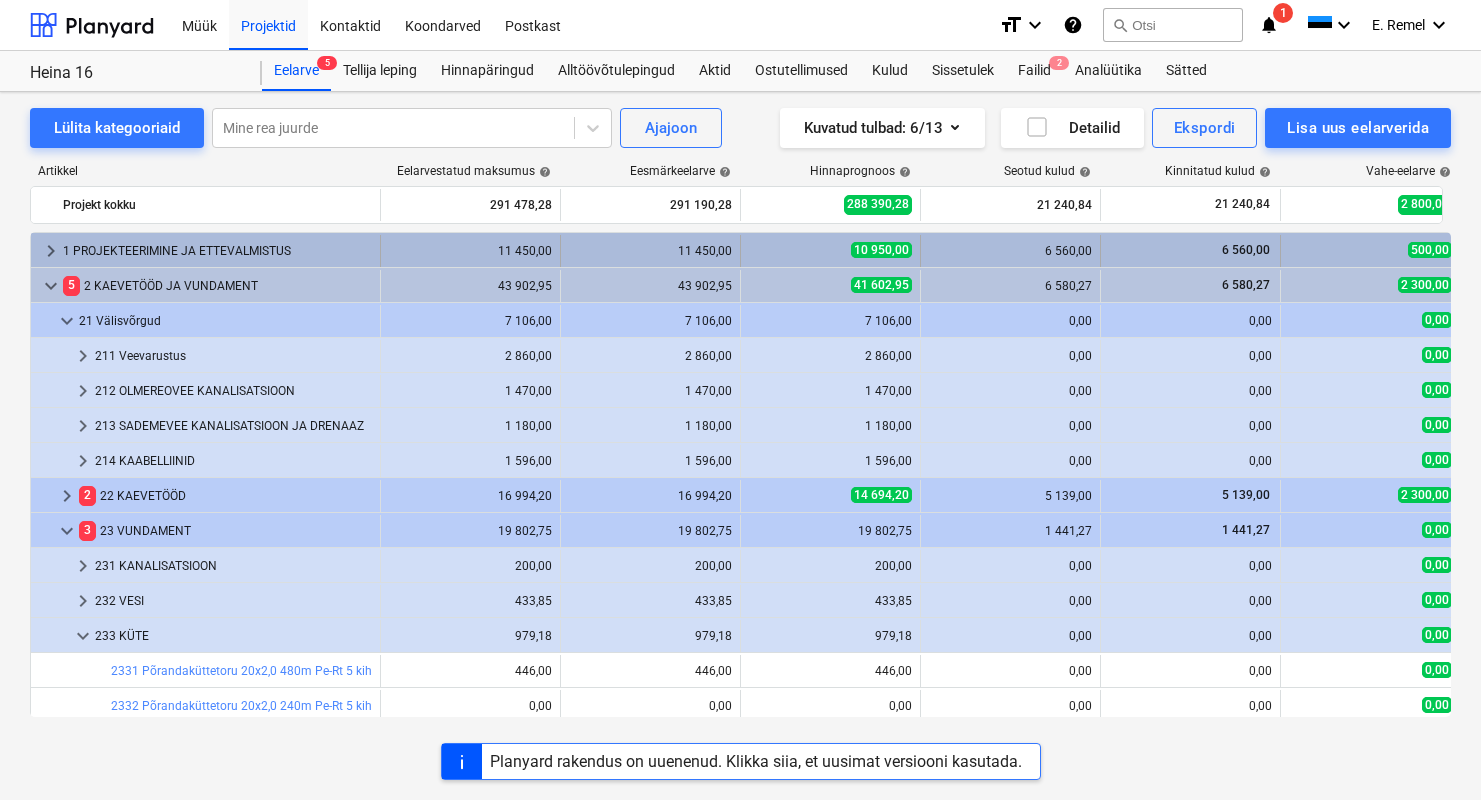click on "1 PROJEKTEERIMINE JA ETTEVALMISTUS" at bounding box center [217, 251] 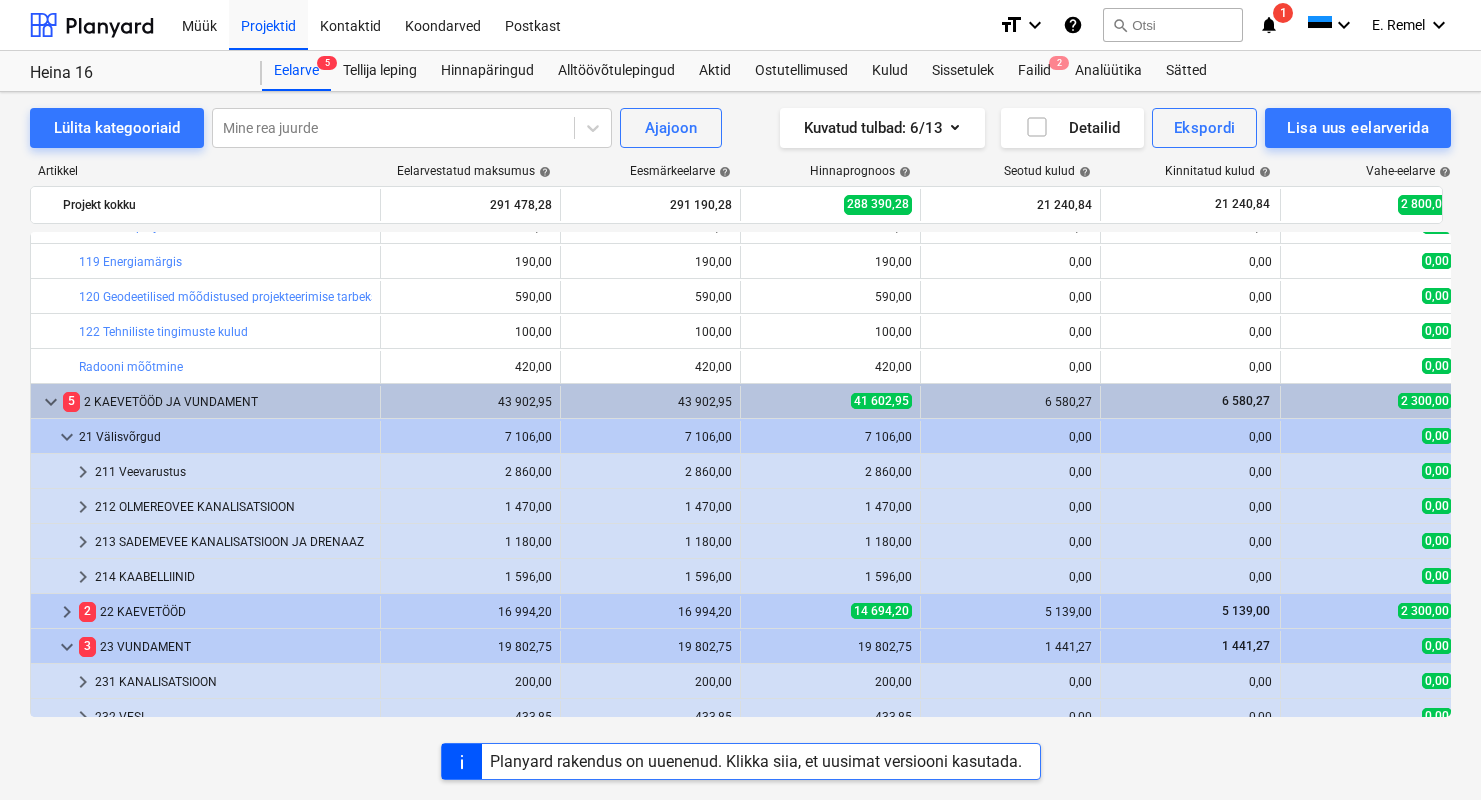 scroll, scrollTop: 380, scrollLeft: 0, axis: vertical 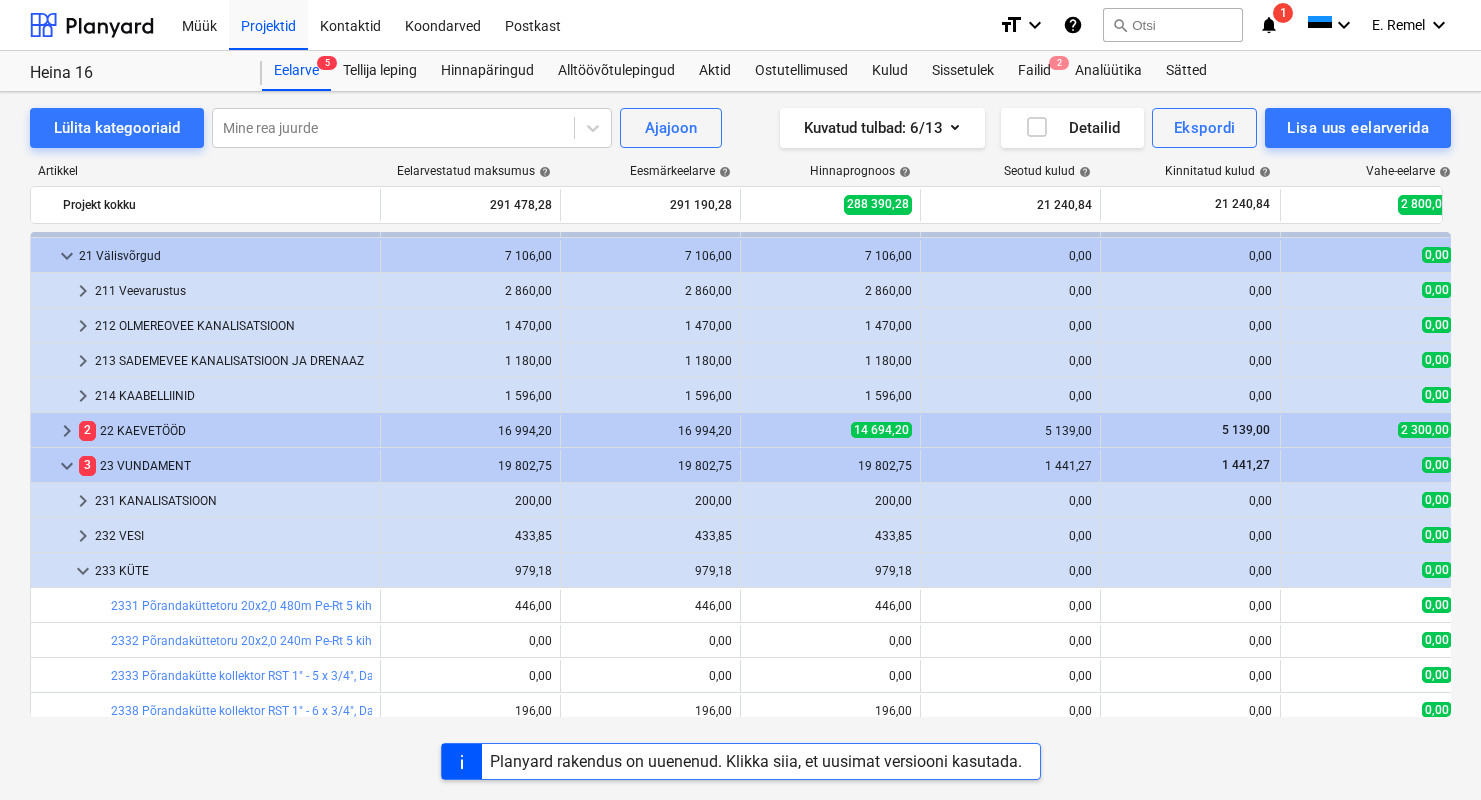 click on "2 22 KAEVETÖÖD" at bounding box center [225, 431] 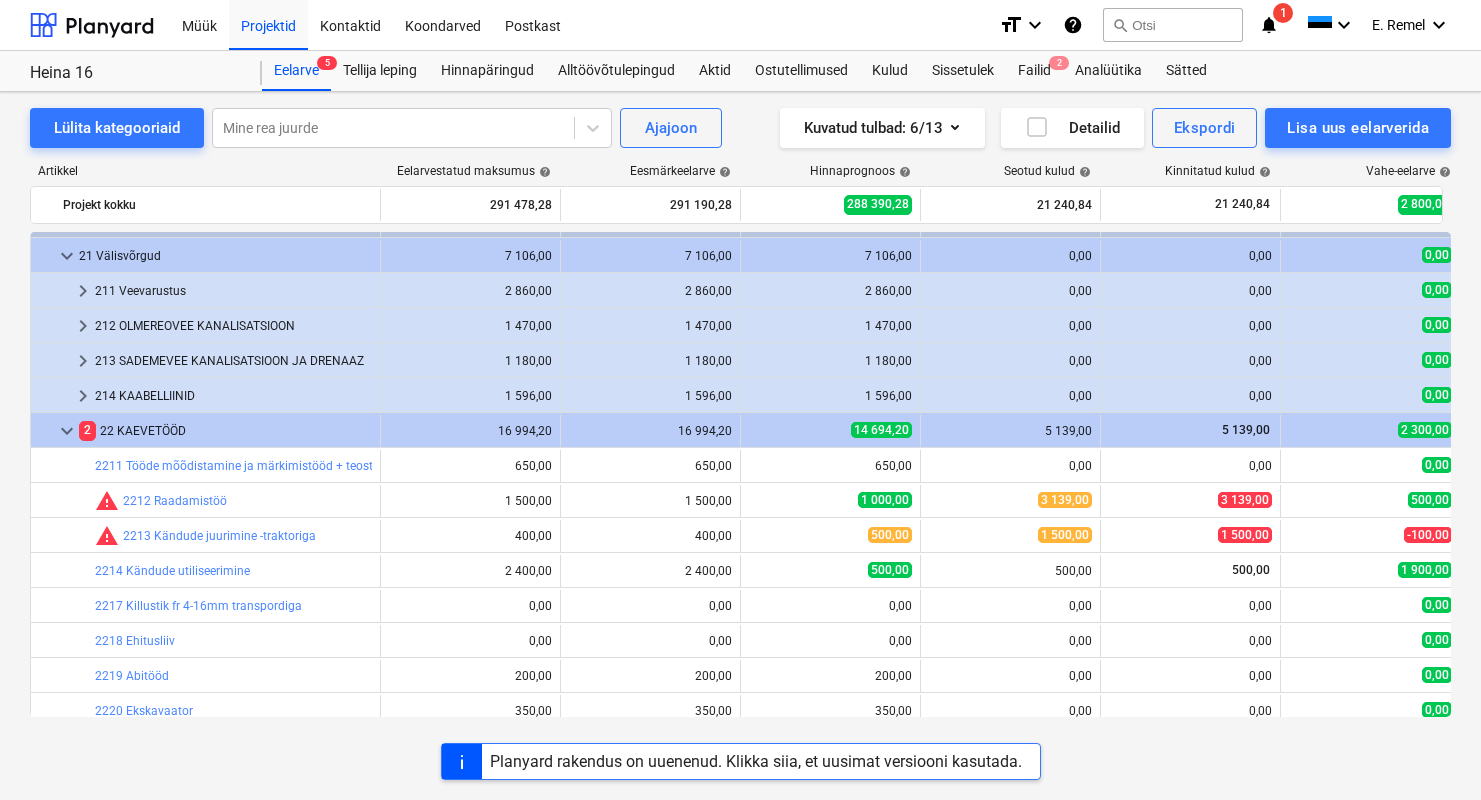 scroll, scrollTop: 964, scrollLeft: 0, axis: vertical 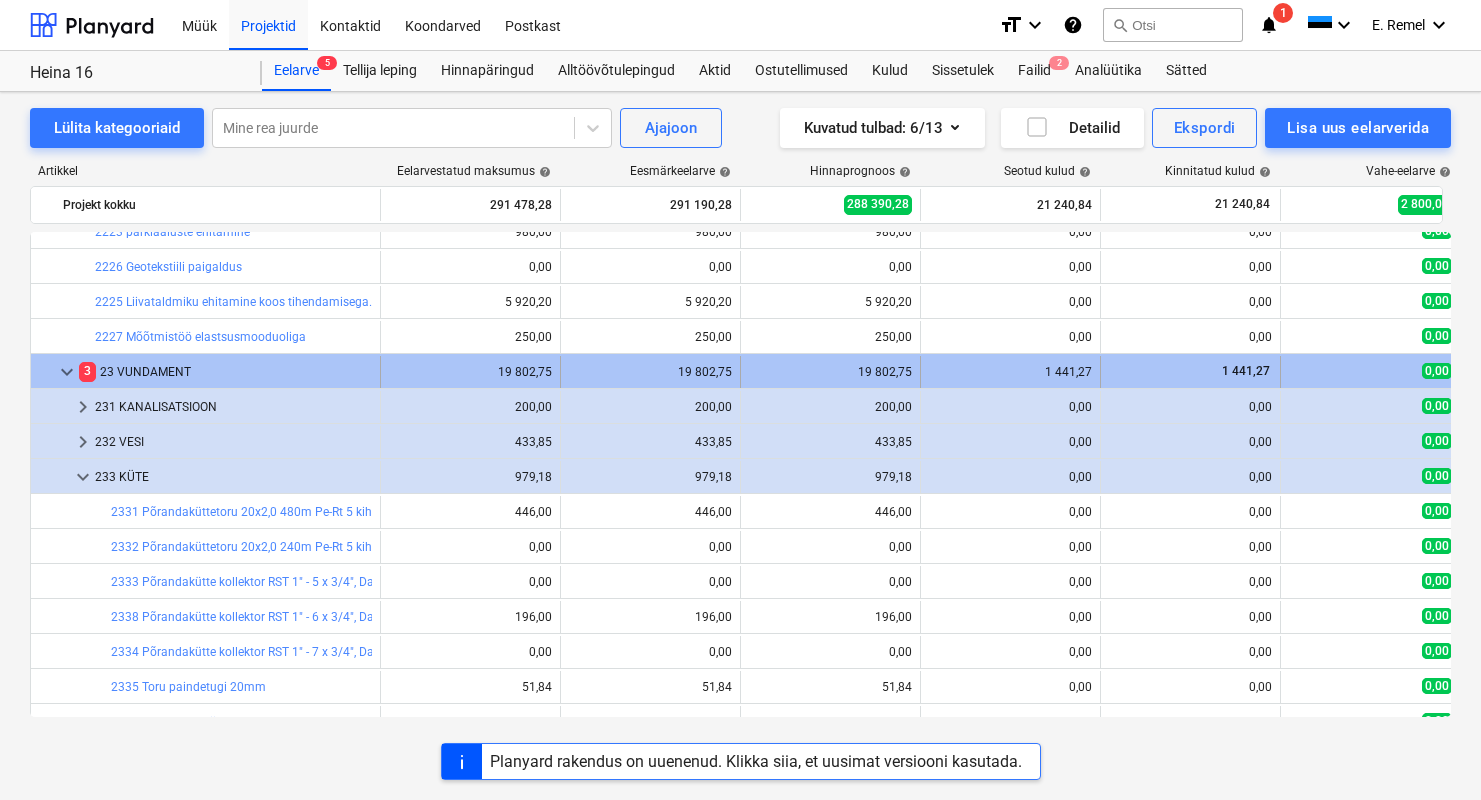 click on "3 23 VUNDAMENT" at bounding box center [225, 372] 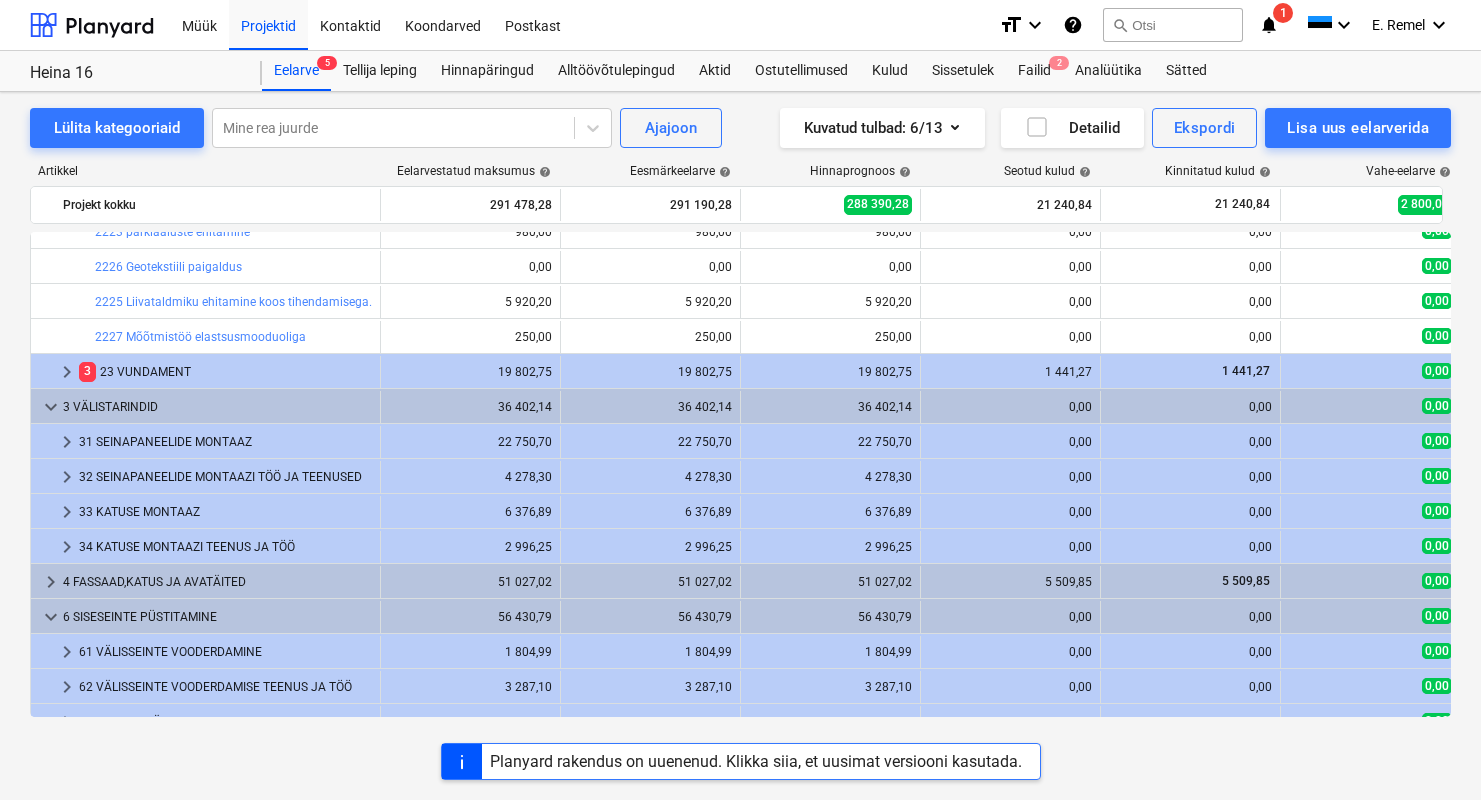 click on "3 23 VUNDAMENT" at bounding box center [225, 372] 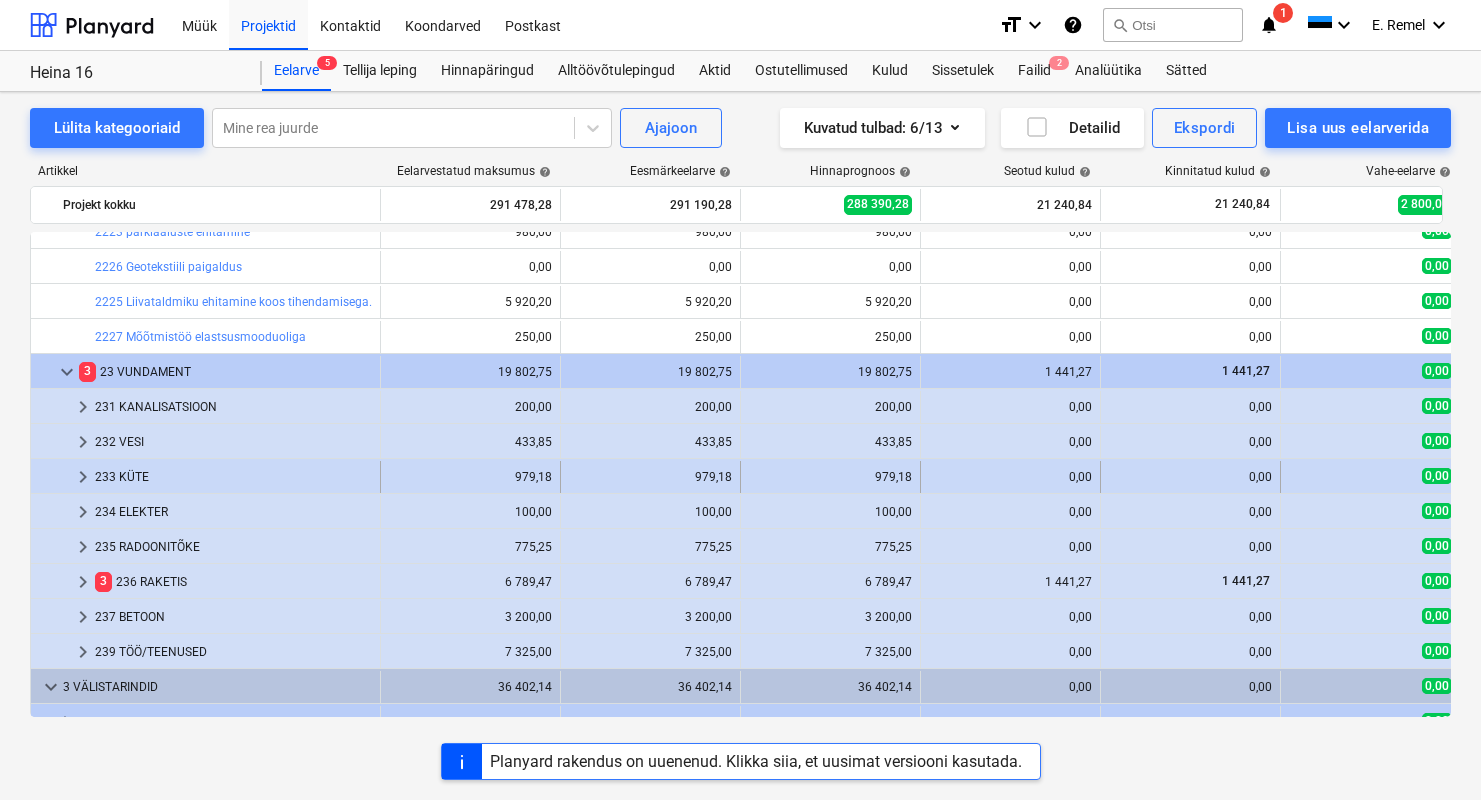 click on "233 KÜTE" at bounding box center (233, 477) 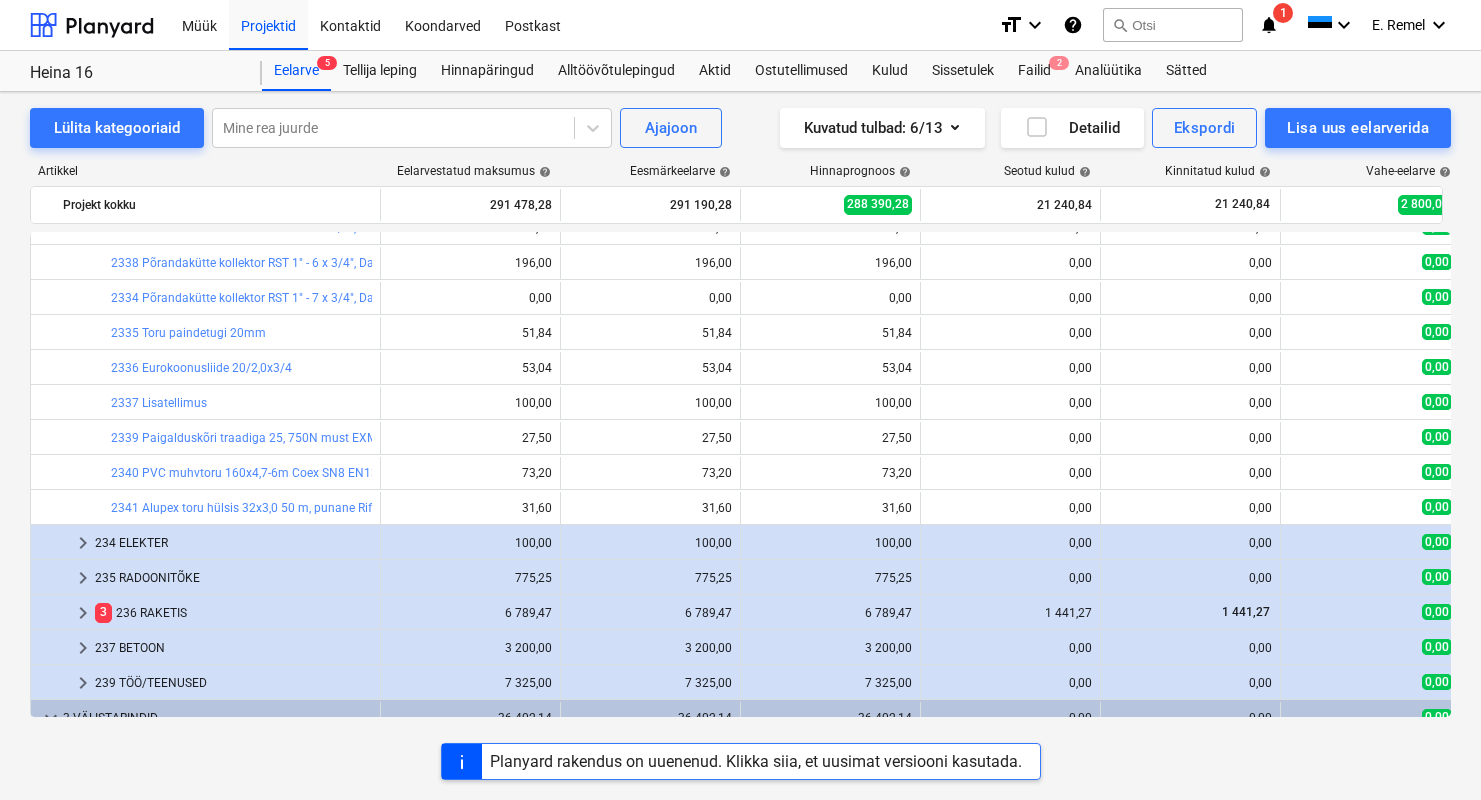 scroll, scrollTop: 1197, scrollLeft: 0, axis: vertical 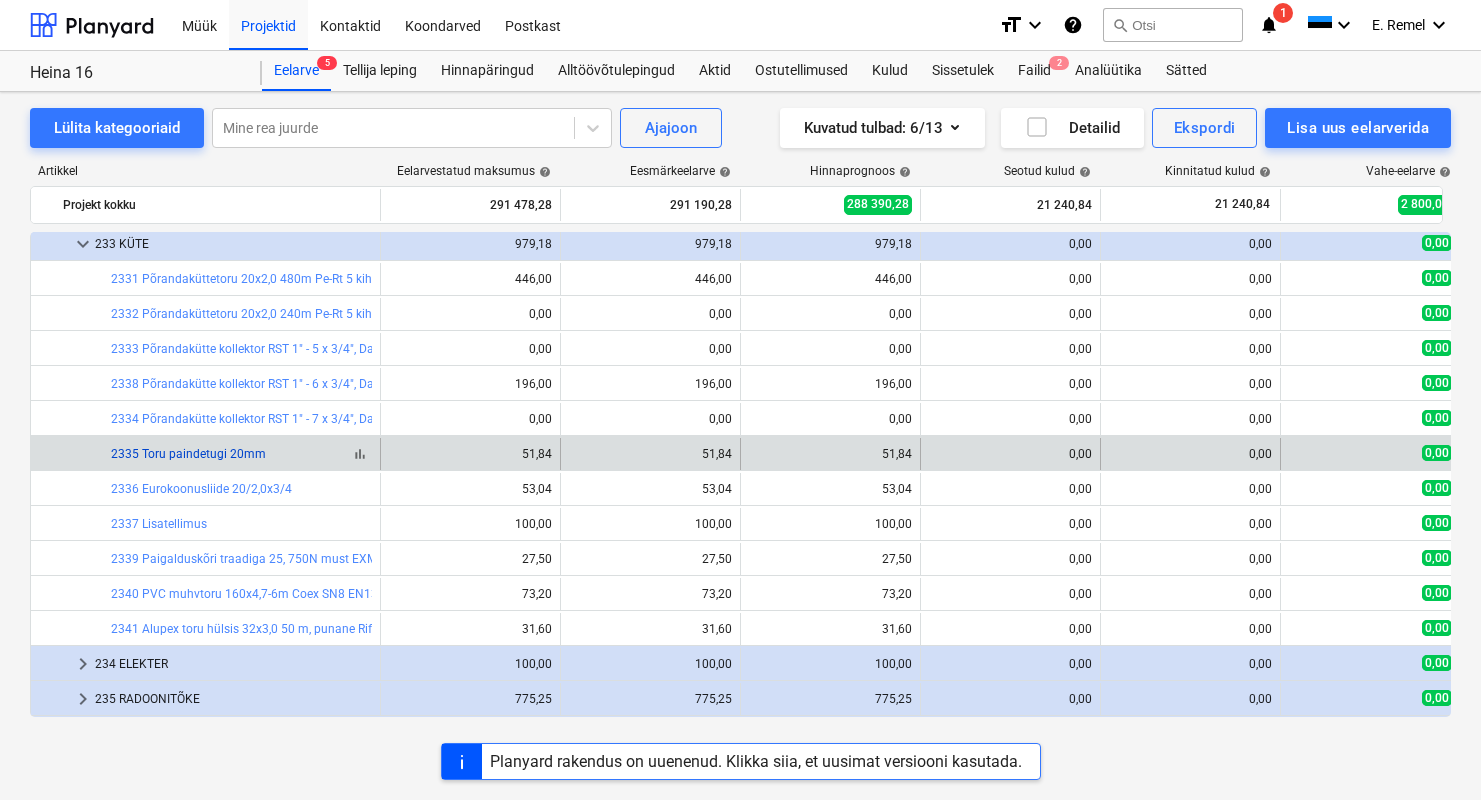 click on "2335 Toru paindetugi 20mm" at bounding box center (188, 454) 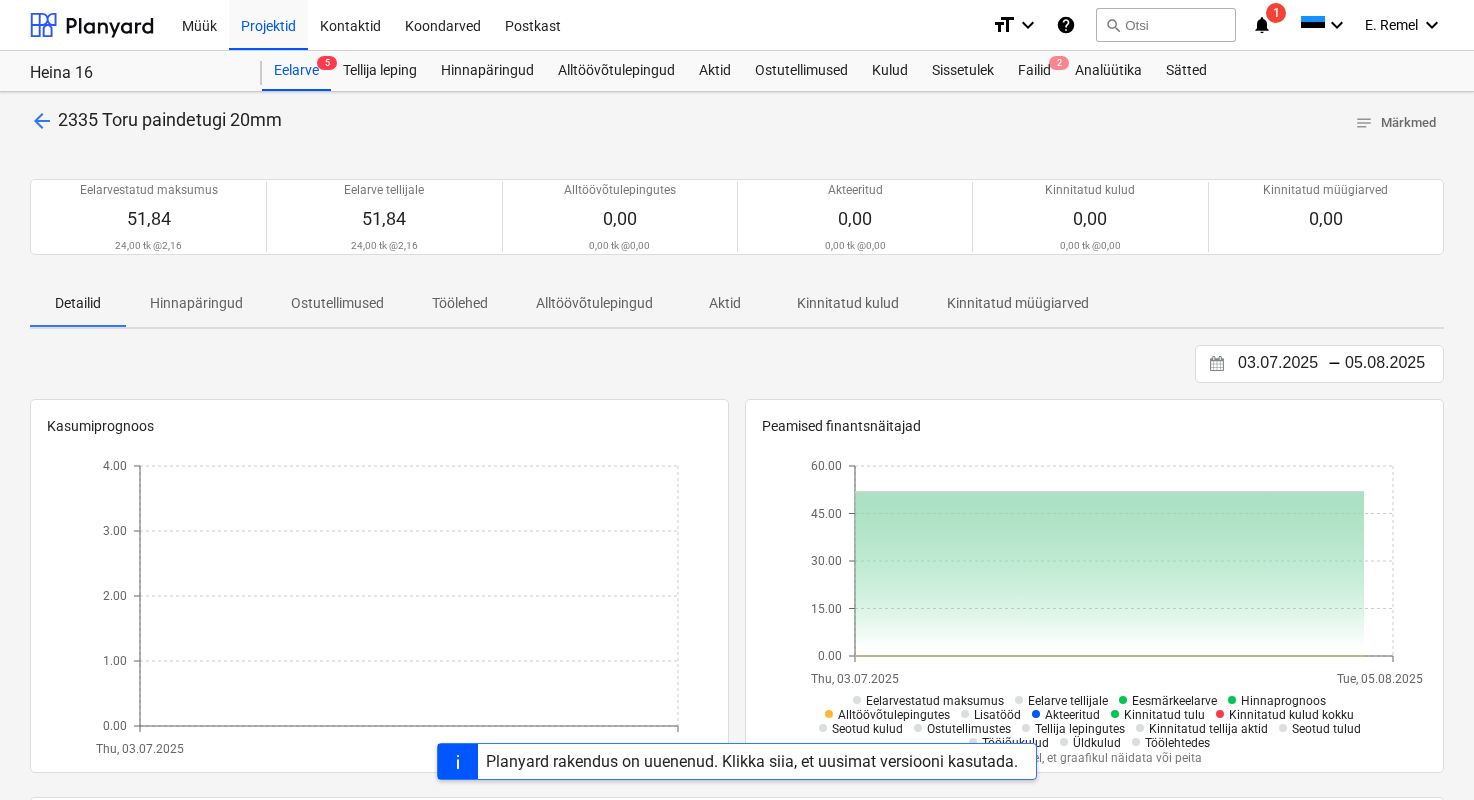 click on "arrow_back   [NUMBER] Toru paindetugi [NUMBER]mm notes Märkmed Eelarvestatud maksumus [PRICE] [QUANTITY] tk  @  [PRICE] Eelarve tellijale [PRICE] [QUANTITY] tk  @  [PRICE] Alltöövõtulepingutes 0,00 0,00 tk  @  0,00 Akteeritud 0,00 0,00 tk  @  0,00 Kinnitatud kulud 0,00 0,00 tk  @  0,00 Kinnitatud müügiarved 0,00   Please wait Detailid Hinnapäringud Ostutellimused Töölehed Alltöövõtulepingud Aktid Kinnitatud kulud Kinnitatud müügiarved [DATE] Press the down arrow key to interact with the calendar and
select a date. Press the question mark key to get the keyboard shortcuts for changing dates. - [DATE] Press the down arrow key to interact with the calendar and
select a date. Press the question mark key to get the keyboard shortcuts for changing dates. Kasumiprognoos Thu, [DATE] Tue, [DATE] [PRICE] [PRICE] [PRICE] [PRICE] Thu, [DATE] Peamised finantsnäitajad Thu, [DATE] Tue, [DATE] [PRICE] [PRICE] [PRICE] [PRICE] Eelarvestatud maksumus Eelarve tellijale Eesmärkeelarve Hinnaprognoos Lisatööd Akteeritud" at bounding box center (737, 710) 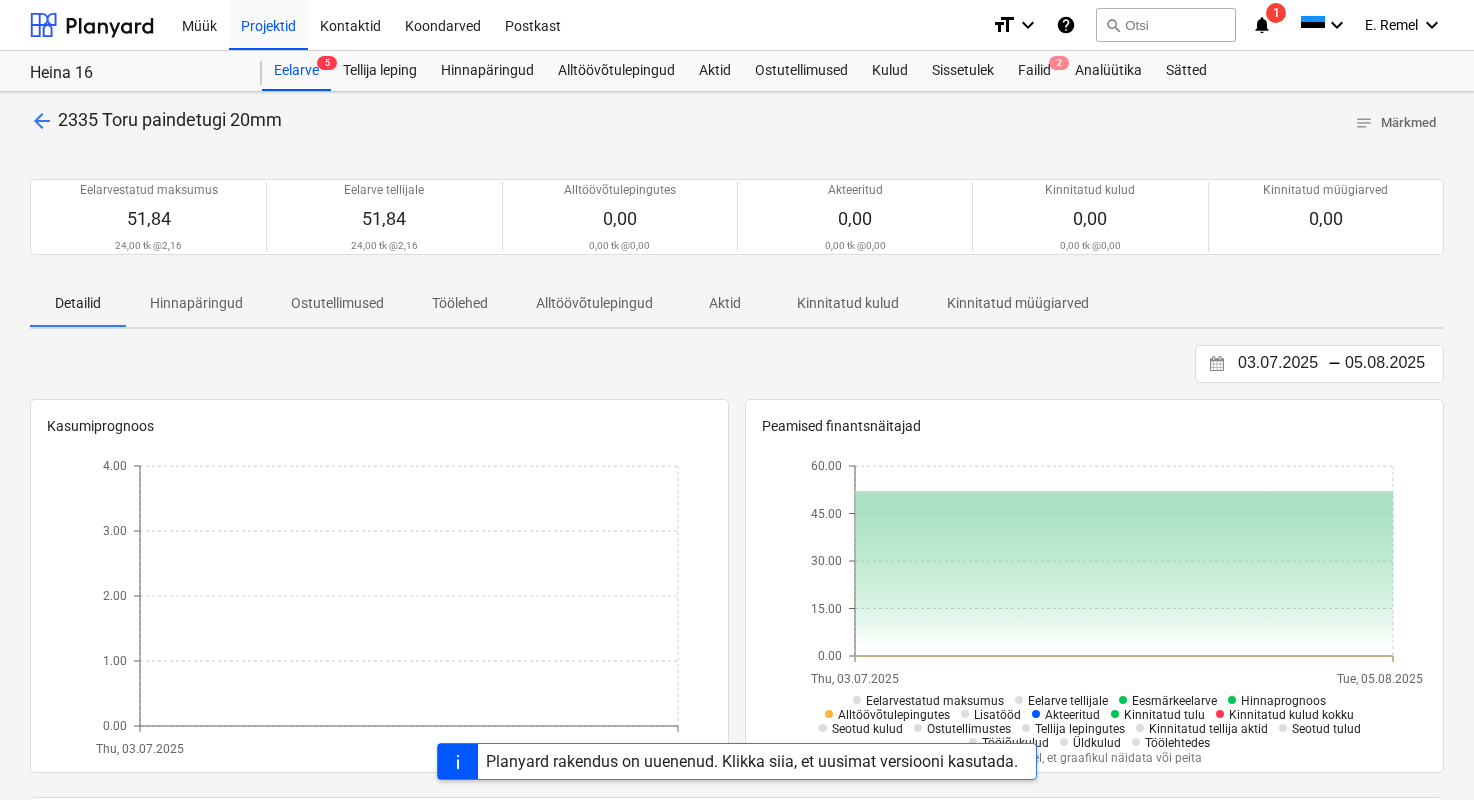 click on "arrow_back" at bounding box center (42, 121) 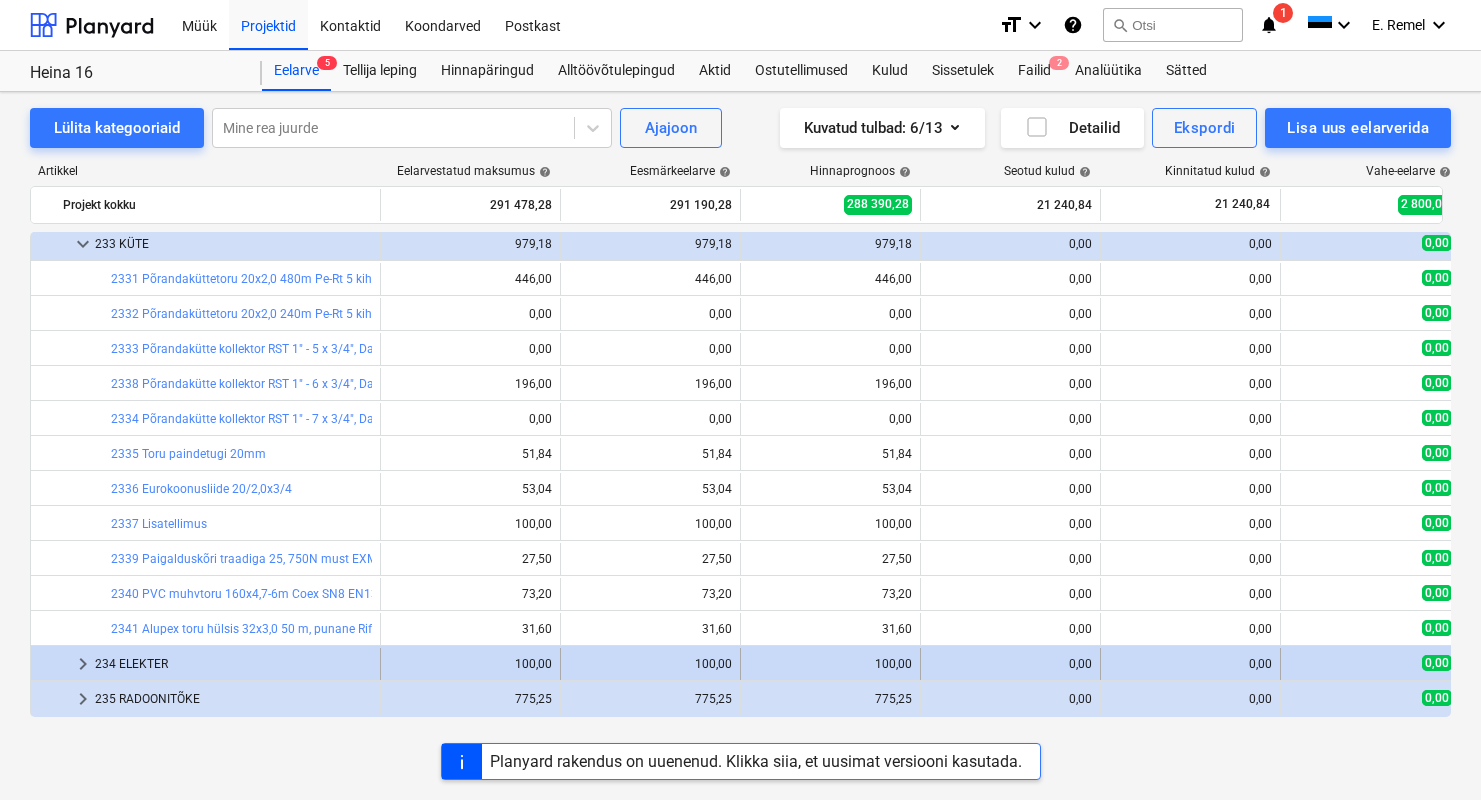 scroll, scrollTop: 1384, scrollLeft: 0, axis: vertical 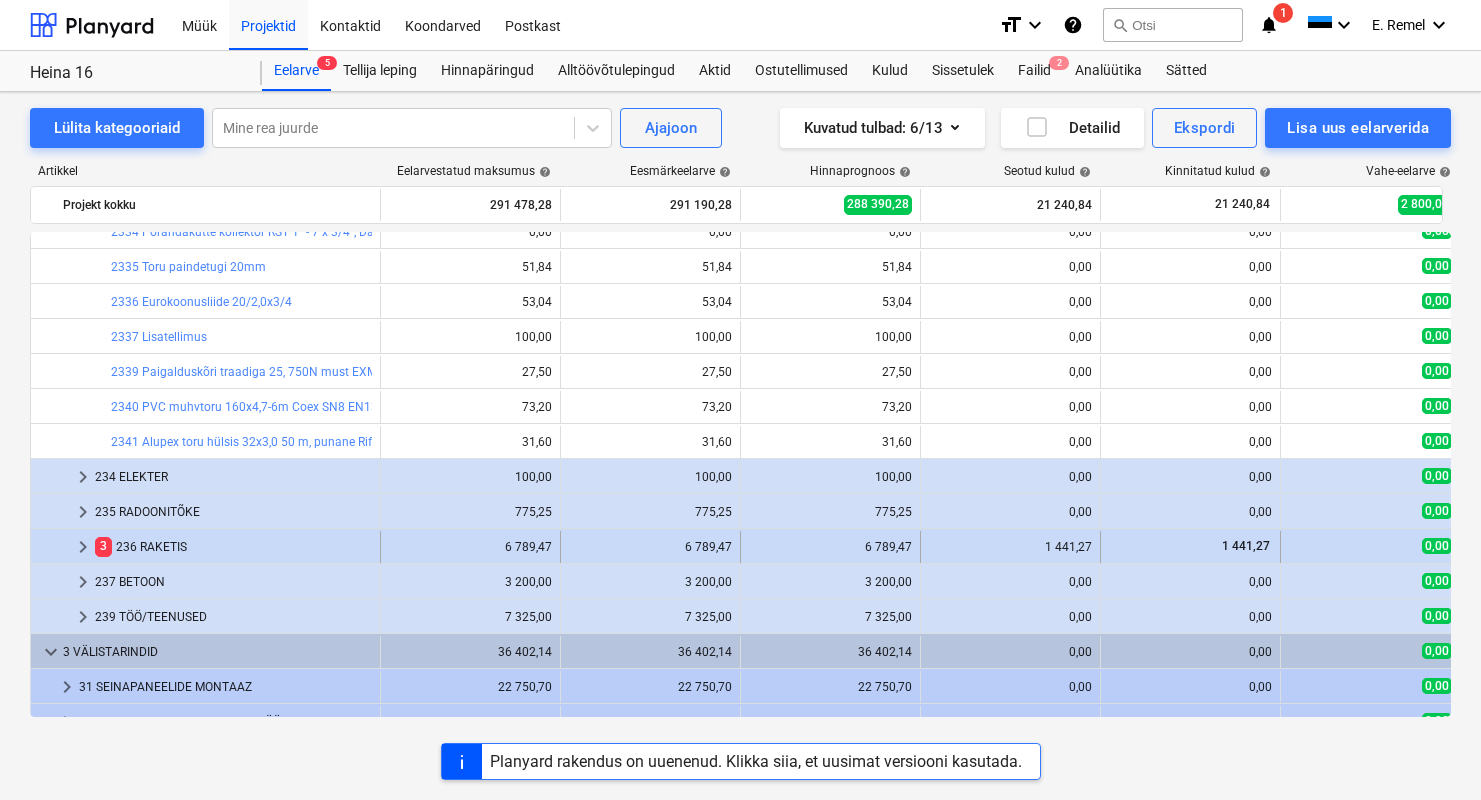 click on "3 236 RAKETIS" at bounding box center (233, 547) 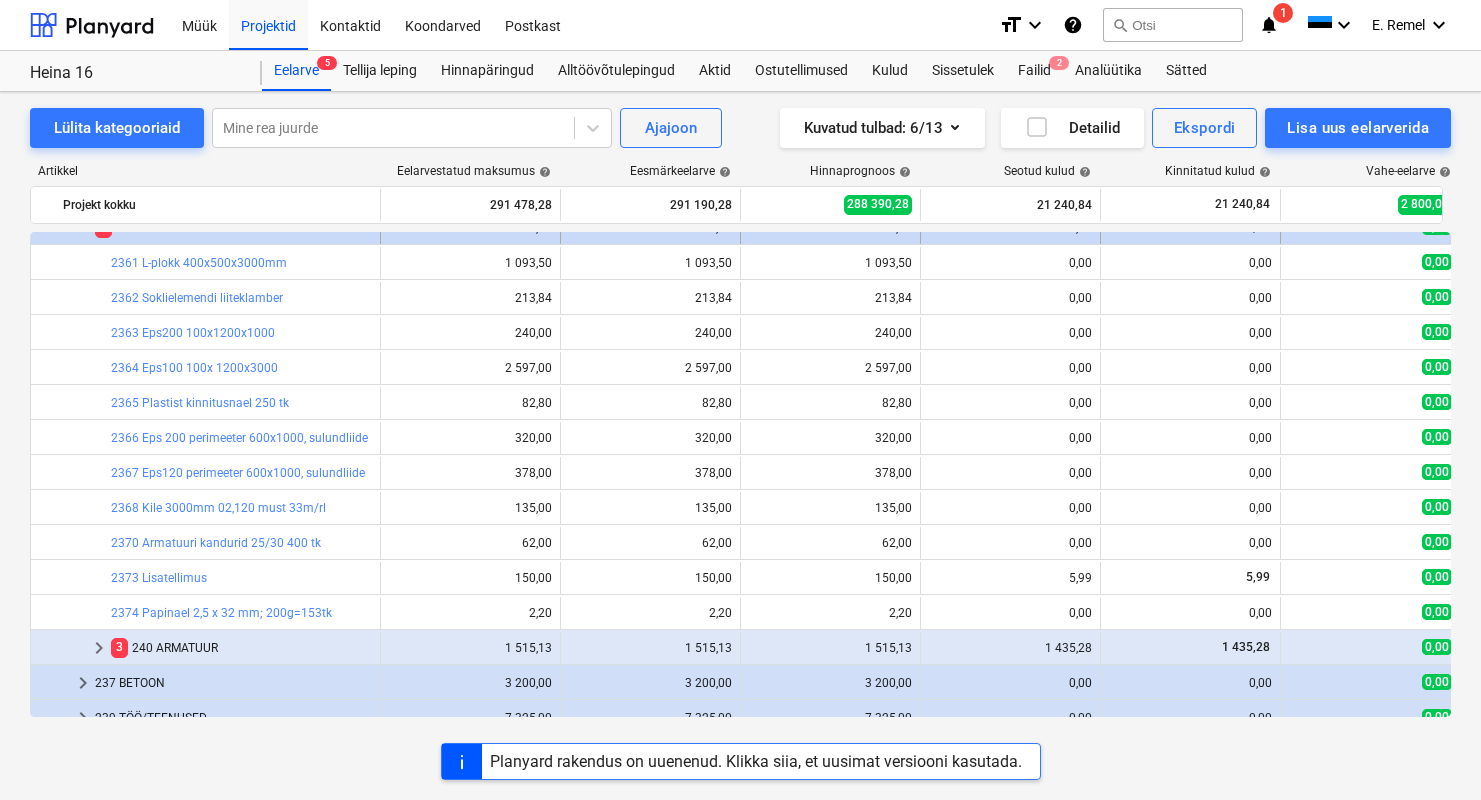 scroll, scrollTop: 1494, scrollLeft: 0, axis: vertical 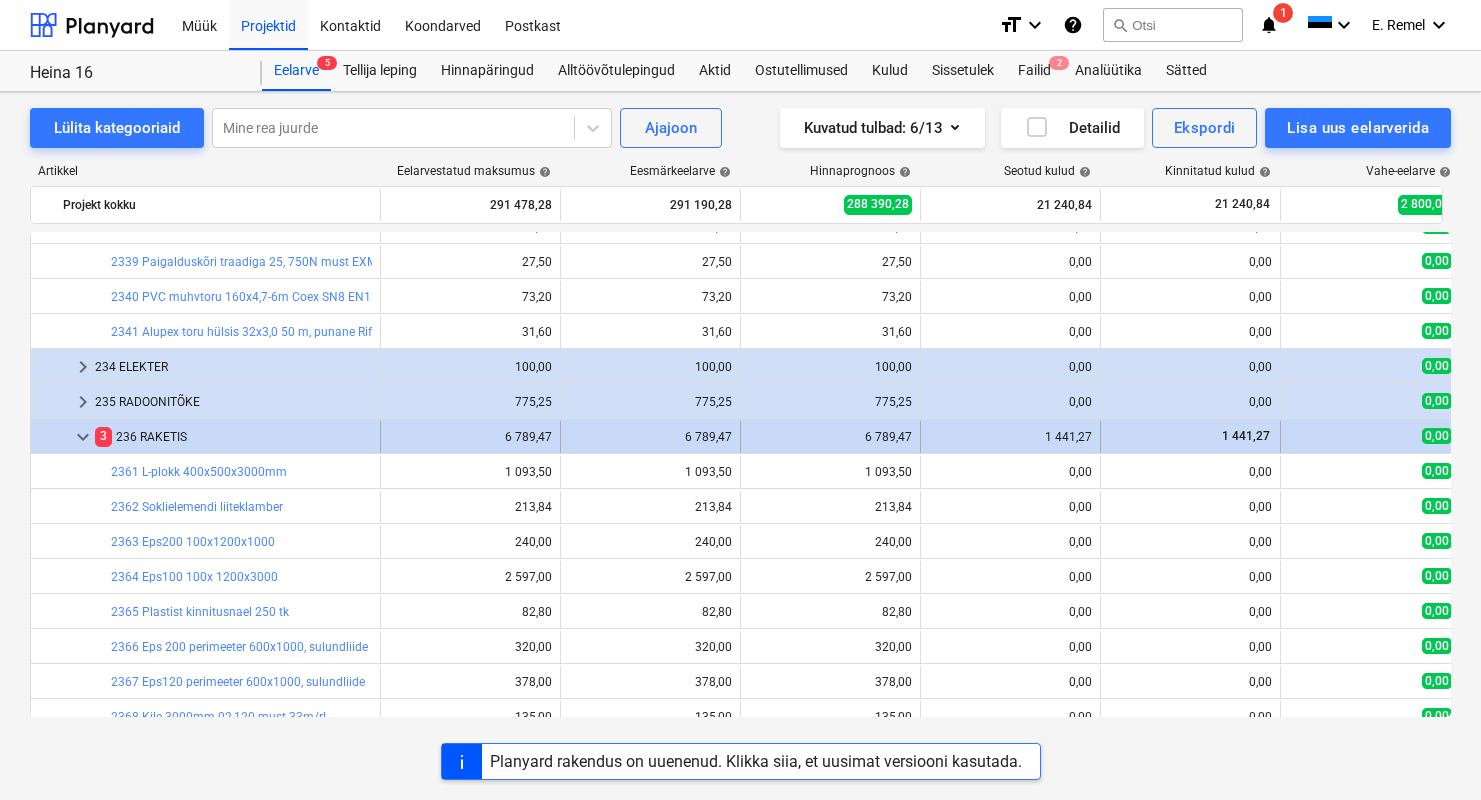 click on "keyboard_arrow_down" at bounding box center (83, 437) 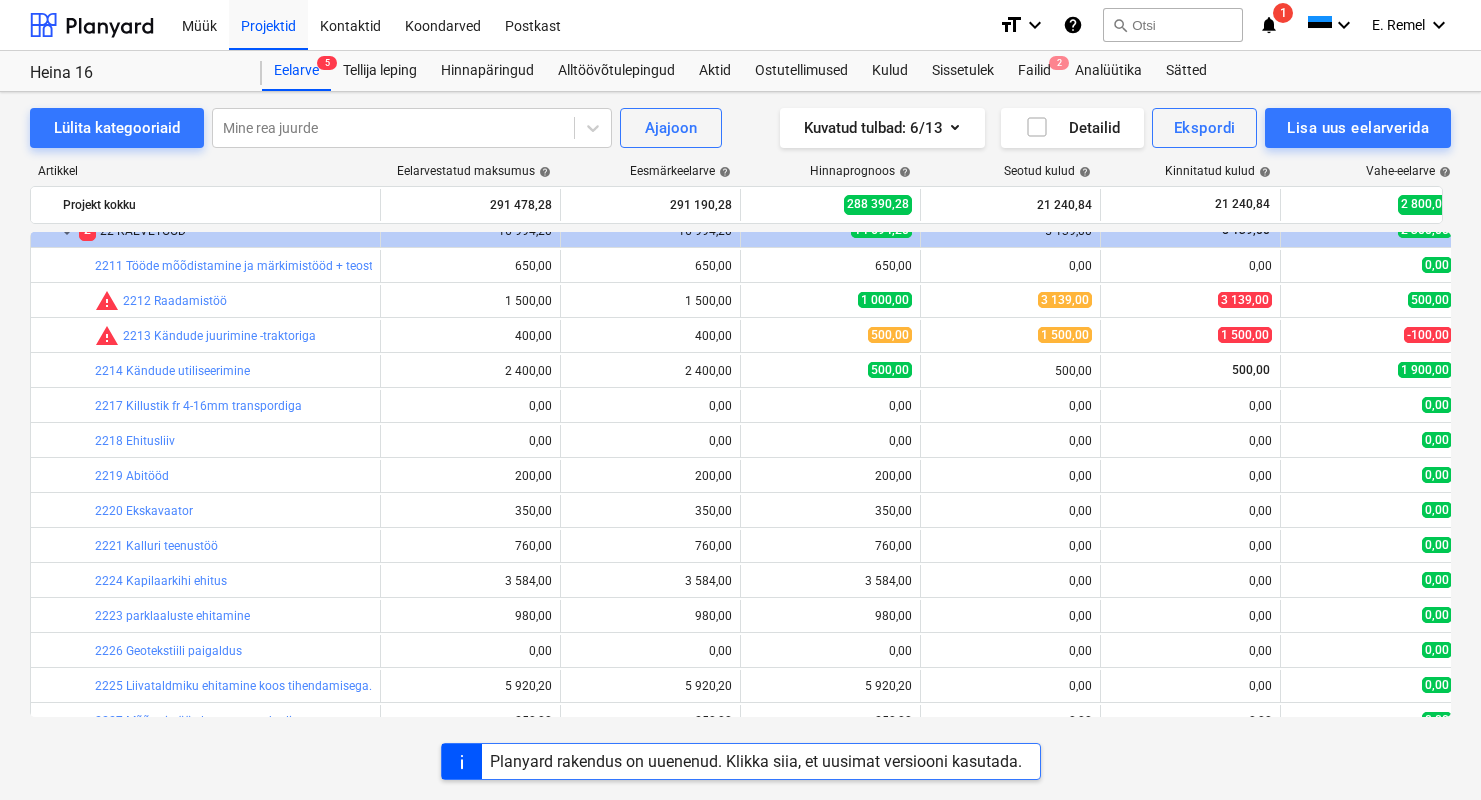 scroll, scrollTop: 0, scrollLeft: 0, axis: both 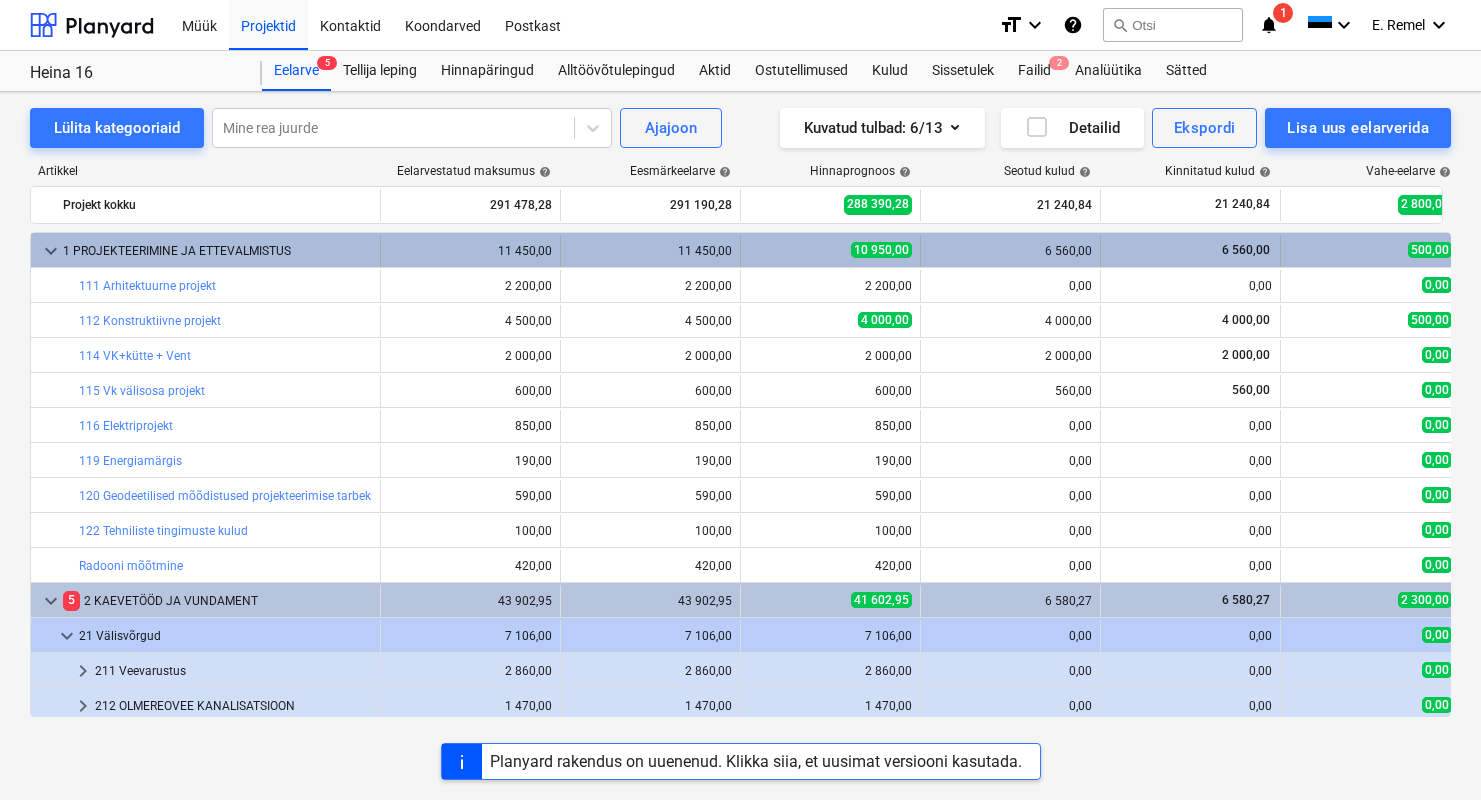 click on "1 PROJEKTEERIMINE JA ETTEVALMISTUS" at bounding box center [217, 251] 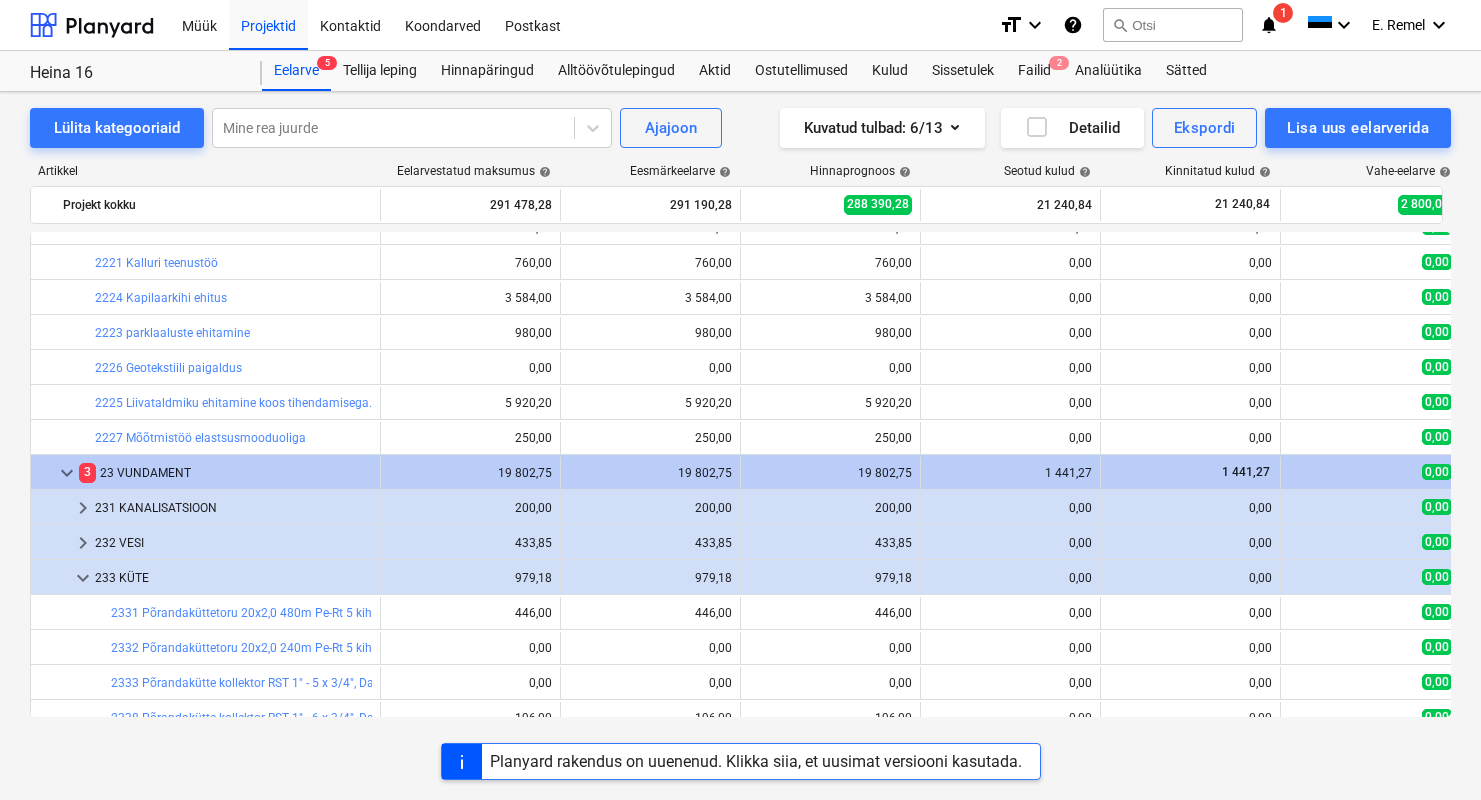 scroll, scrollTop: 690, scrollLeft: 0, axis: vertical 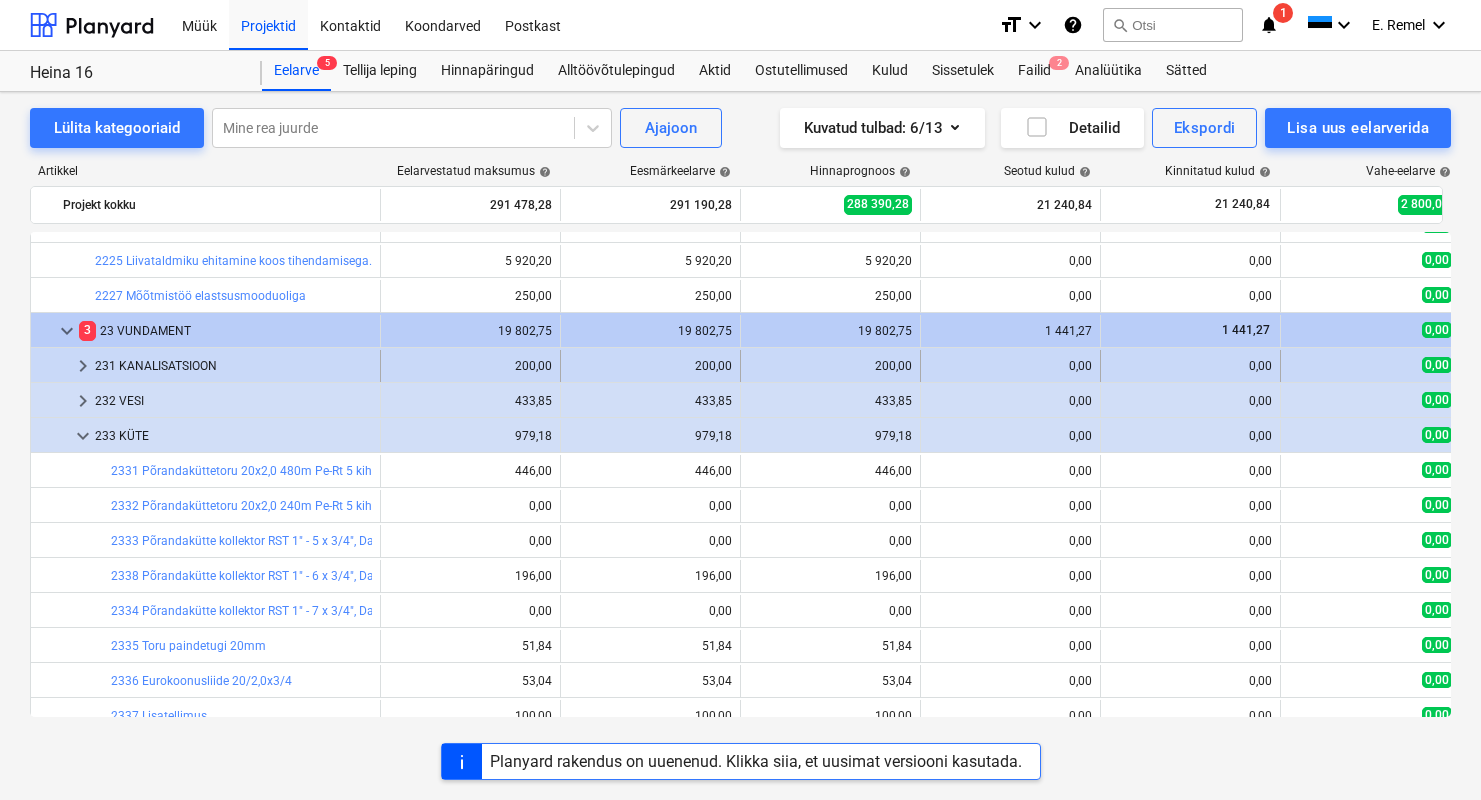 click on "231 KANALISATSIOON" at bounding box center (233, 366) 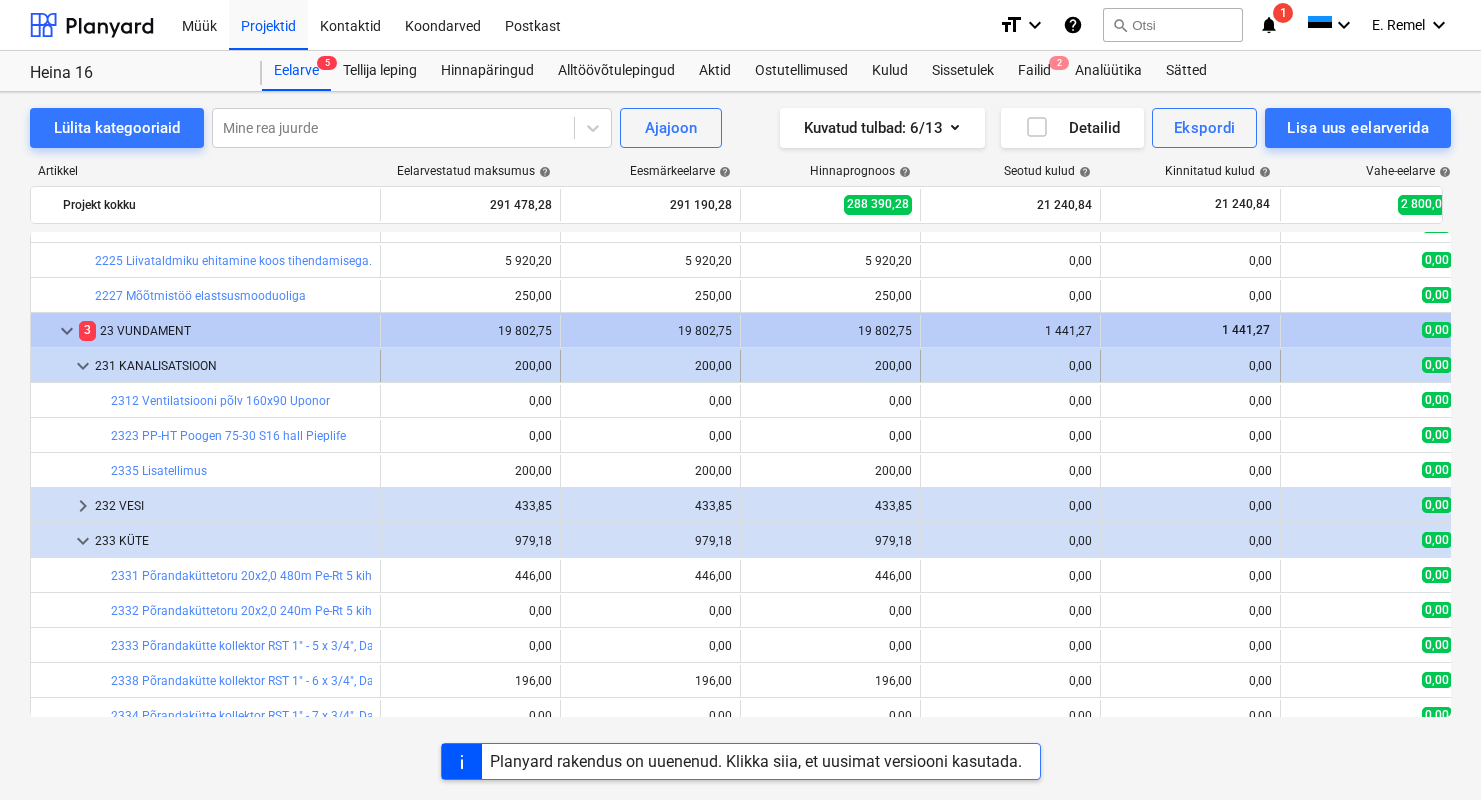 click on "231 KANALISATSIOON" at bounding box center [233, 366] 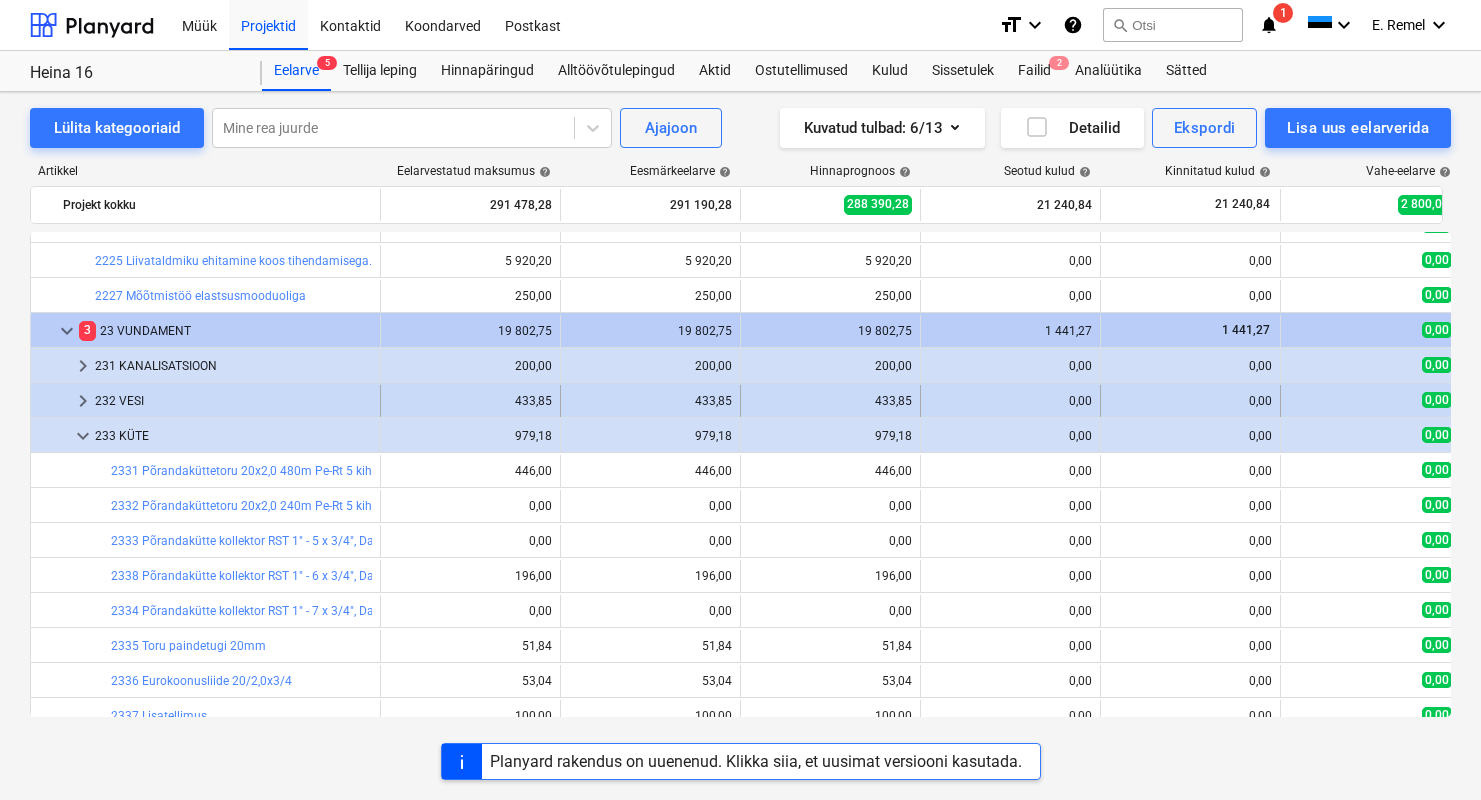 click on "232 VESI" at bounding box center (233, 401) 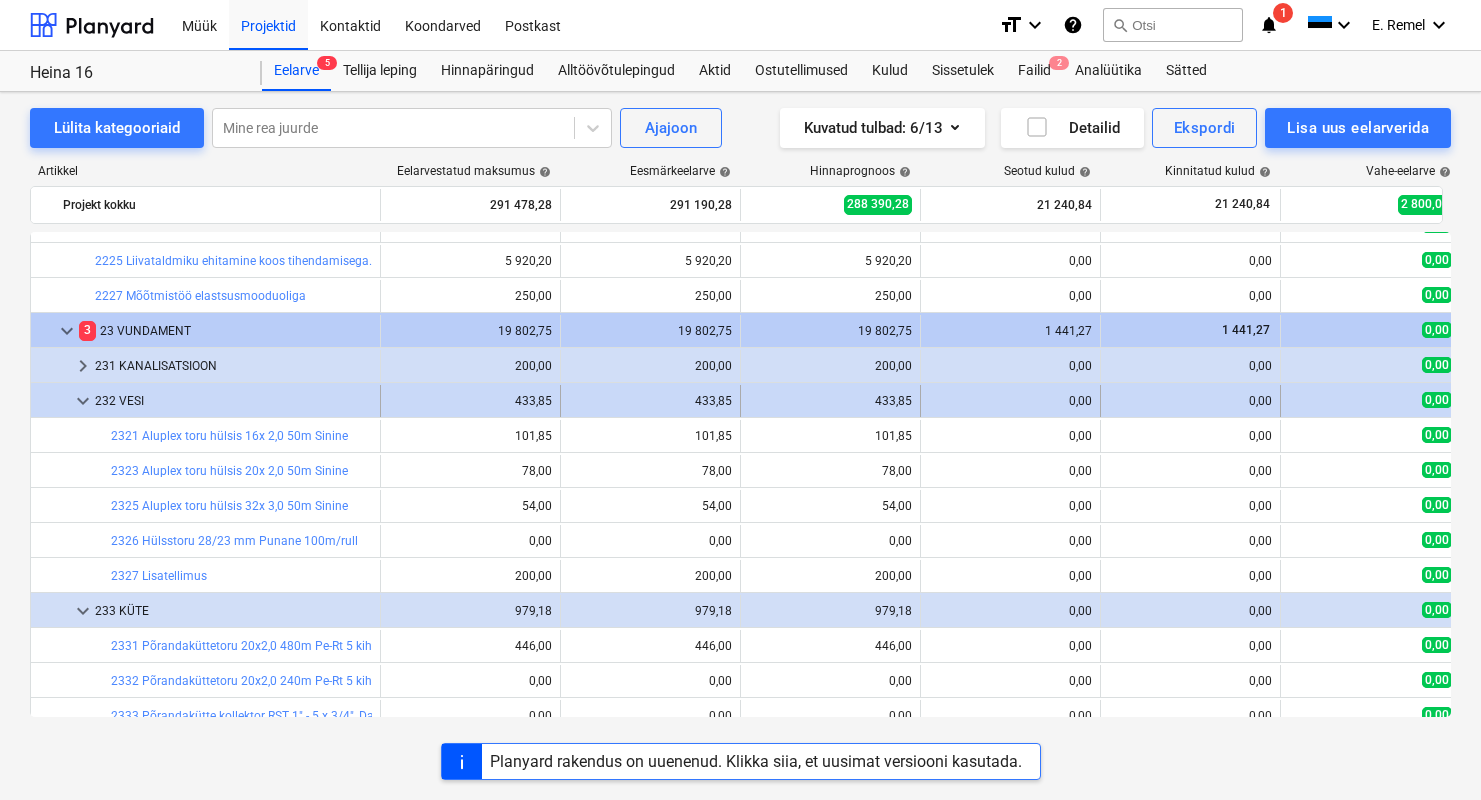 click on "232 VESI" at bounding box center (233, 401) 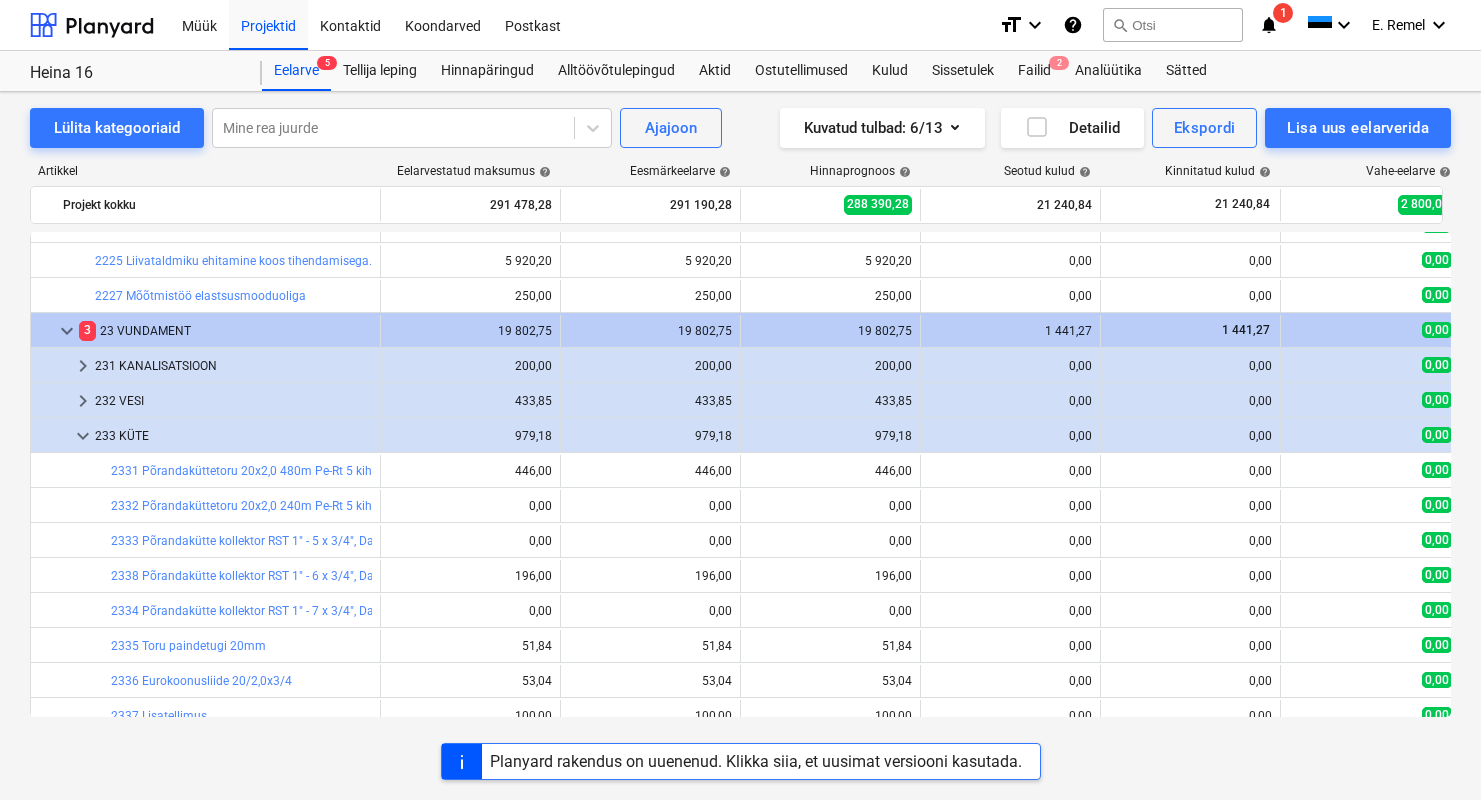 scroll, scrollTop: 845, scrollLeft: 0, axis: vertical 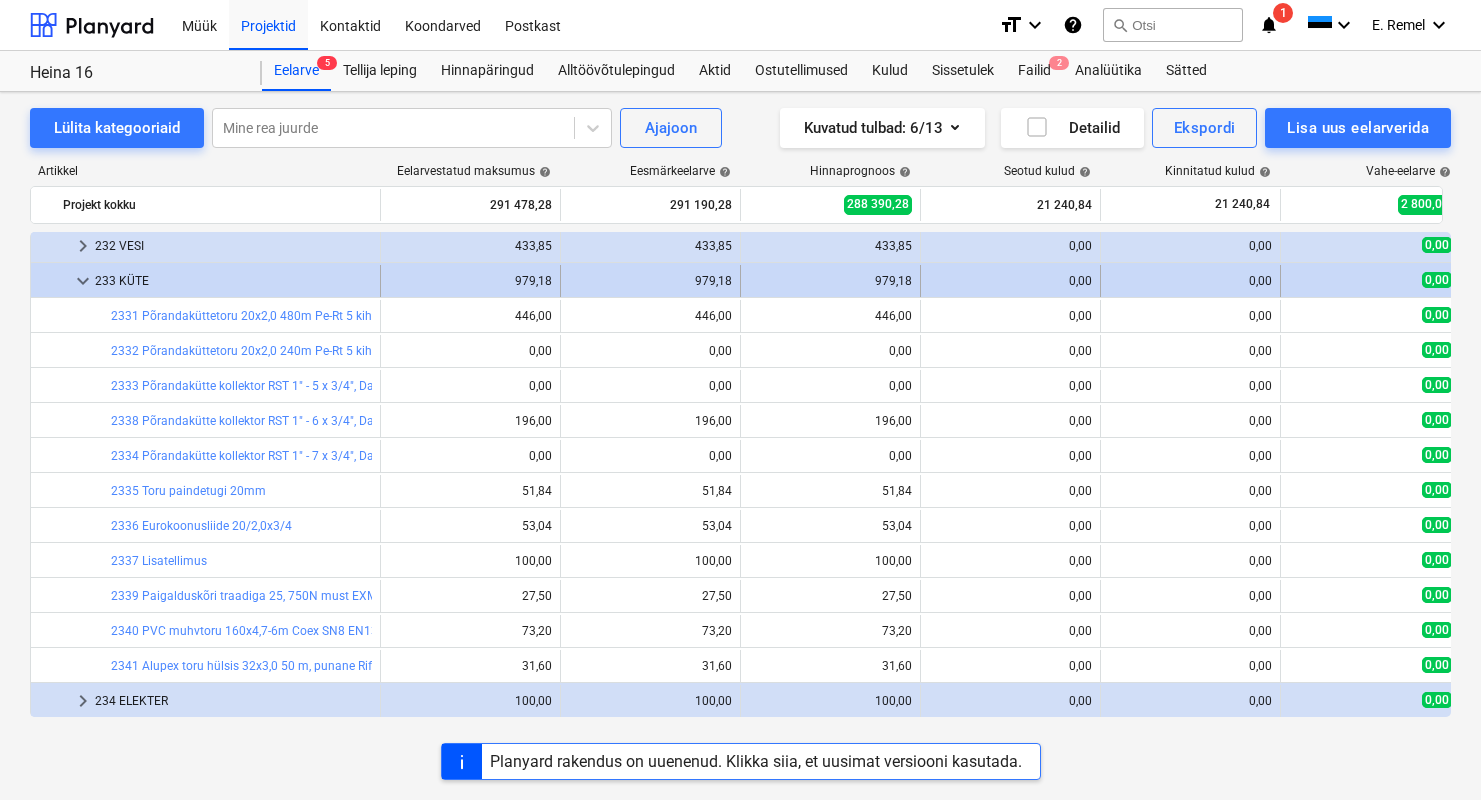 click on "keyboard_arrow_down" at bounding box center [83, 281] 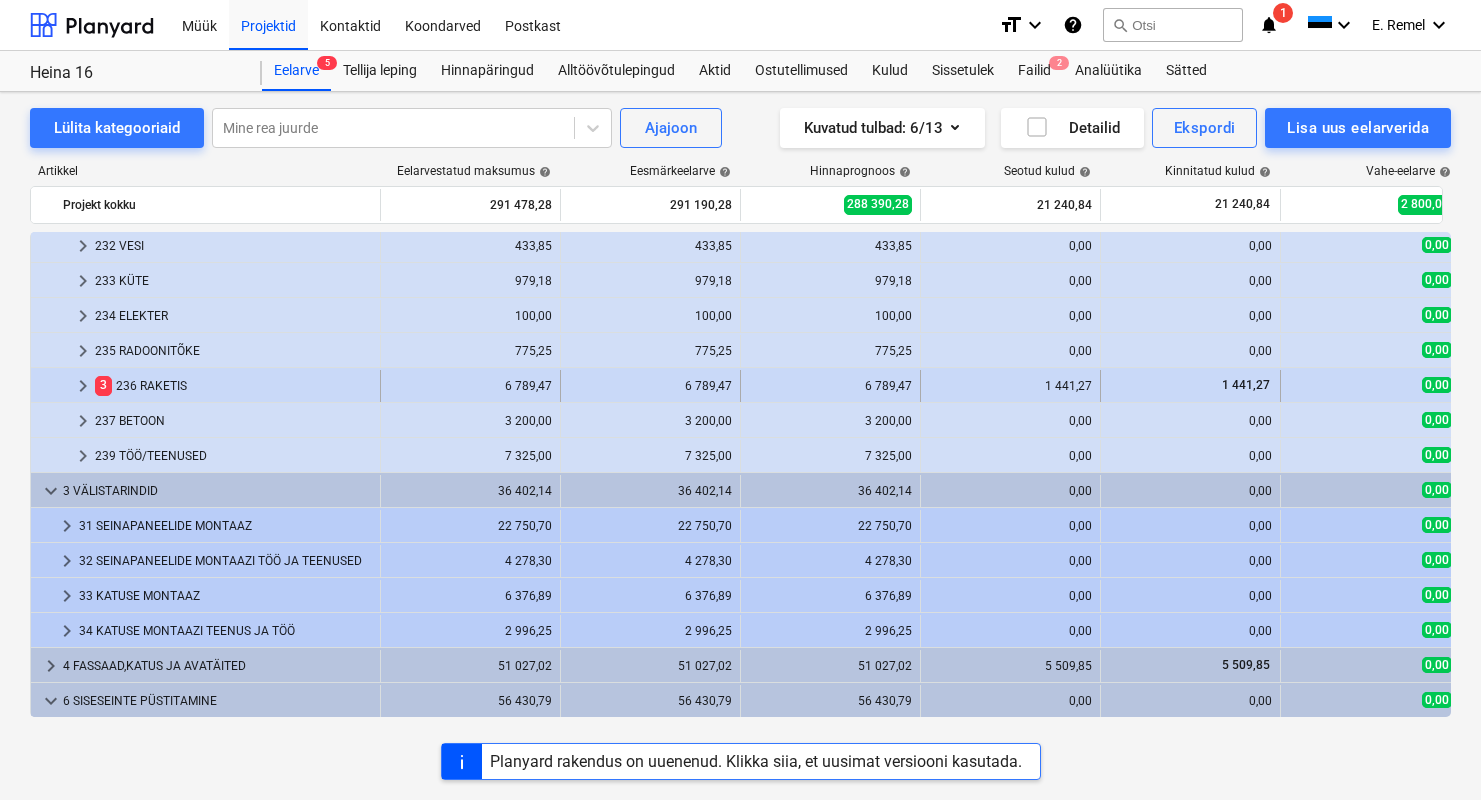 click on "3 236 RAKETIS" at bounding box center [233, 386] 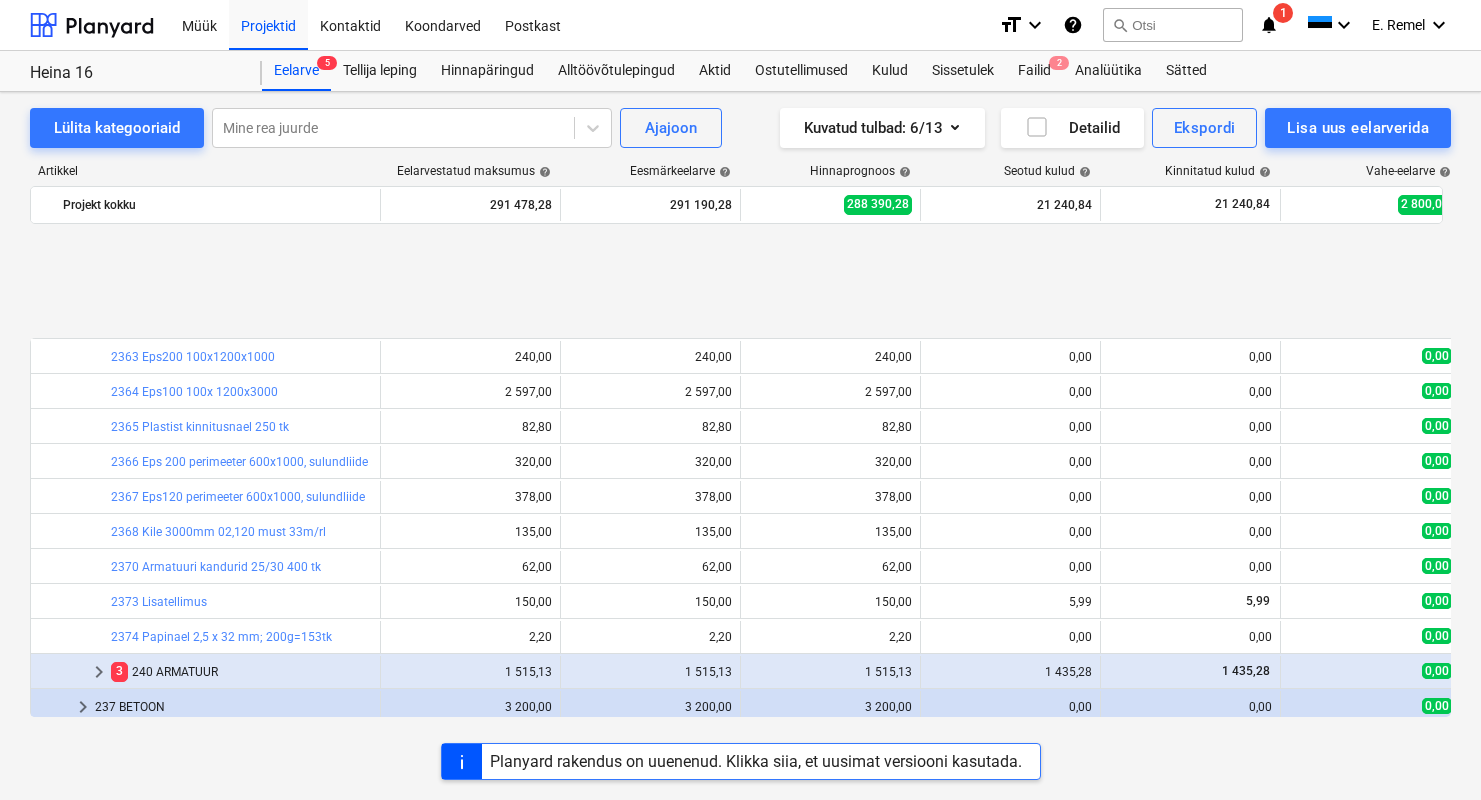 scroll, scrollTop: 1142, scrollLeft: 0, axis: vertical 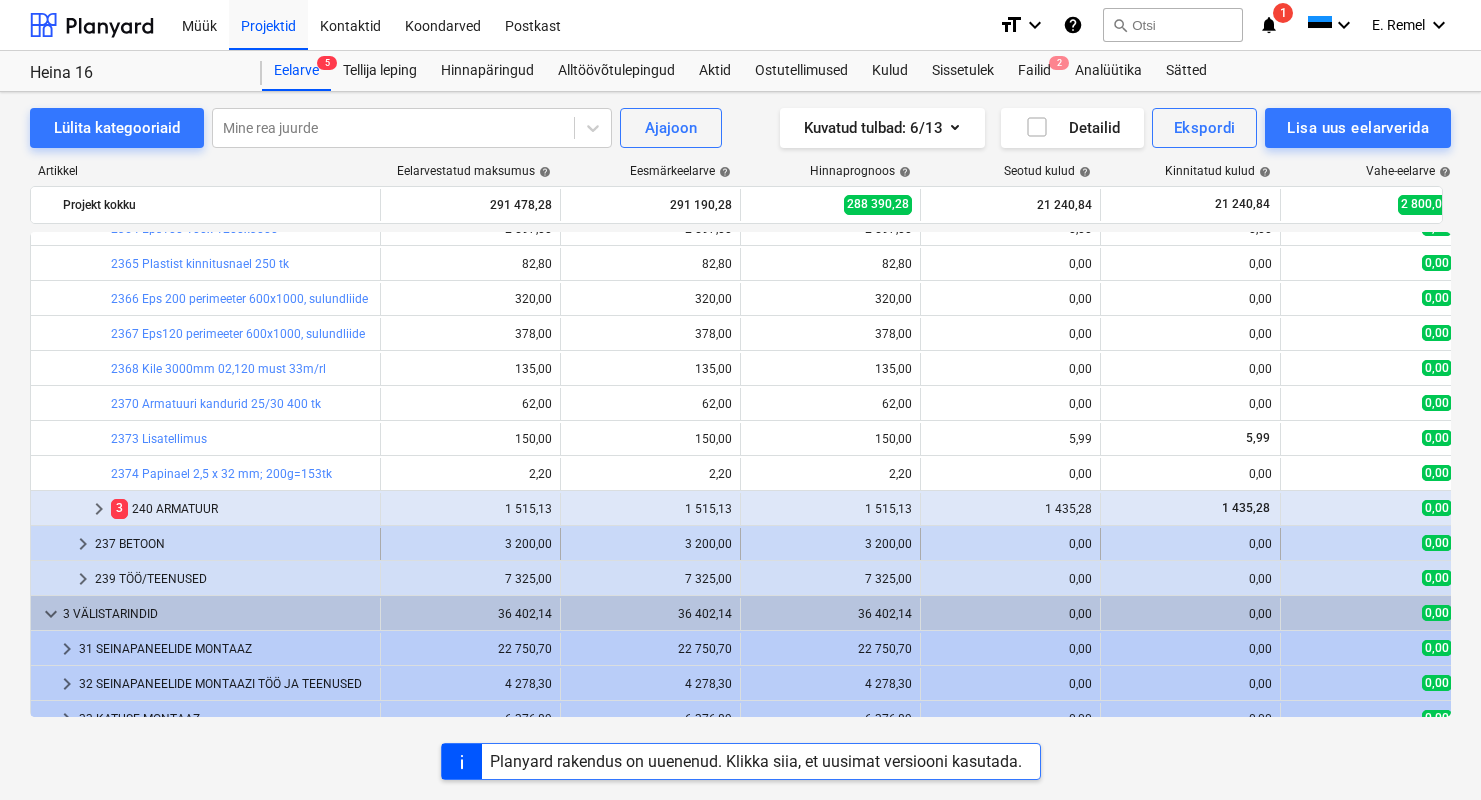 click on "237 BETOON" at bounding box center (233, 544) 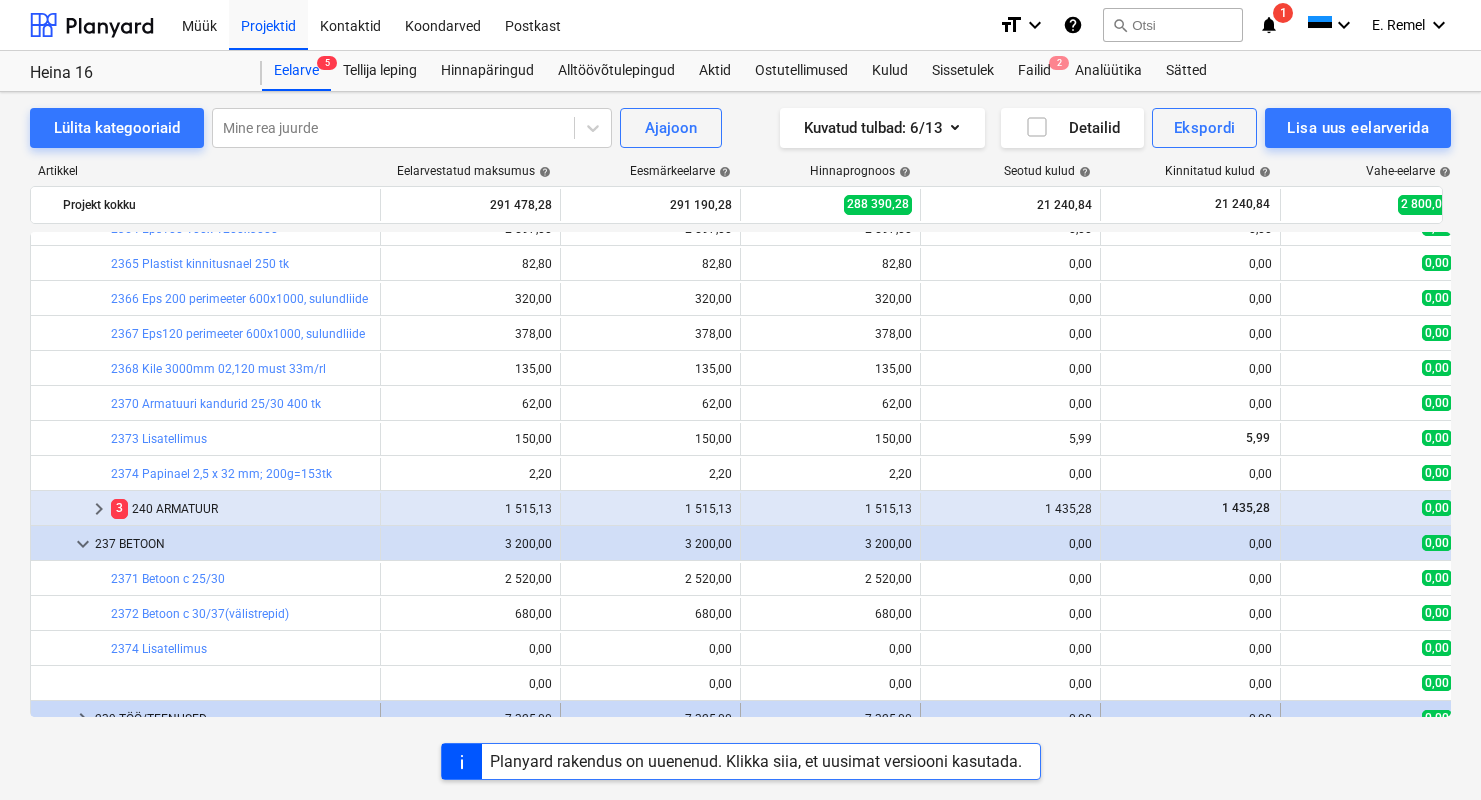 scroll, scrollTop: 1512, scrollLeft: 0, axis: vertical 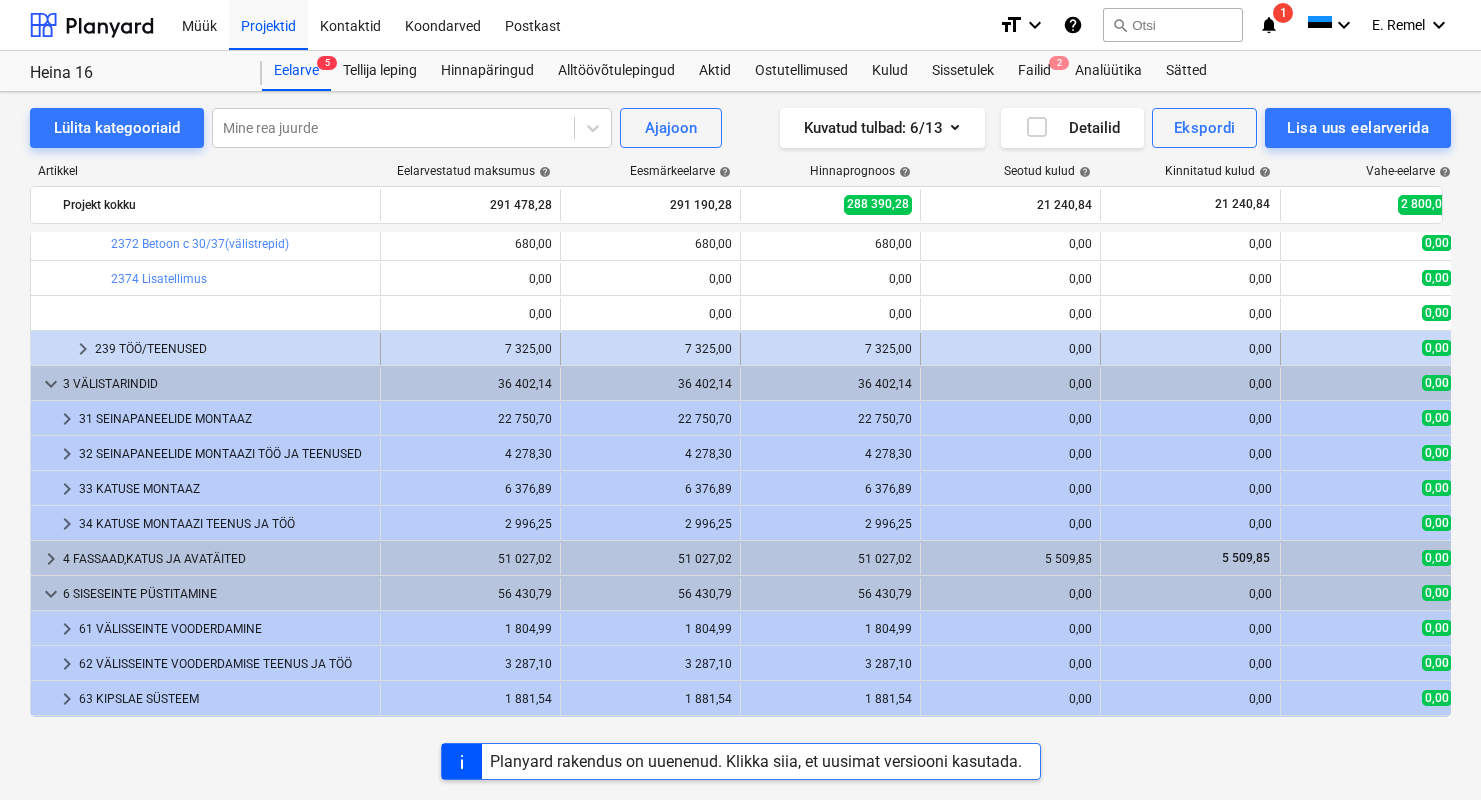 click on "239 TÖÖ/TEENUSED" at bounding box center (233, 349) 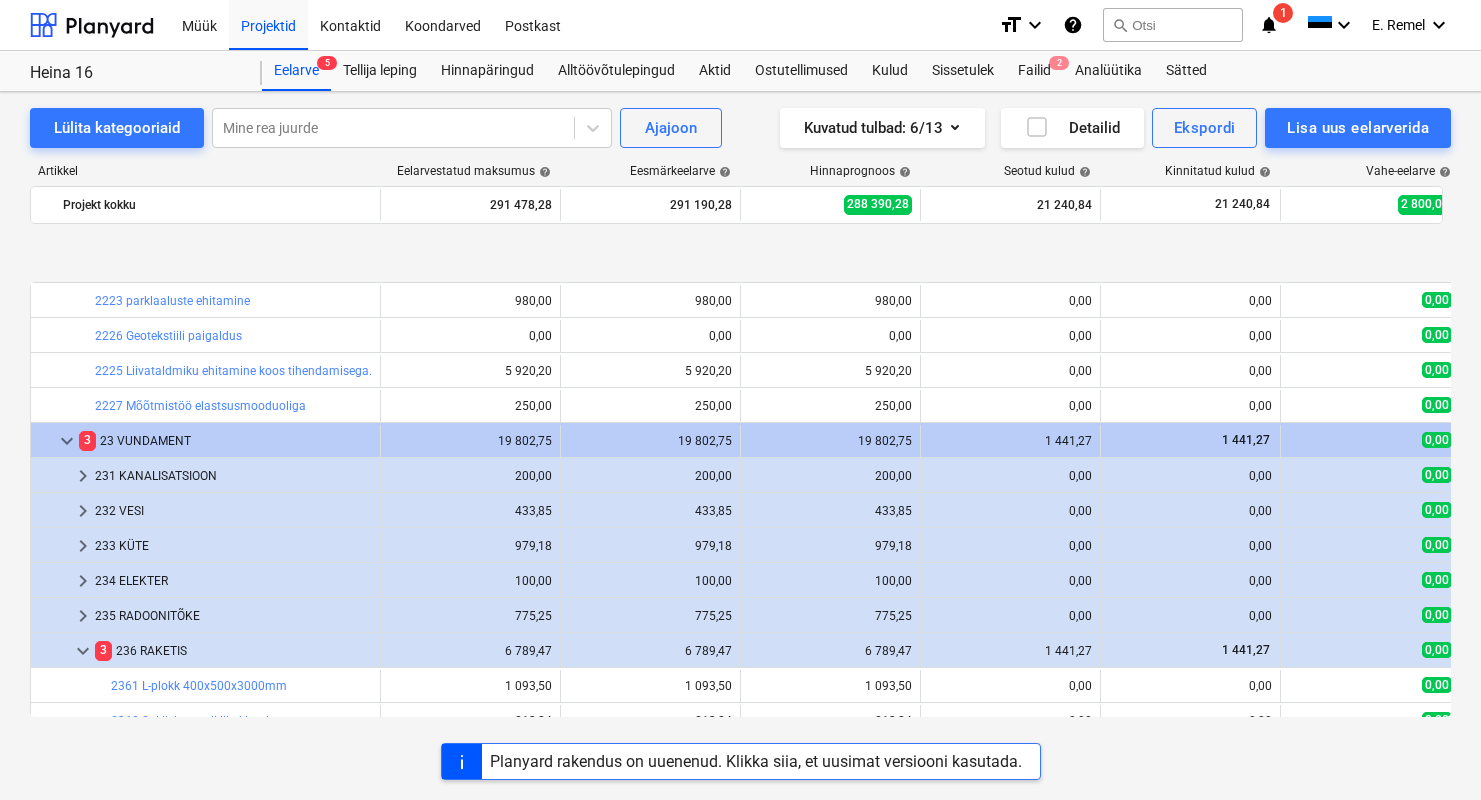 scroll, scrollTop: 683, scrollLeft: 0, axis: vertical 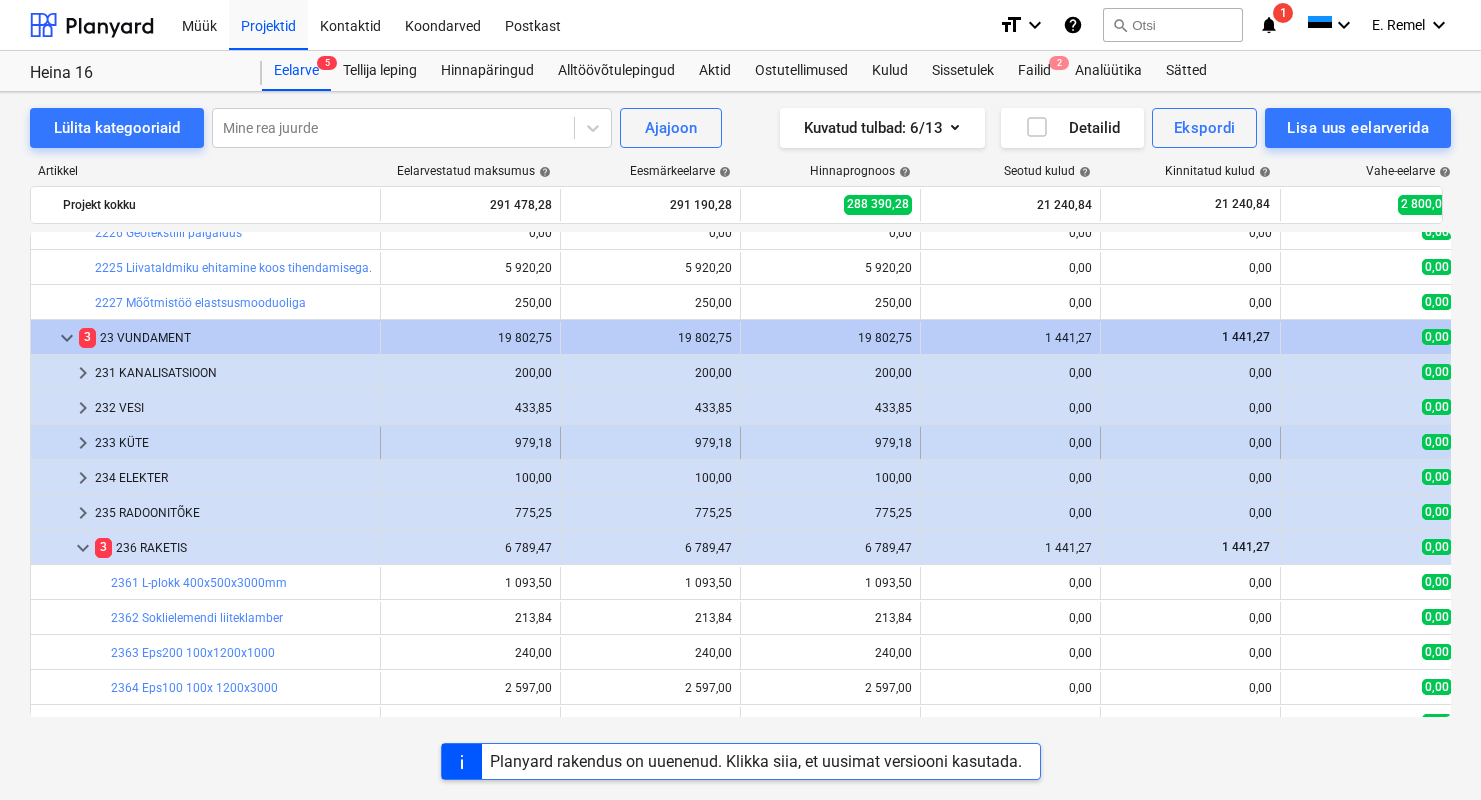 click on "233 KÜTE" at bounding box center (233, 443) 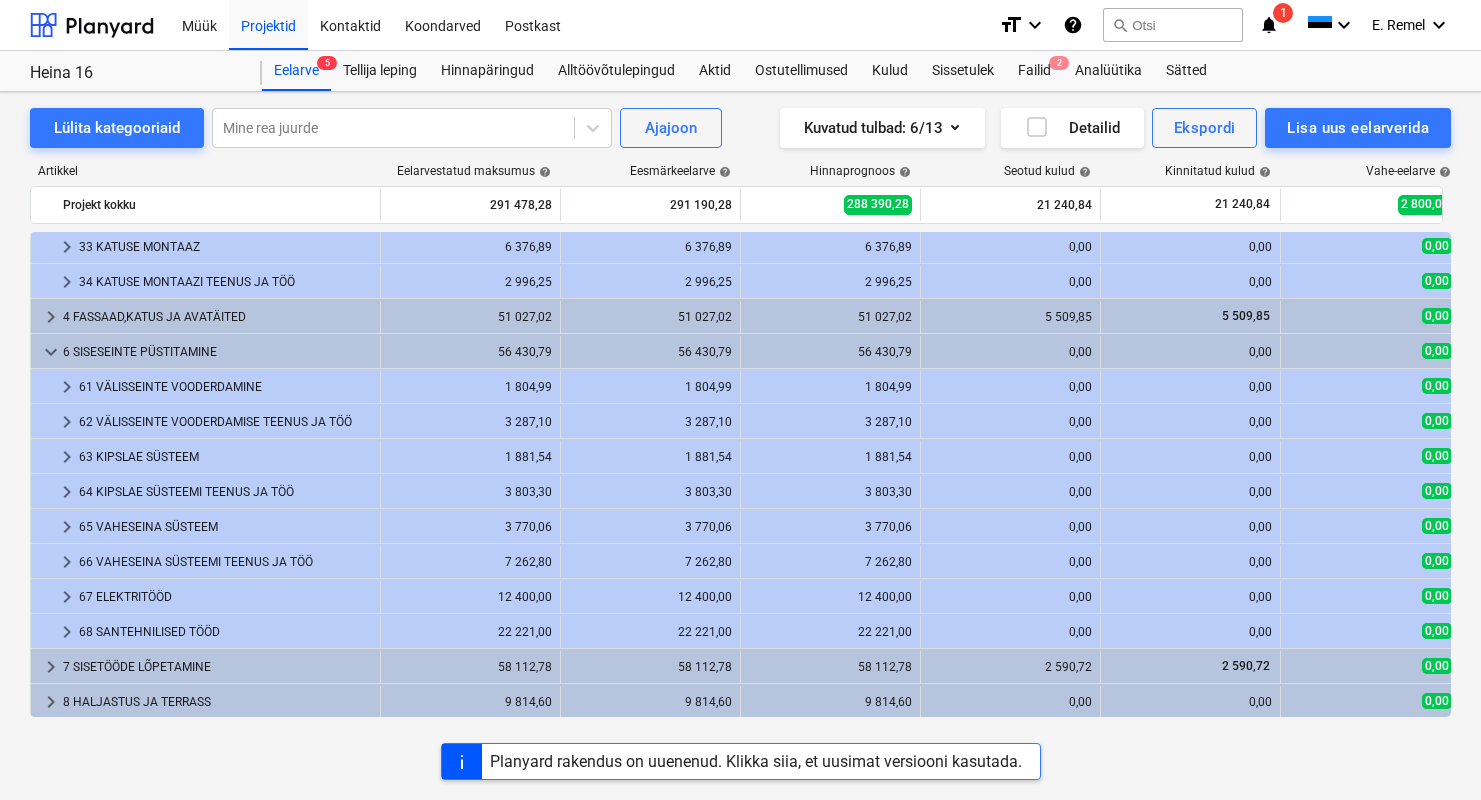 scroll, scrollTop: 2455, scrollLeft: 0, axis: vertical 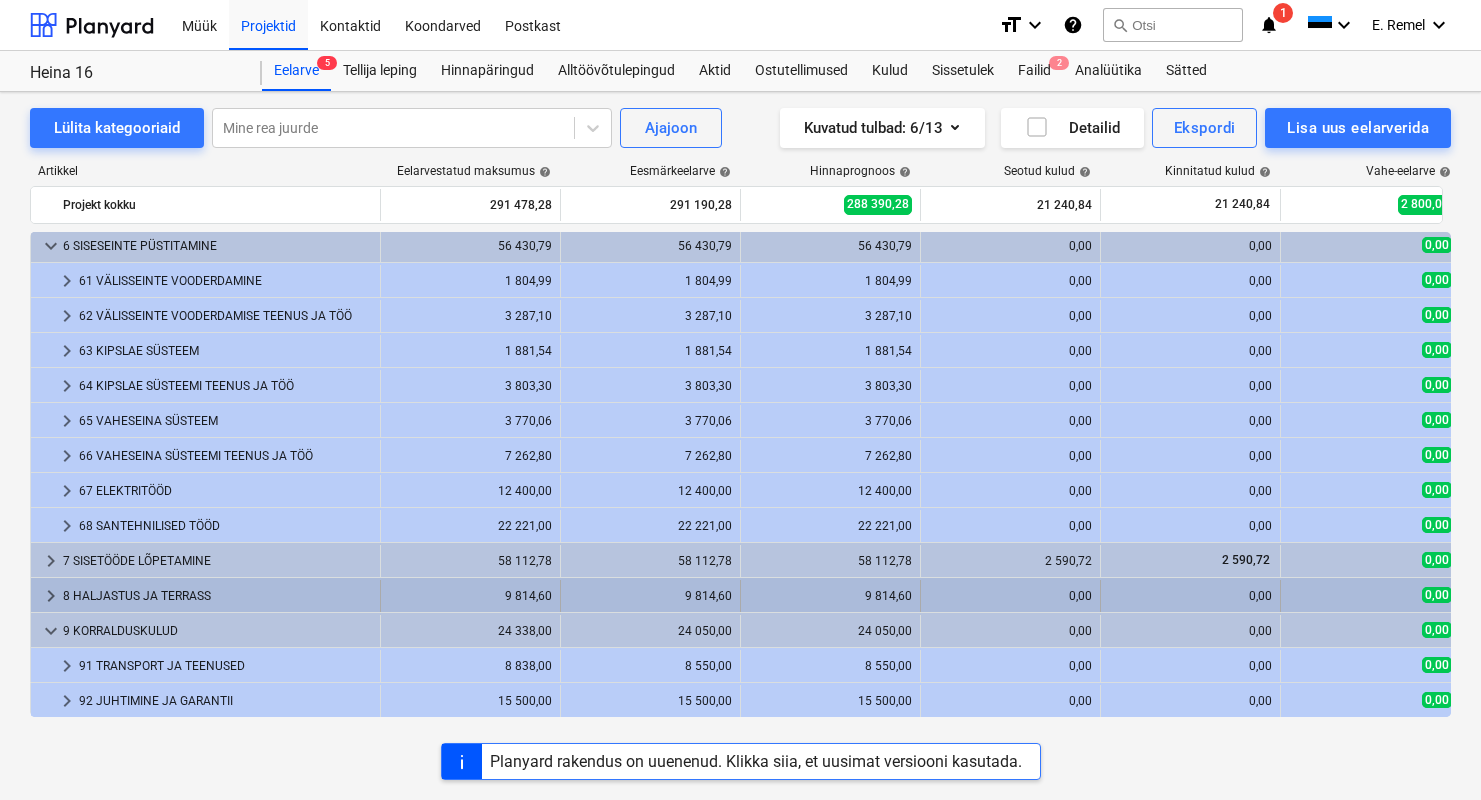 click on "8 HALJASTUS JA TERRASS" at bounding box center (217, 596) 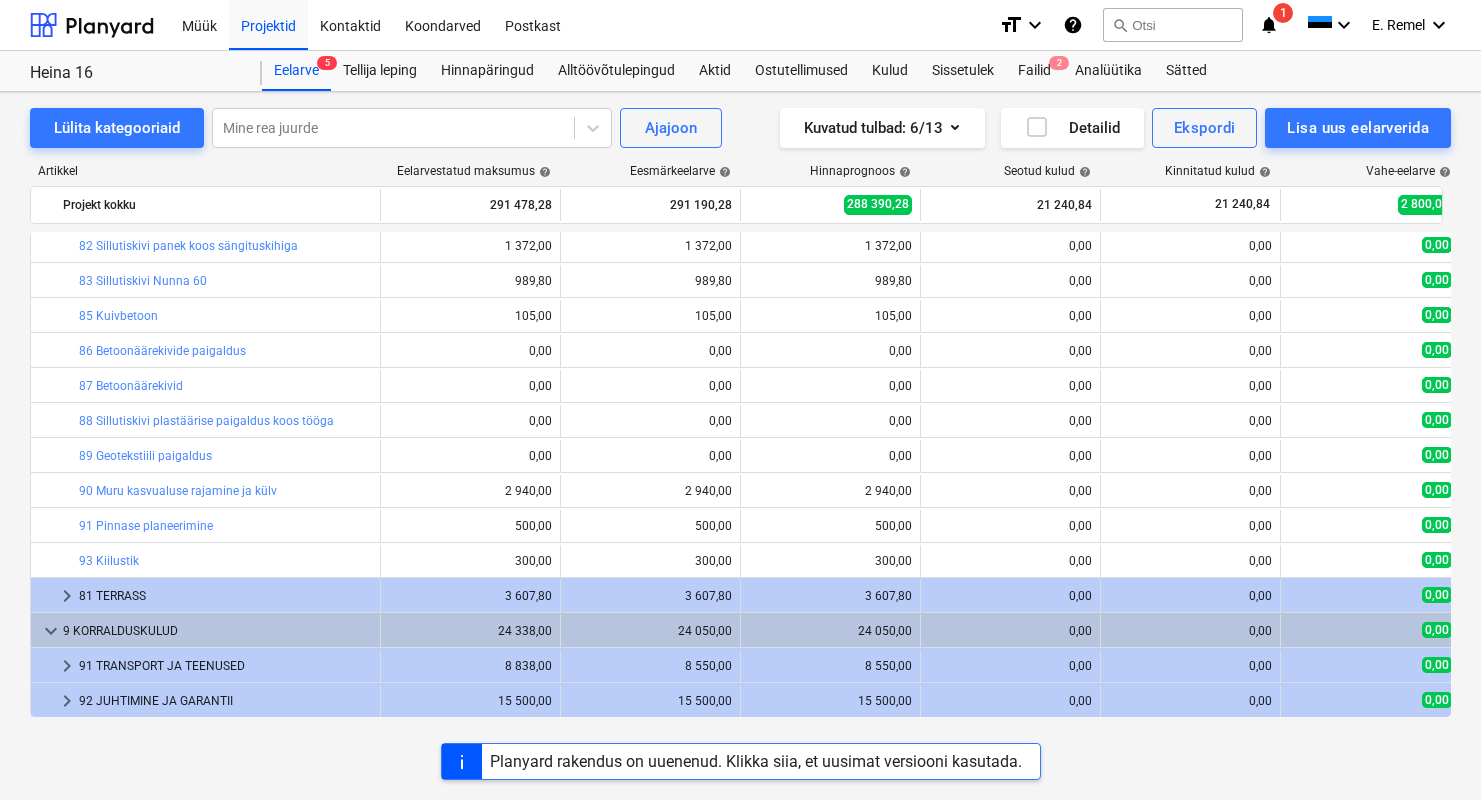scroll, scrollTop: 2658, scrollLeft: 0, axis: vertical 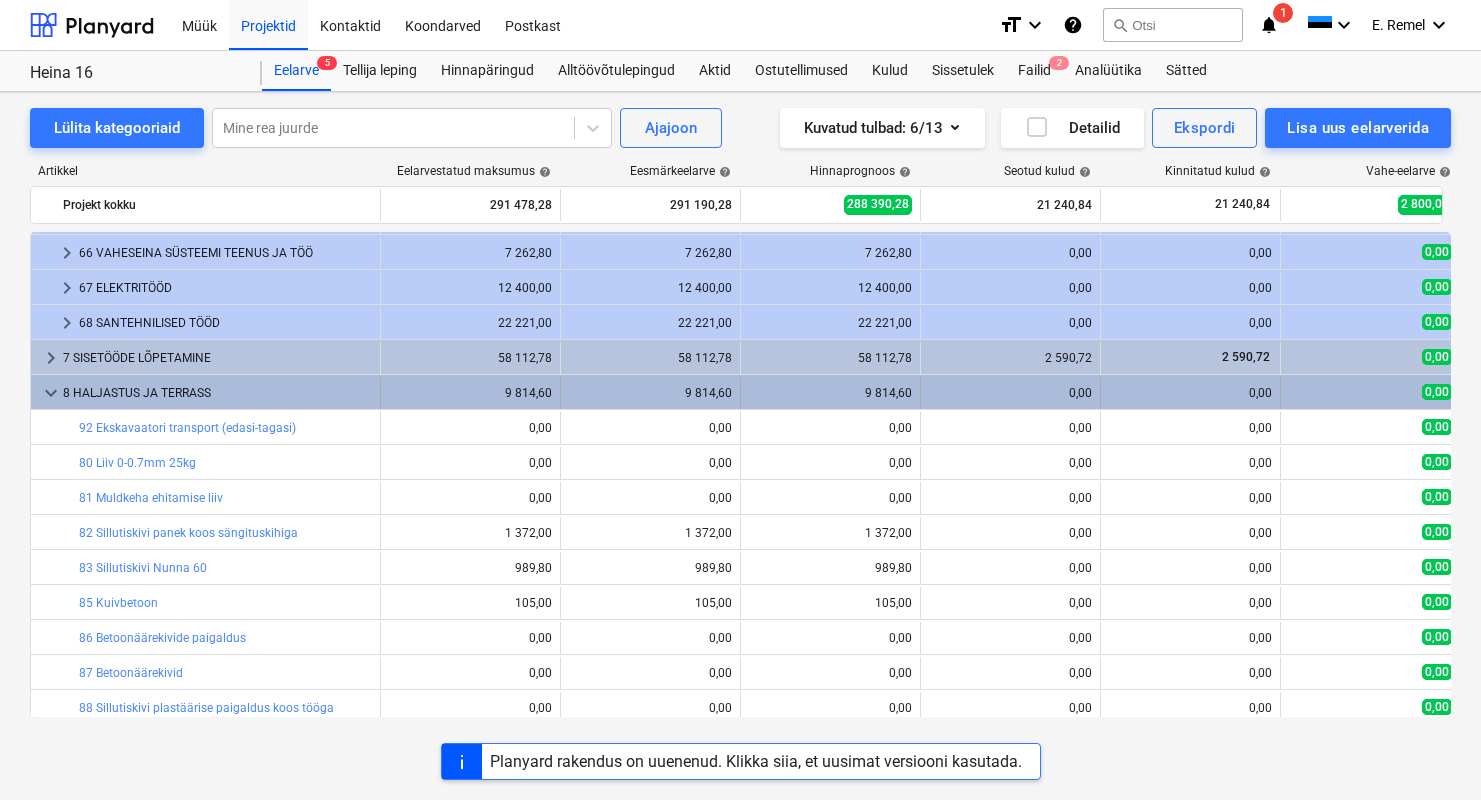 click on "keyboard_arrow_down" at bounding box center [51, 393] 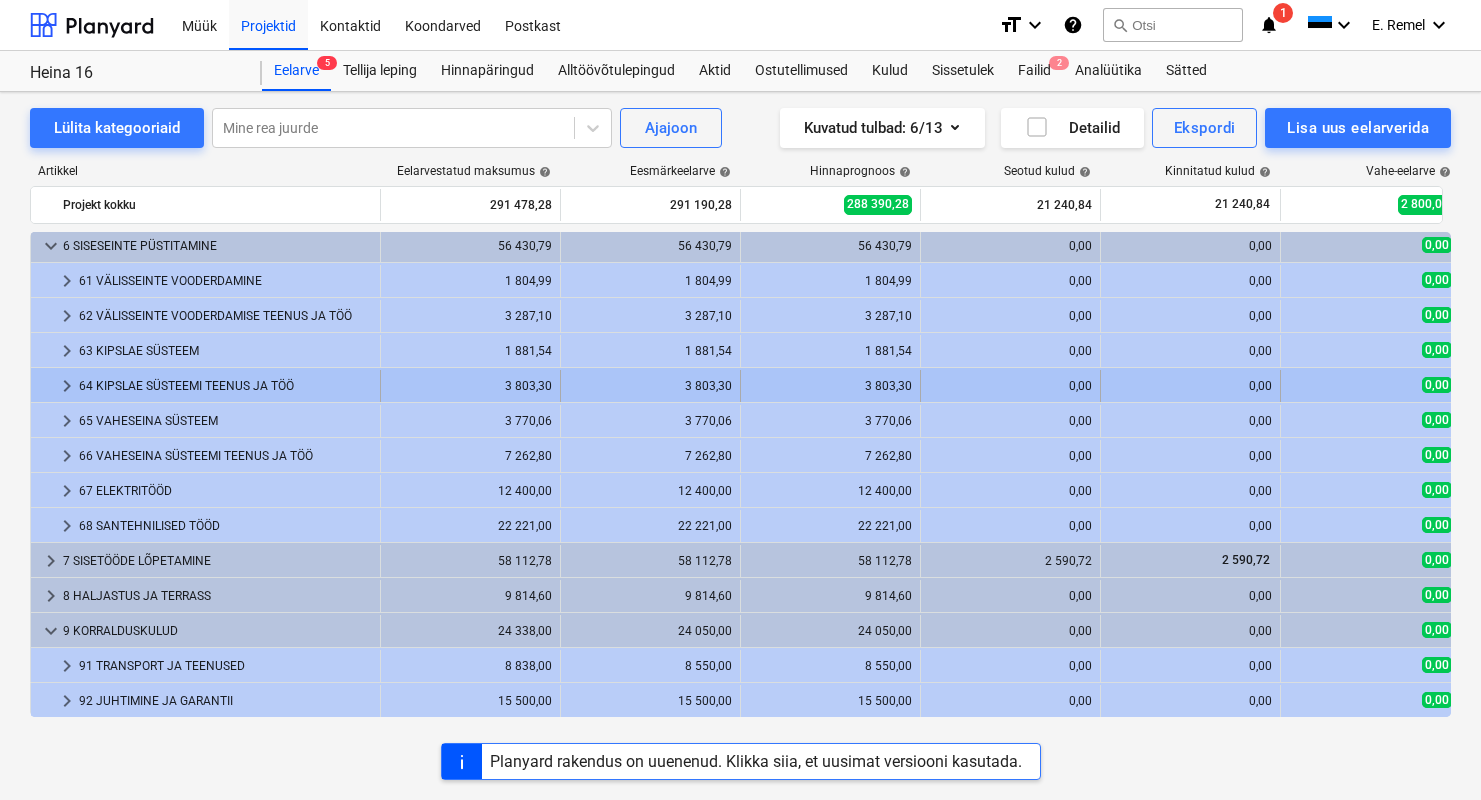 scroll, scrollTop: 2455, scrollLeft: 0, axis: vertical 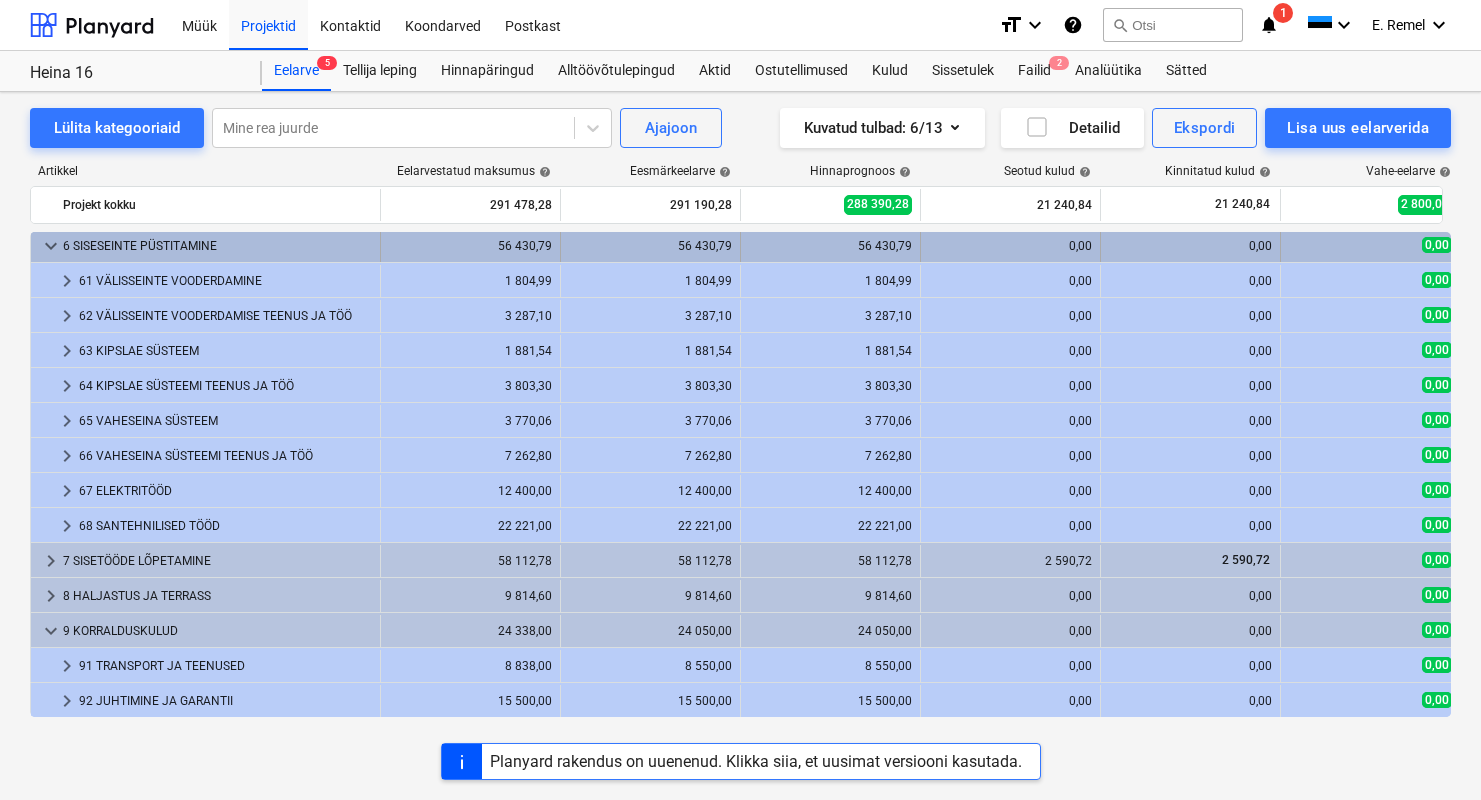 click on "keyboard_arrow_down" at bounding box center [51, 246] 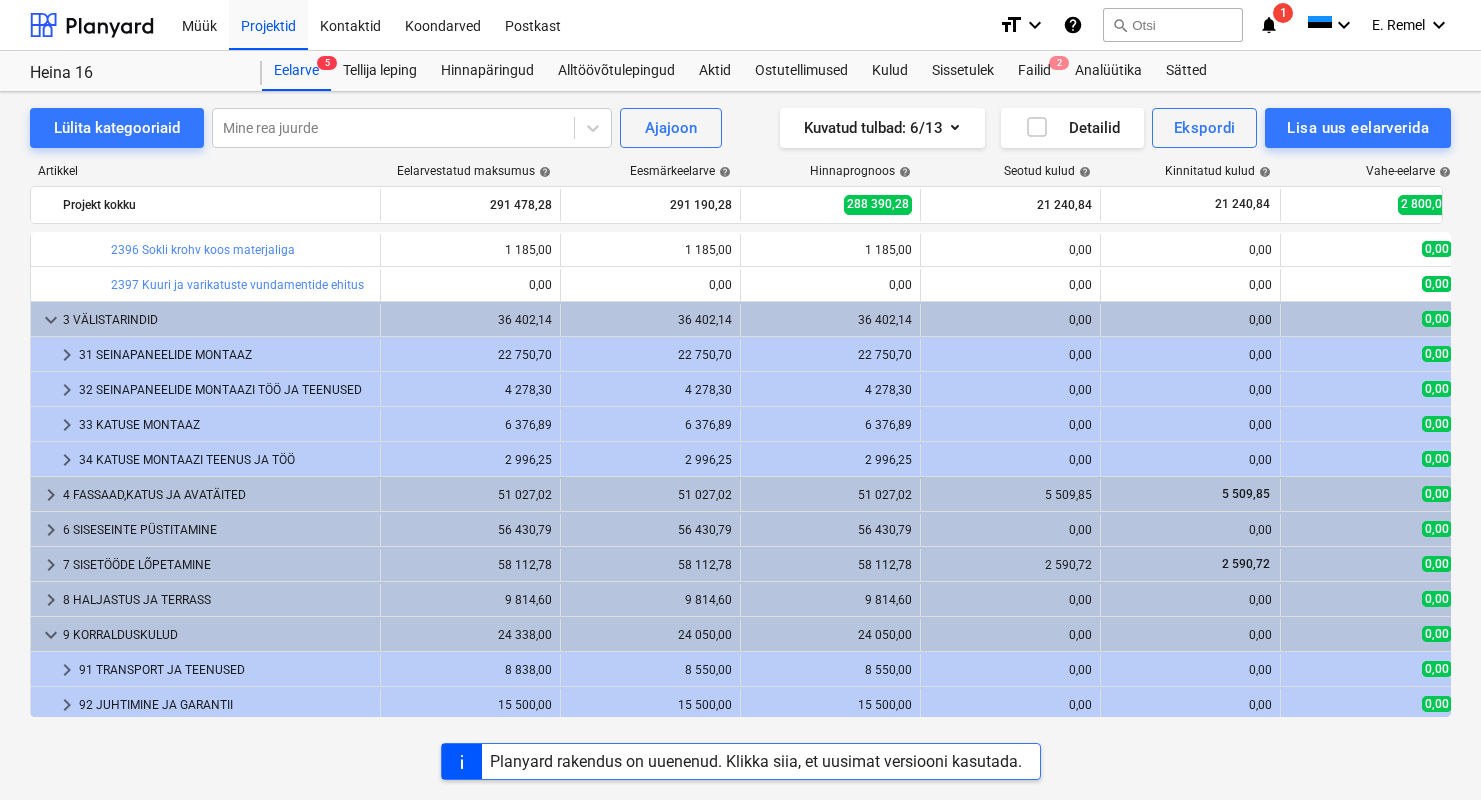 click on "keyboard_arrow_down" at bounding box center [51, 320] 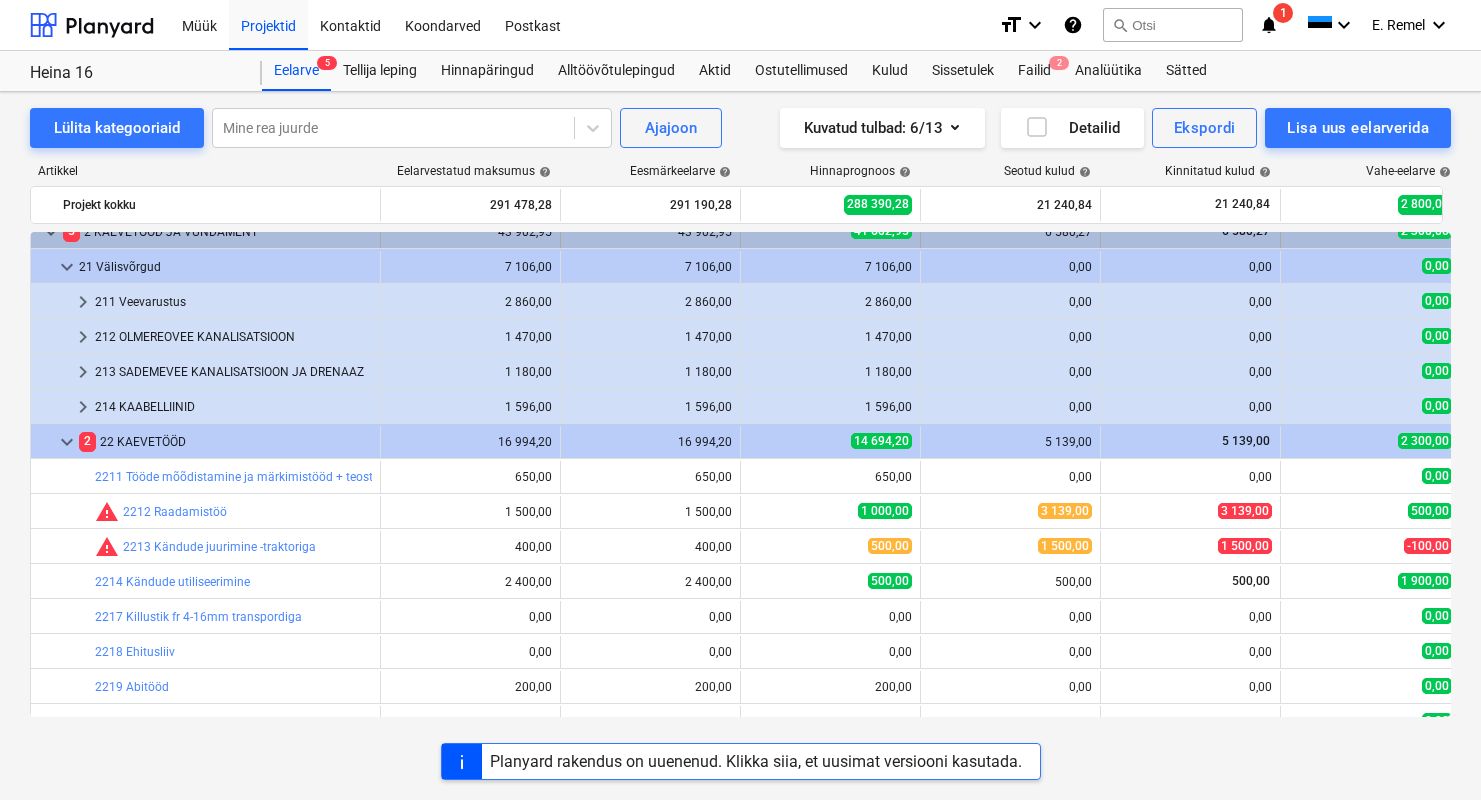 scroll, scrollTop: 0, scrollLeft: 0, axis: both 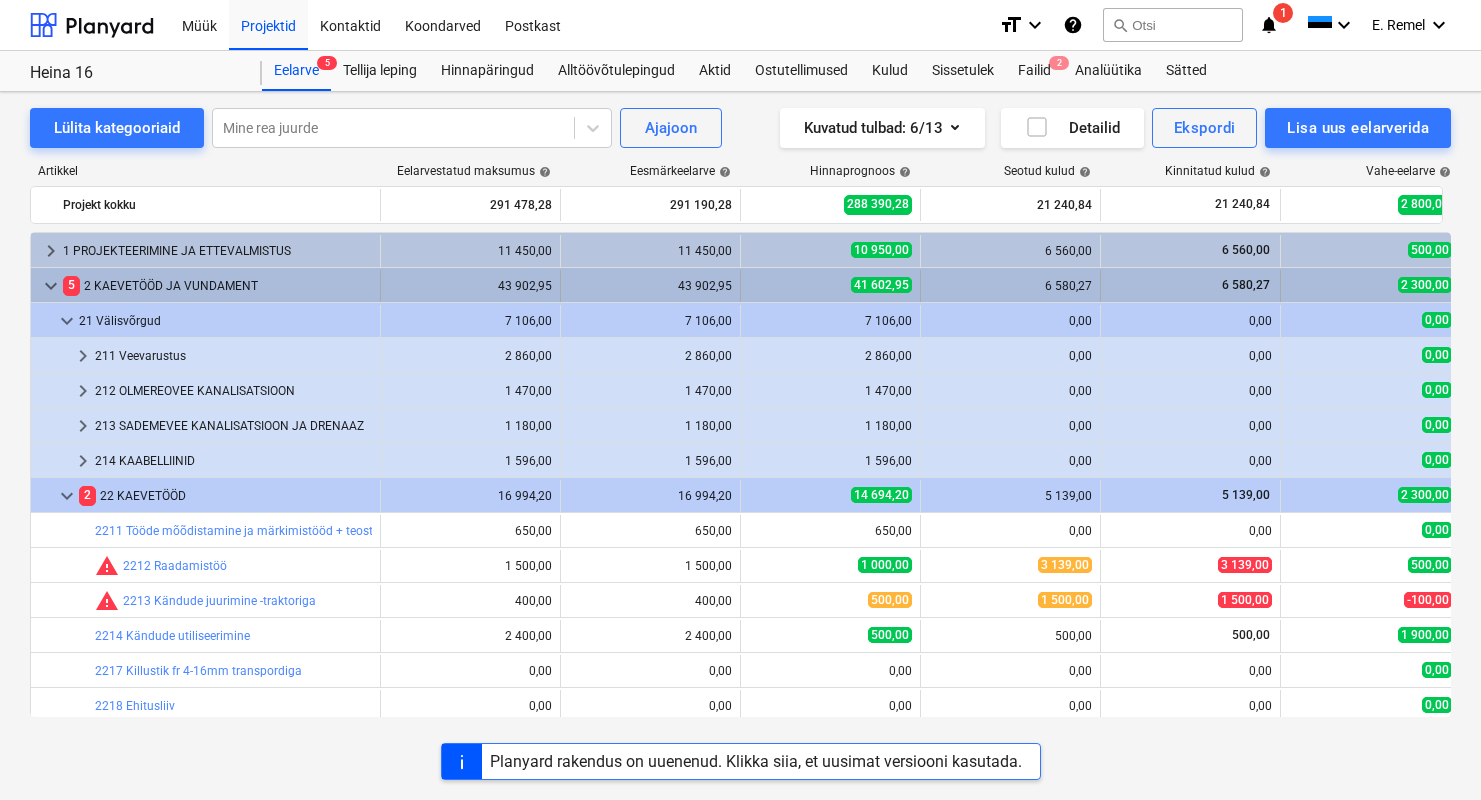 click on "keyboard_arrow_down 5 2 KAEVETÖÖD JA VUNDAMENT" at bounding box center [206, 286] 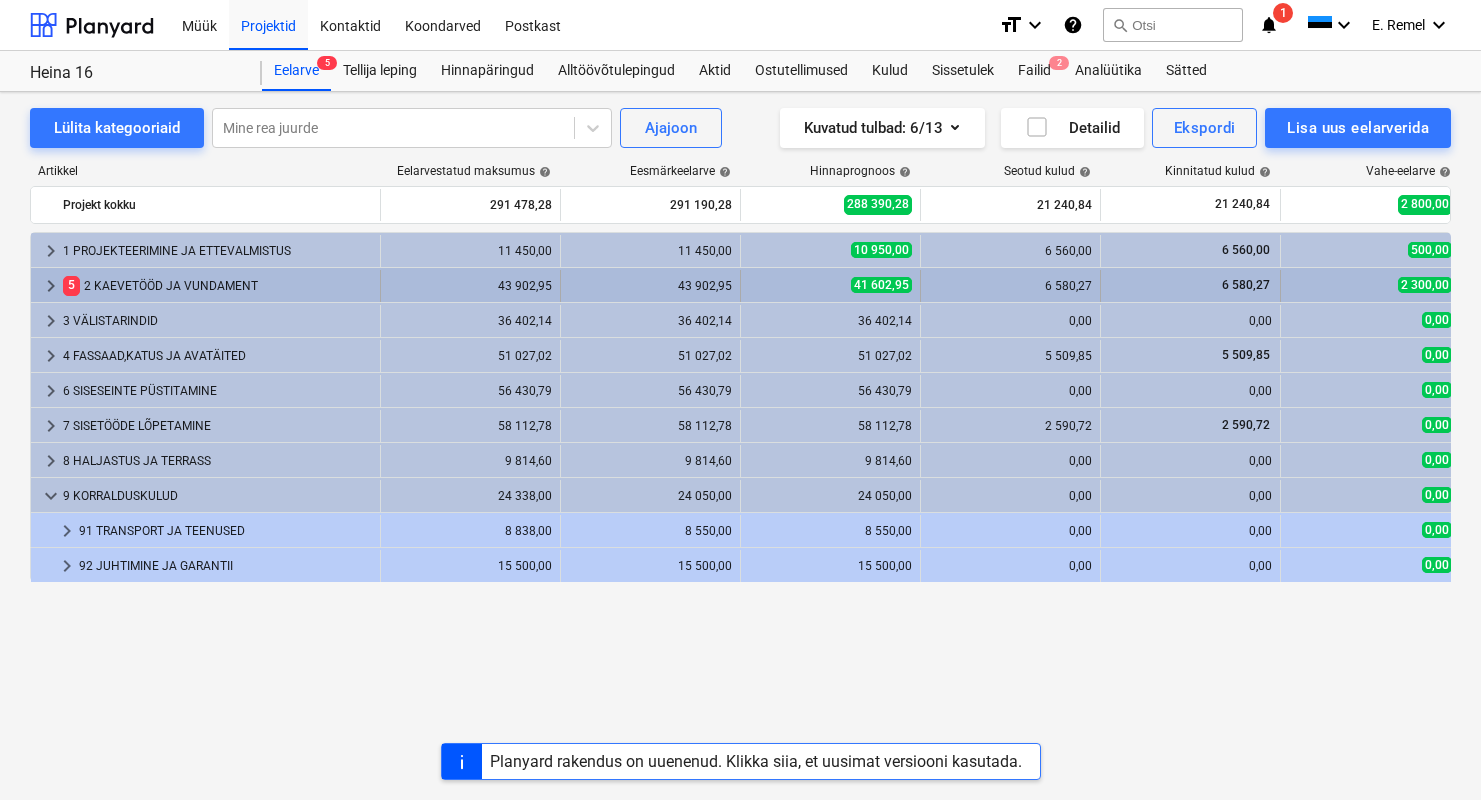 click on "5 2 KAEVETÖÖD JA VUNDAMENT" at bounding box center (217, 286) 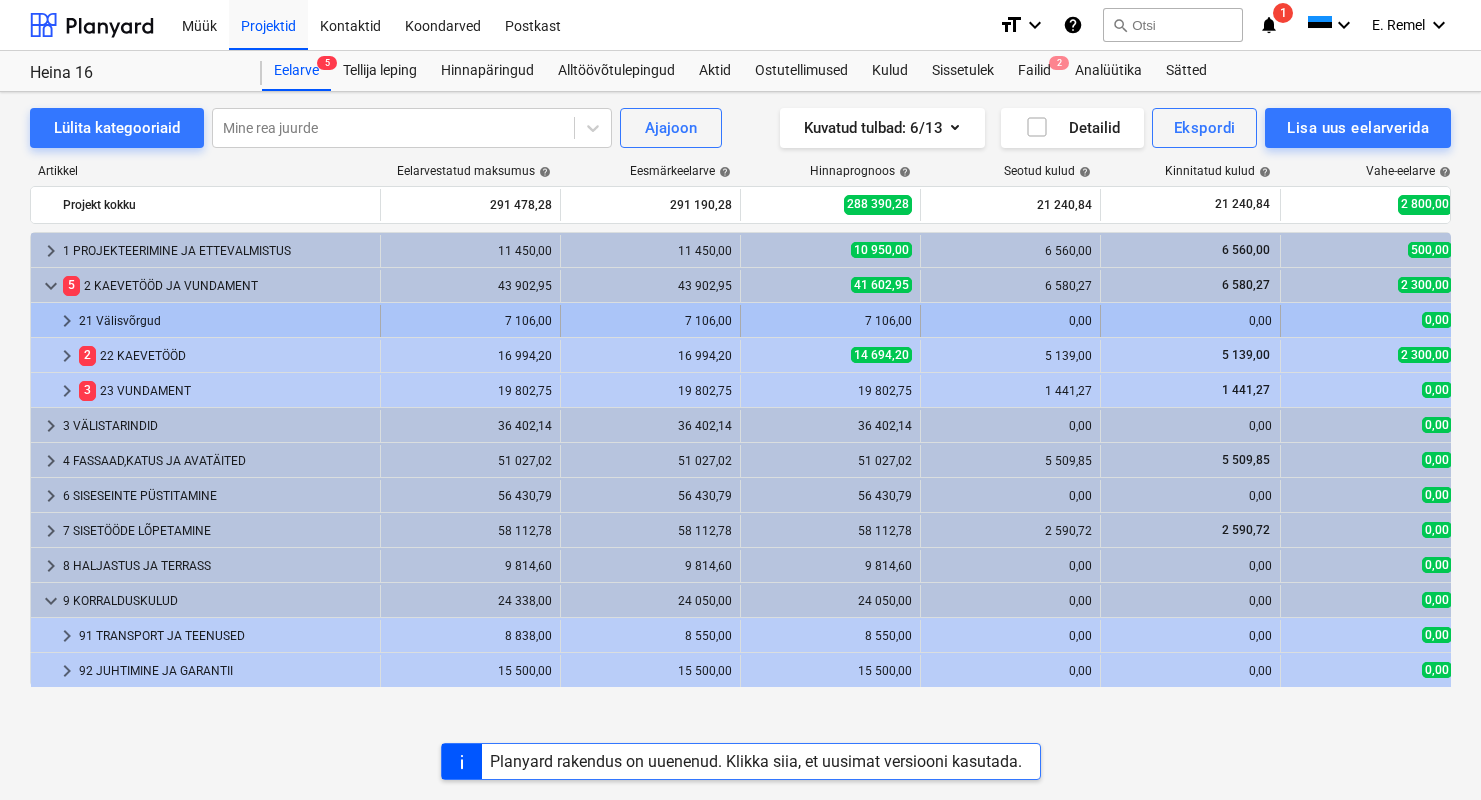 click on "21 Välisvõrgud" at bounding box center (225, 321) 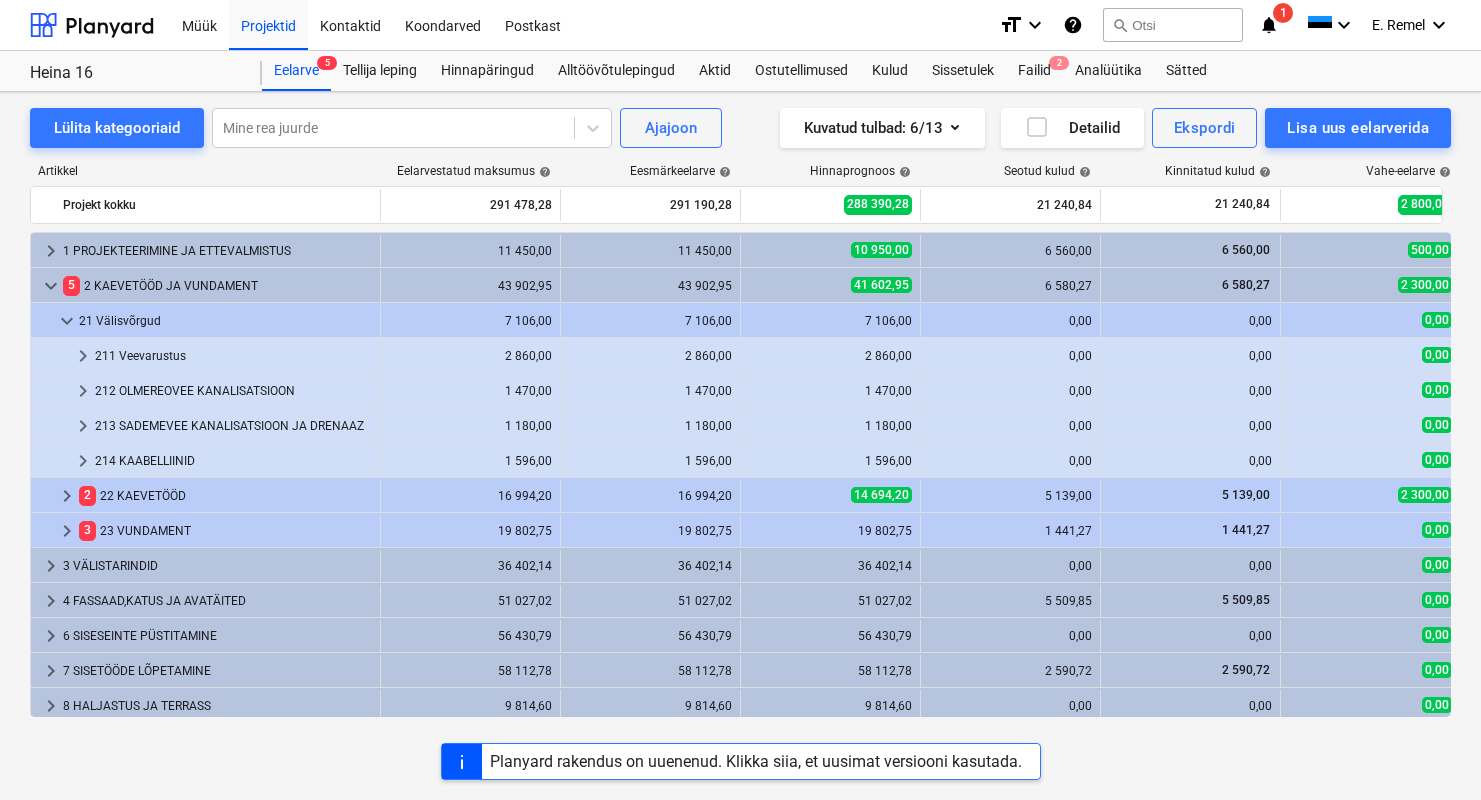 scroll, scrollTop: 20, scrollLeft: 0, axis: vertical 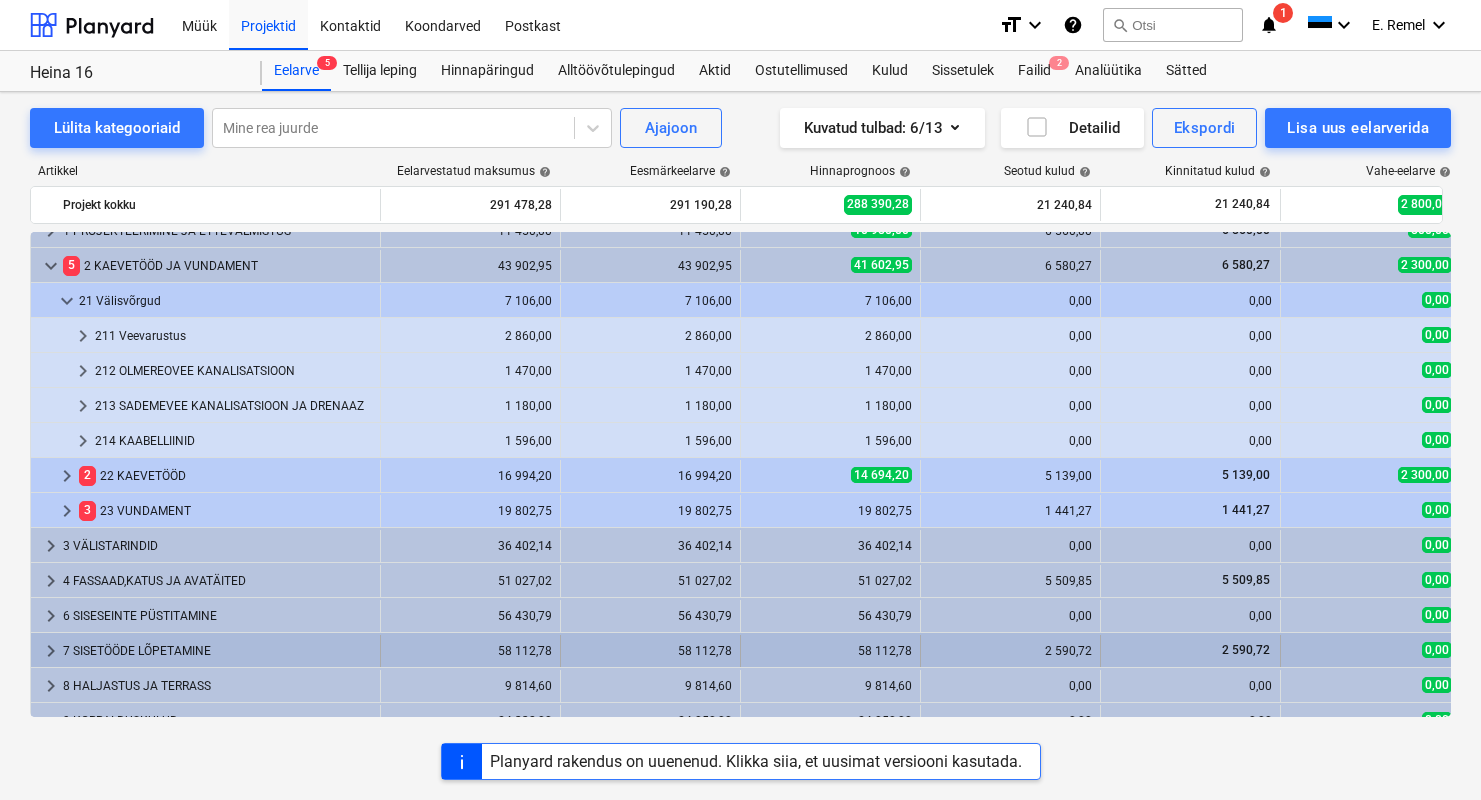 click on "7 SISETÖÖDE LÕPETAMINE" at bounding box center [217, 651] 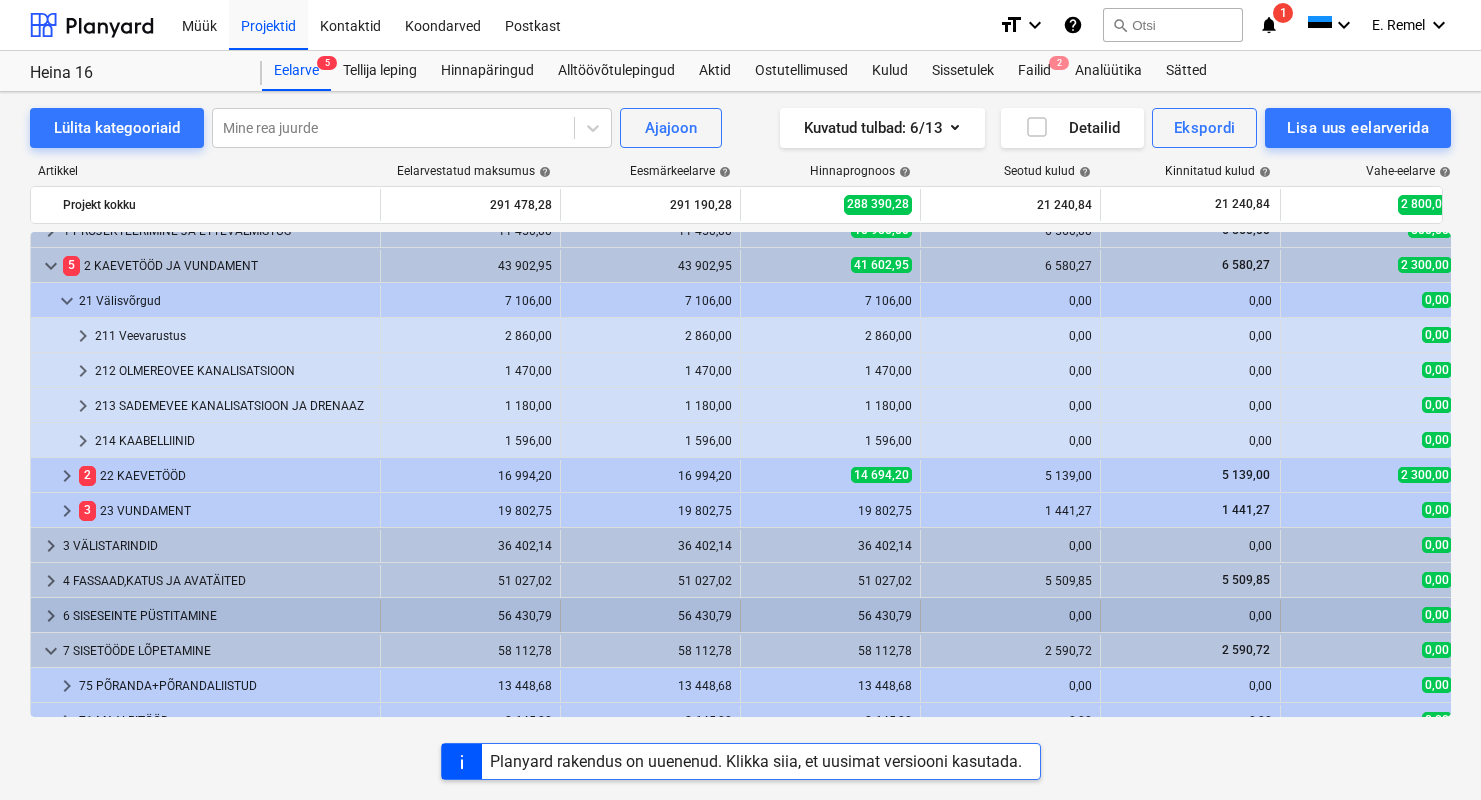click on "6 SISESEINTE PÜSTITAMINE" at bounding box center [217, 616] 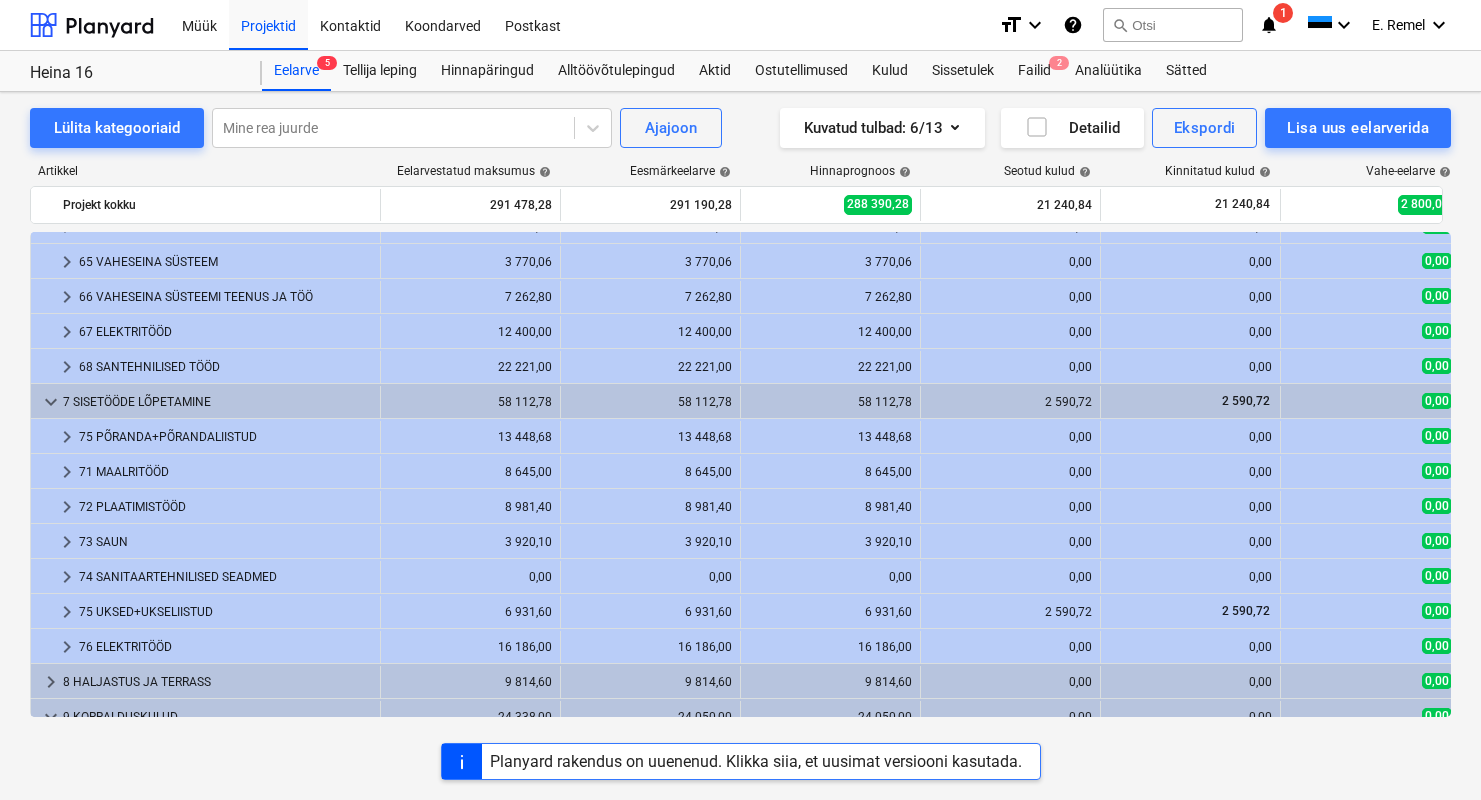 scroll, scrollTop: 510, scrollLeft: 0, axis: vertical 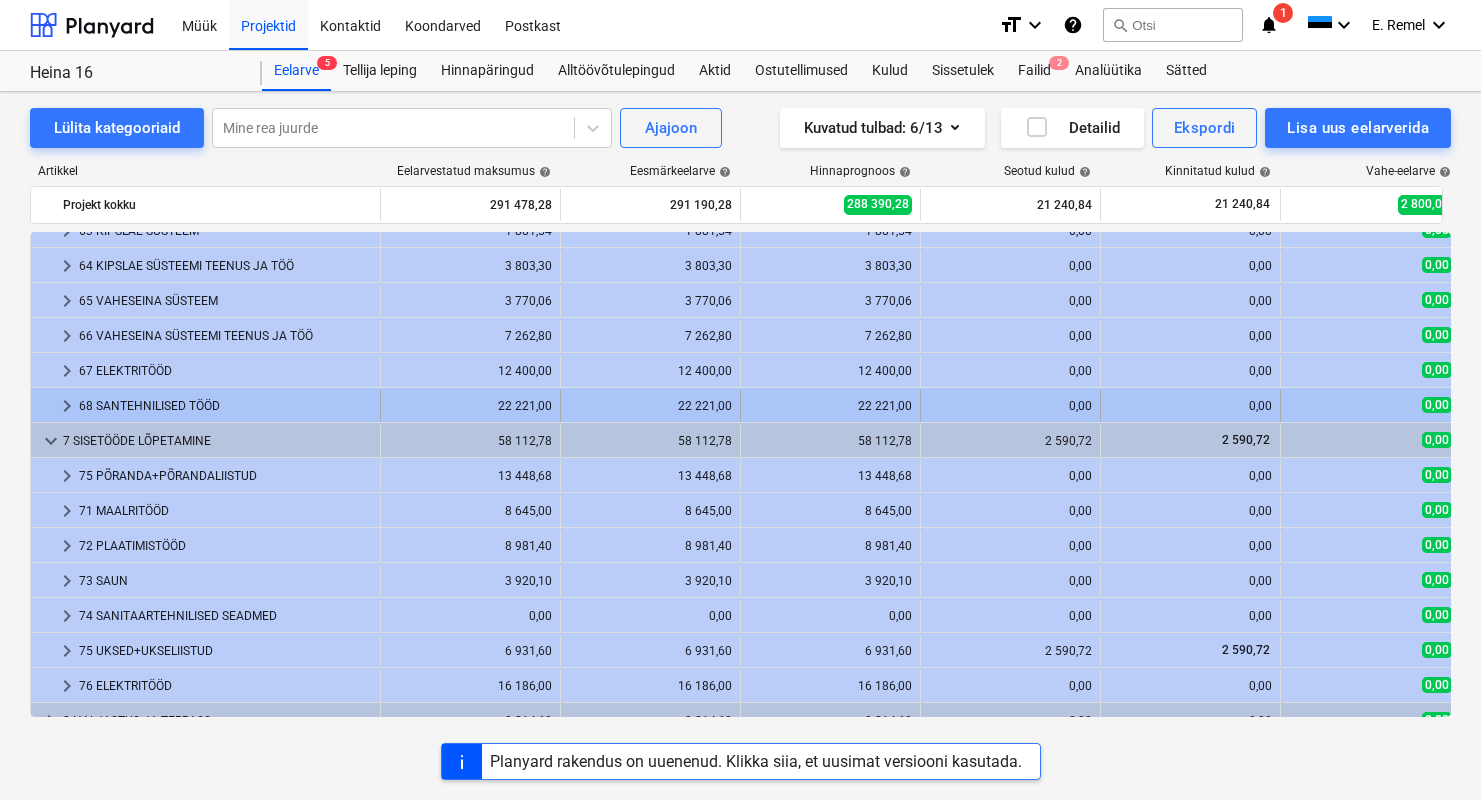 click on "68 SANTEHNILISED TÖÖD" at bounding box center (225, 406) 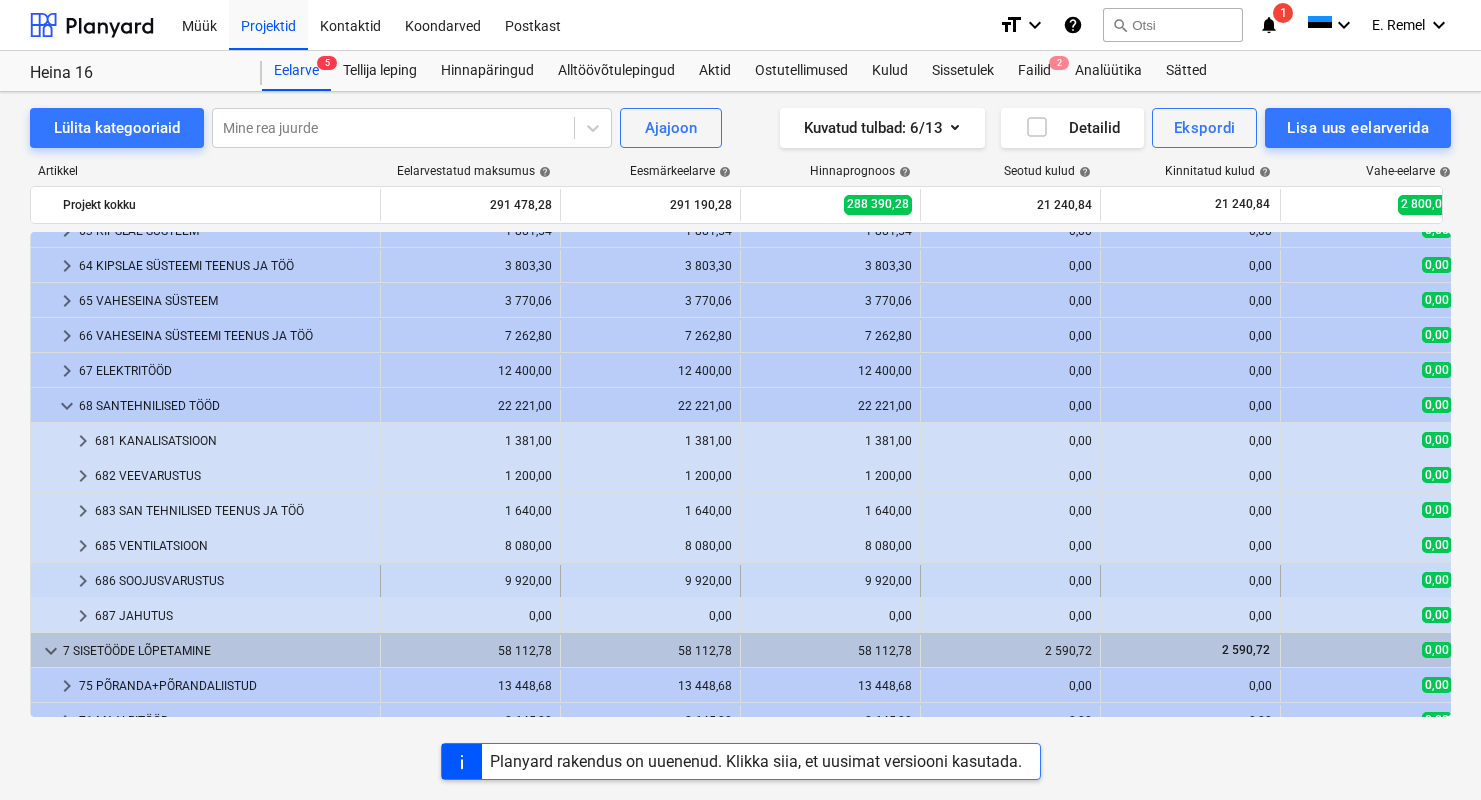 click on "686 SOOJUSVARUSTUS" at bounding box center (233, 581) 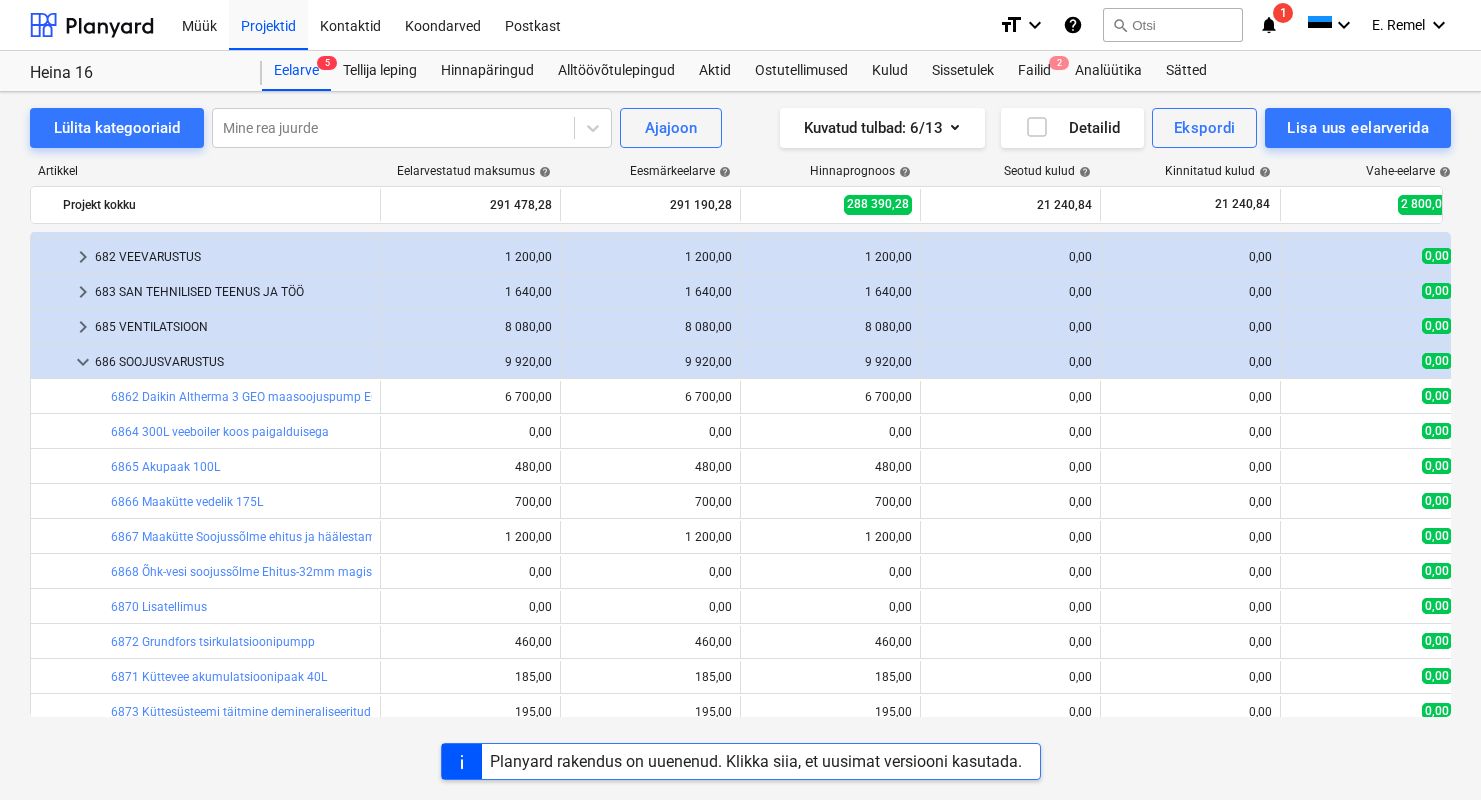 scroll, scrollTop: 846, scrollLeft: 0, axis: vertical 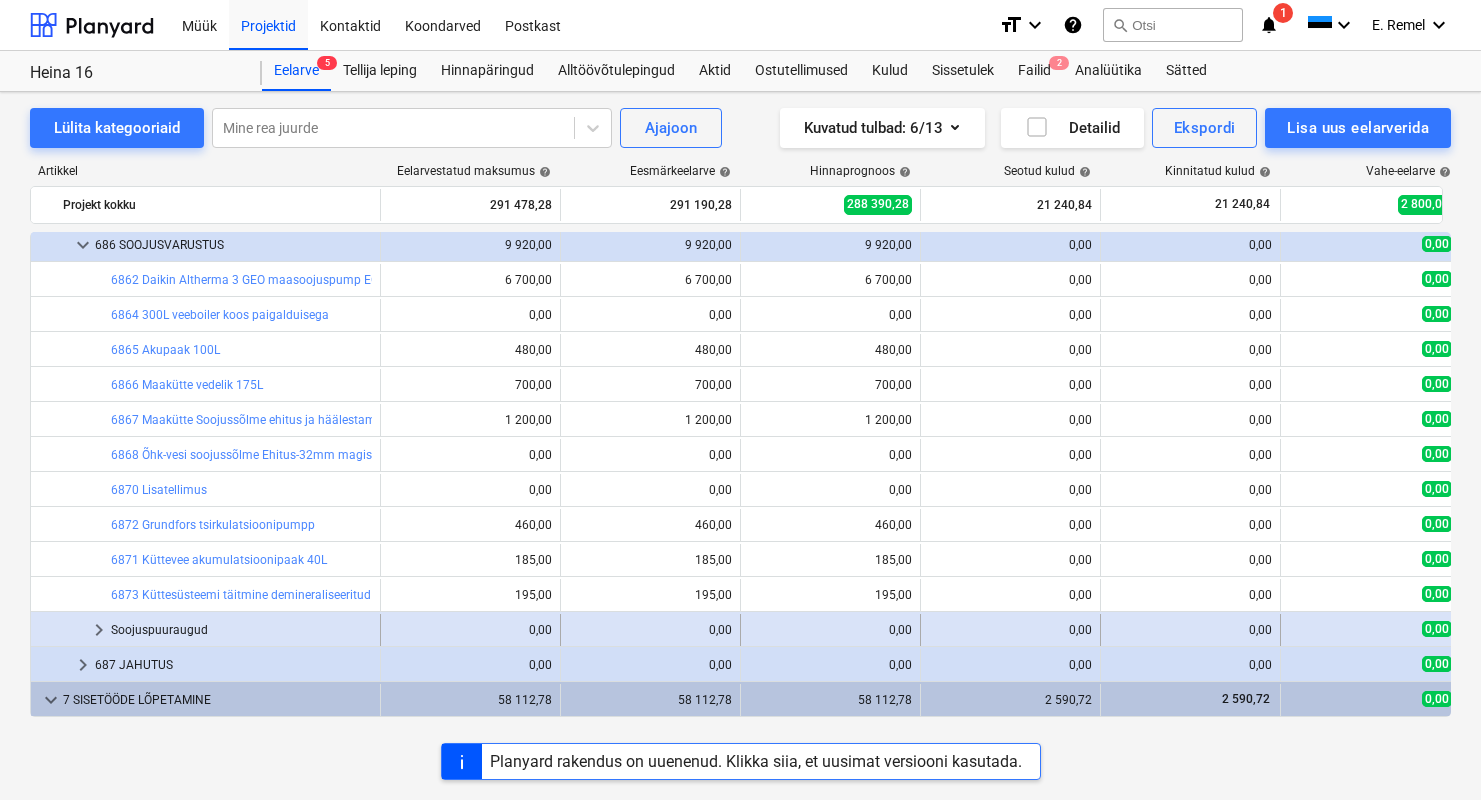 click on "Soojuspuuraugud" at bounding box center (241, 630) 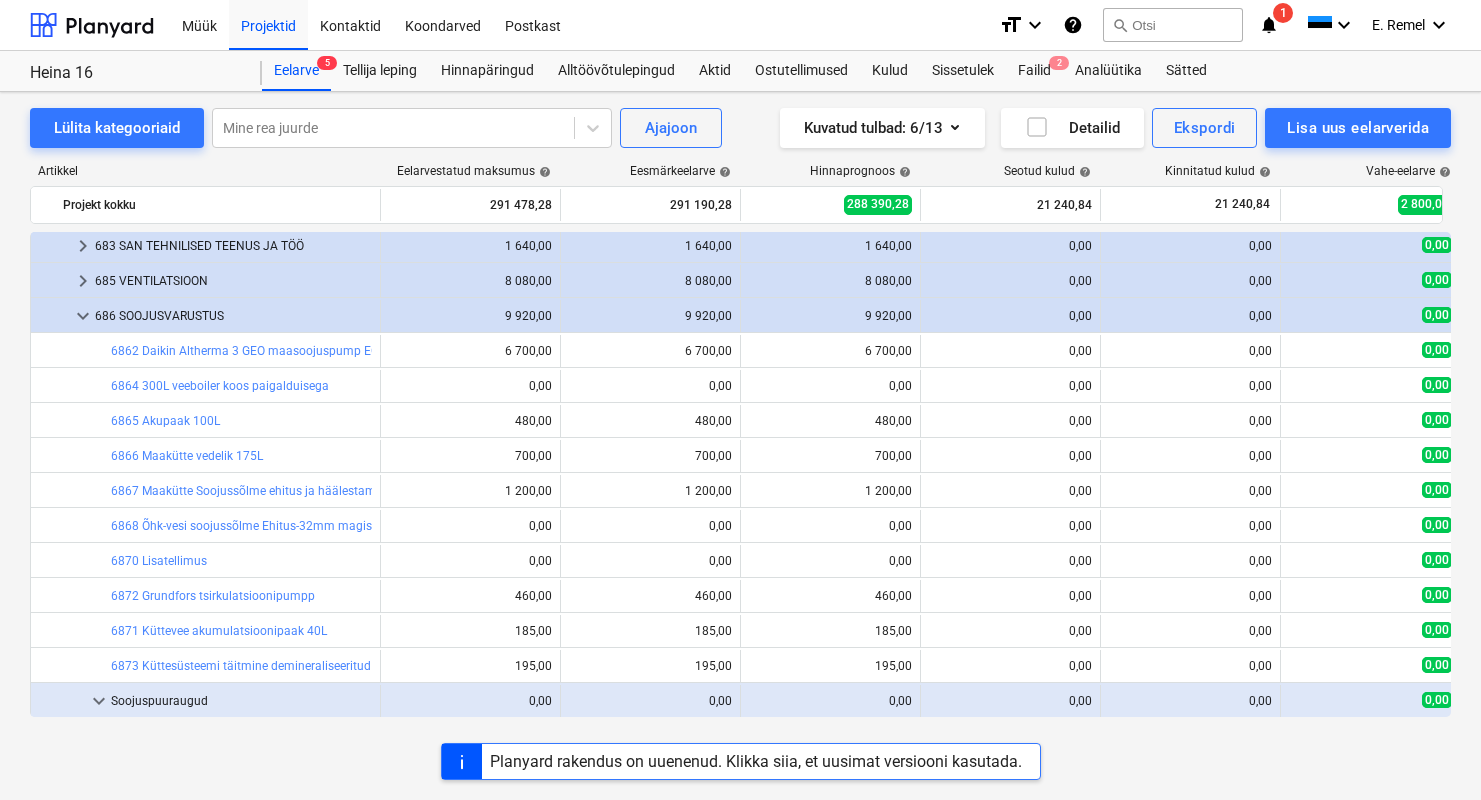 scroll, scrollTop: 983, scrollLeft: 0, axis: vertical 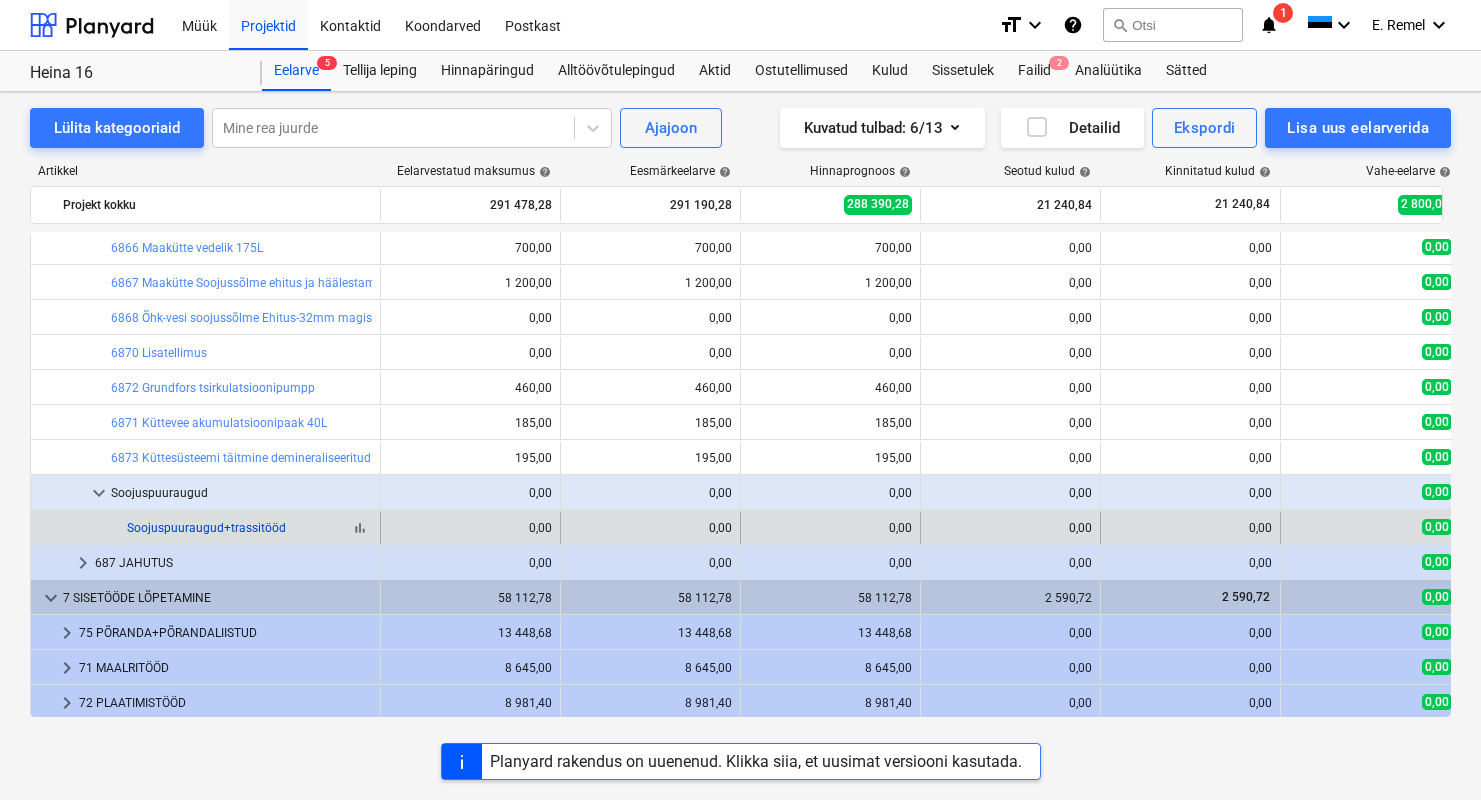 click on "Soojuspuuraugud+trassitööd" at bounding box center (206, 528) 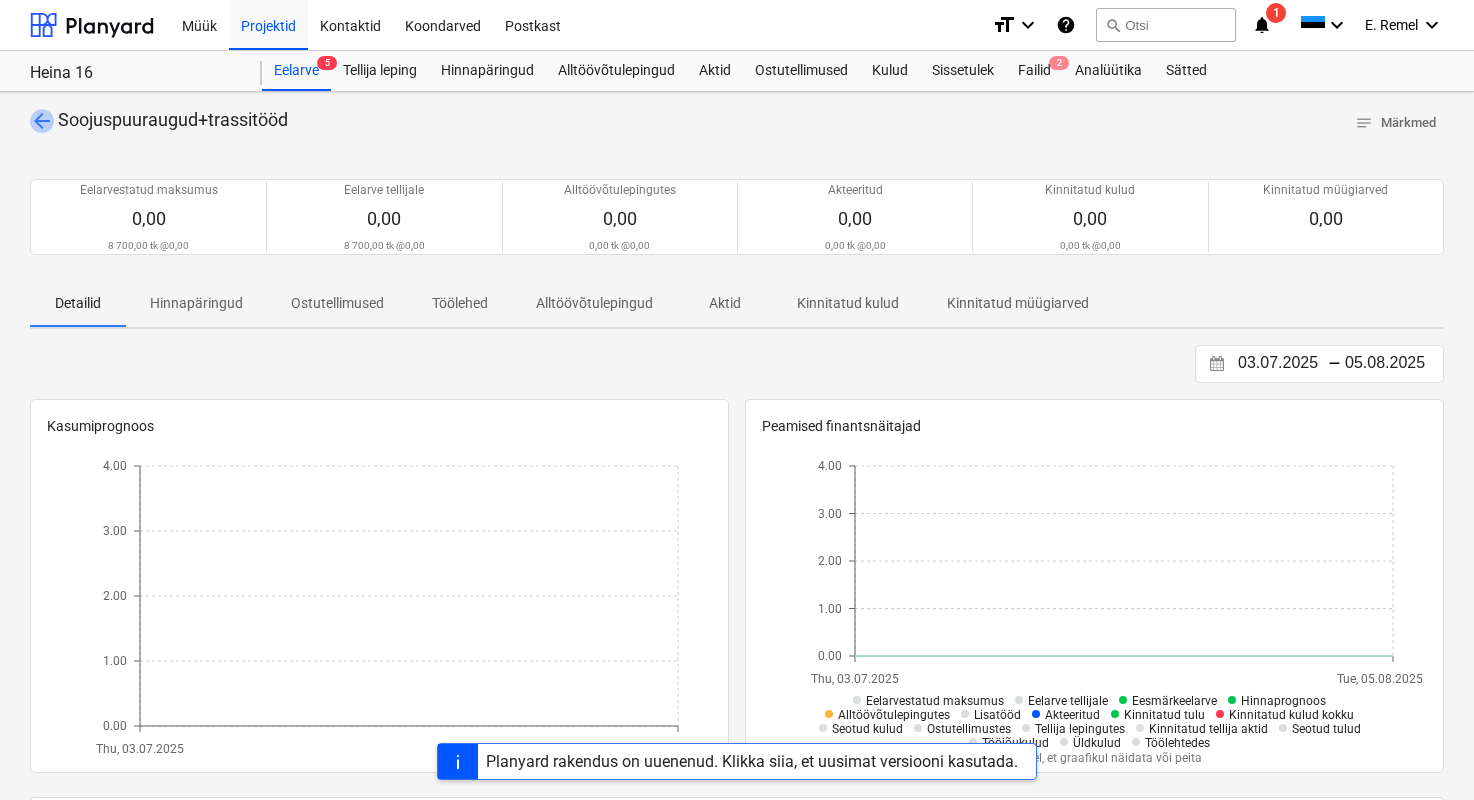 click on "arrow_back" at bounding box center [42, 121] 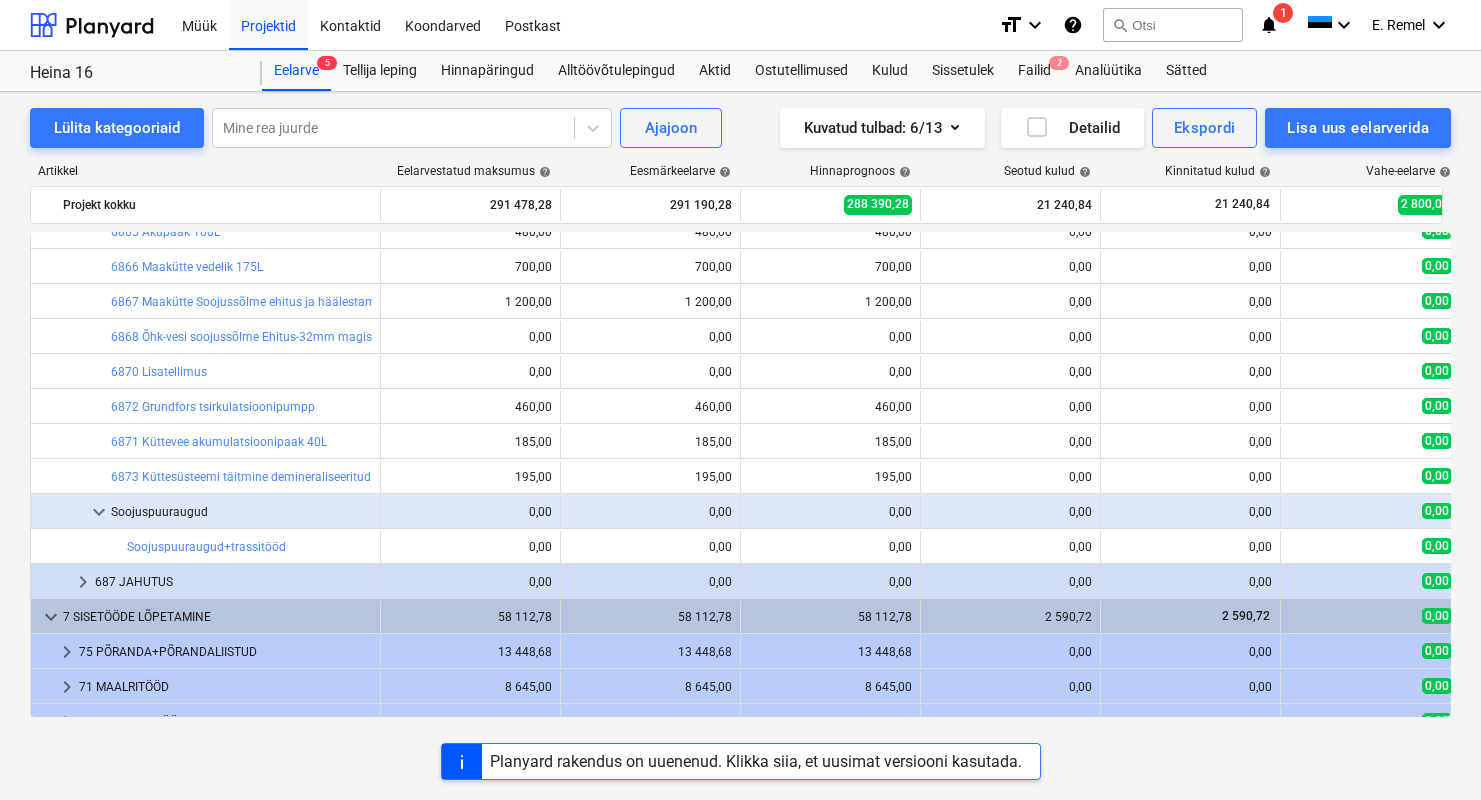 scroll, scrollTop: 943, scrollLeft: 0, axis: vertical 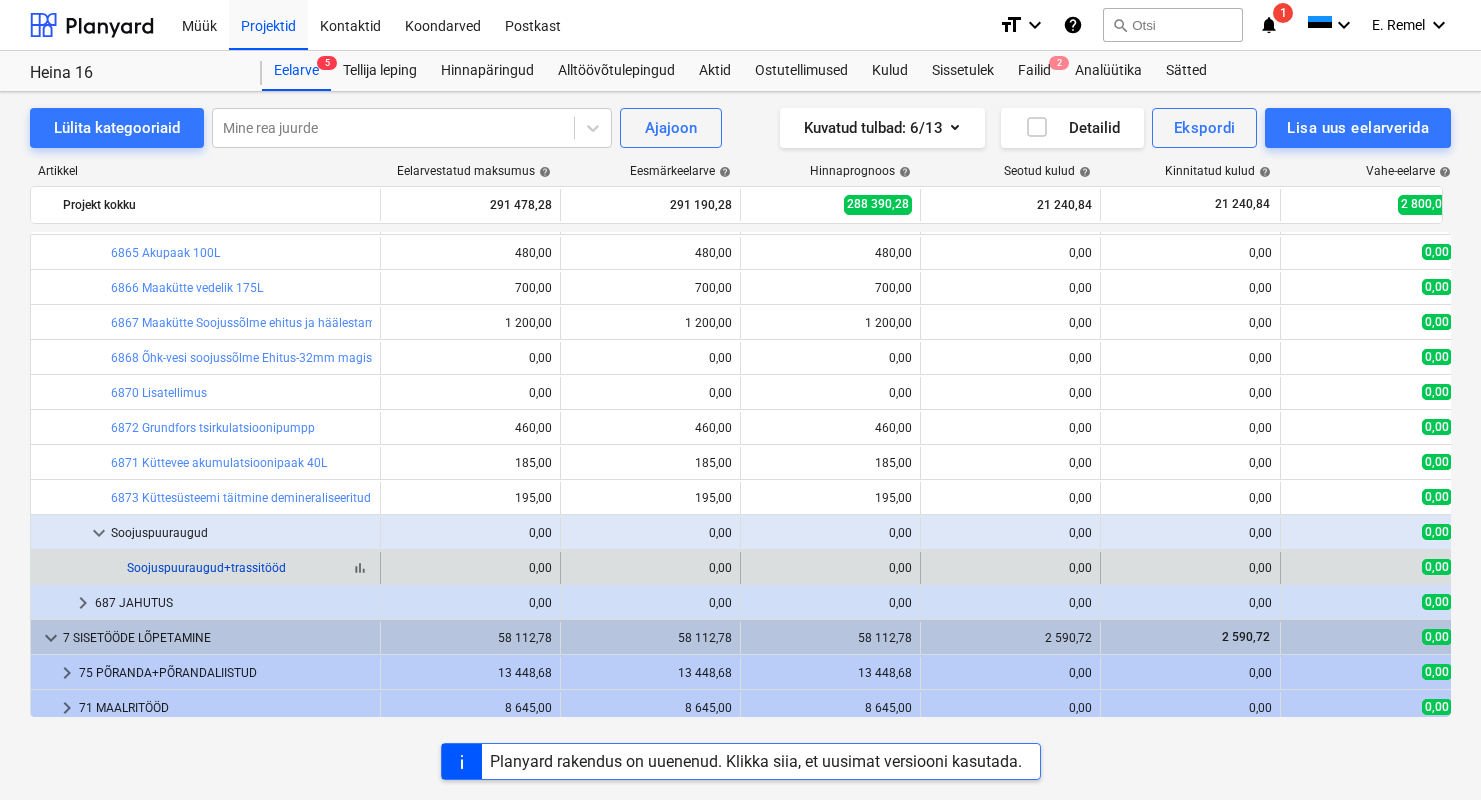 click on "Soojuspuuraugud+trassitööd" at bounding box center [206, 568] 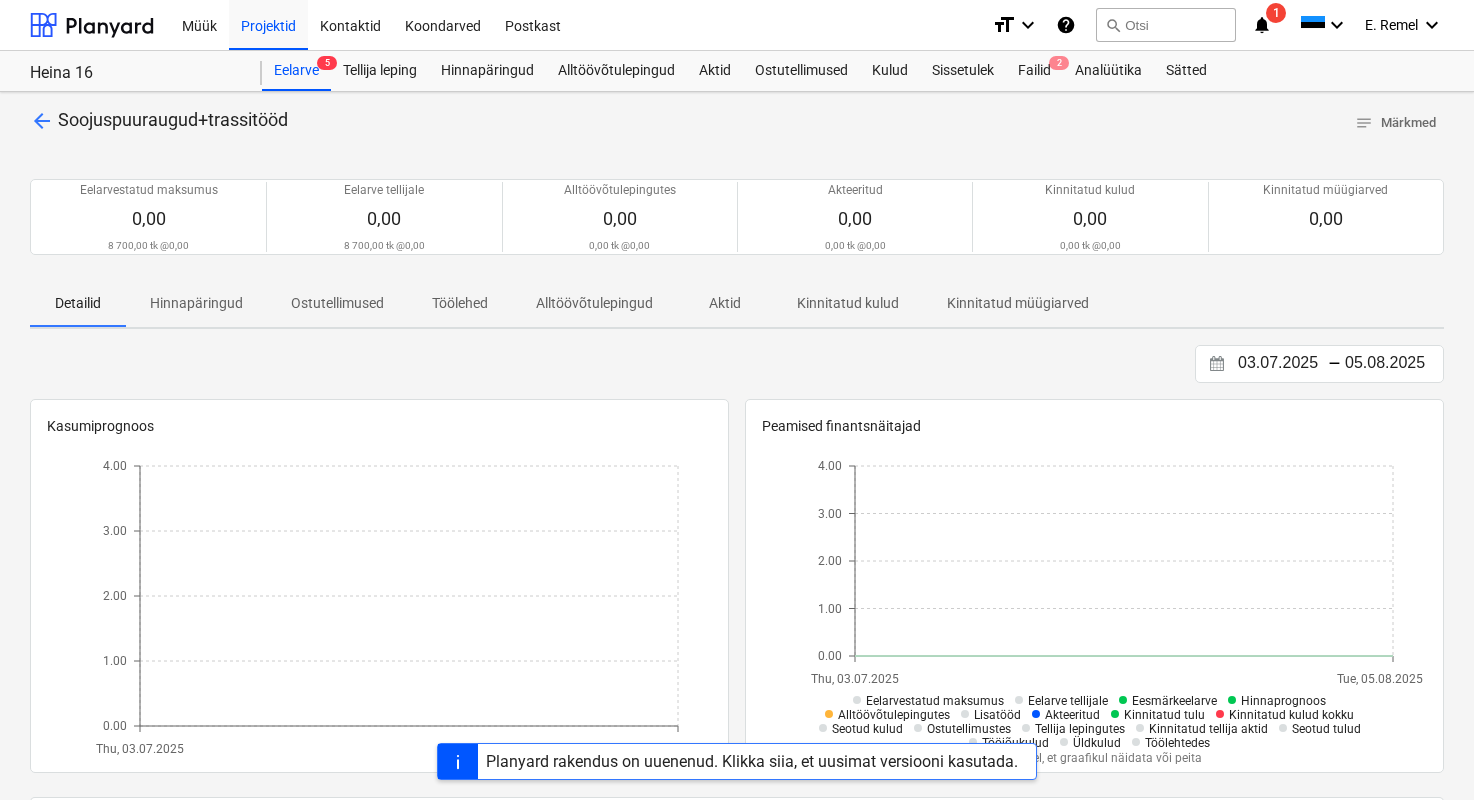 click on "arrow_back" at bounding box center [42, 121] 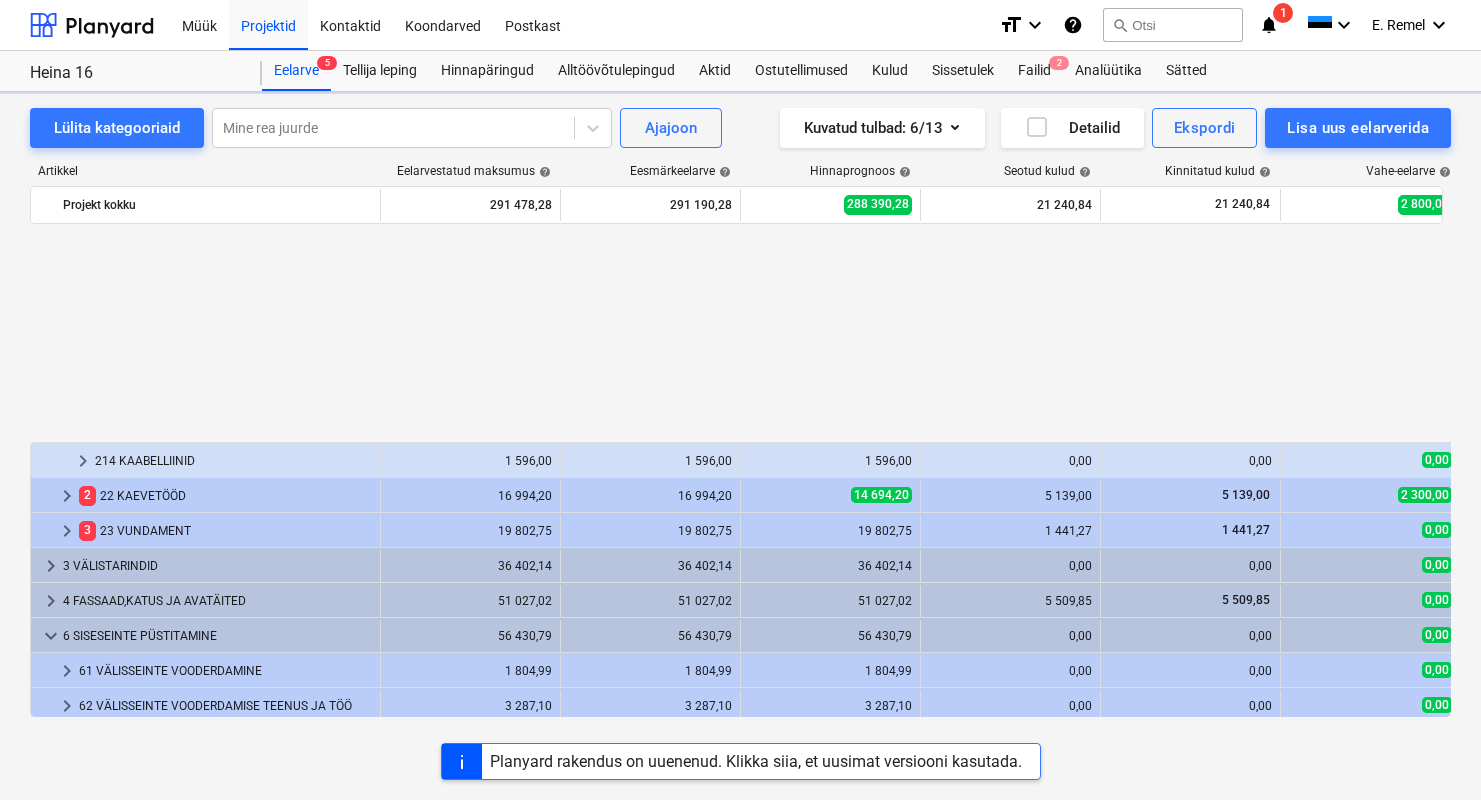 scroll, scrollTop: 944, scrollLeft: 0, axis: vertical 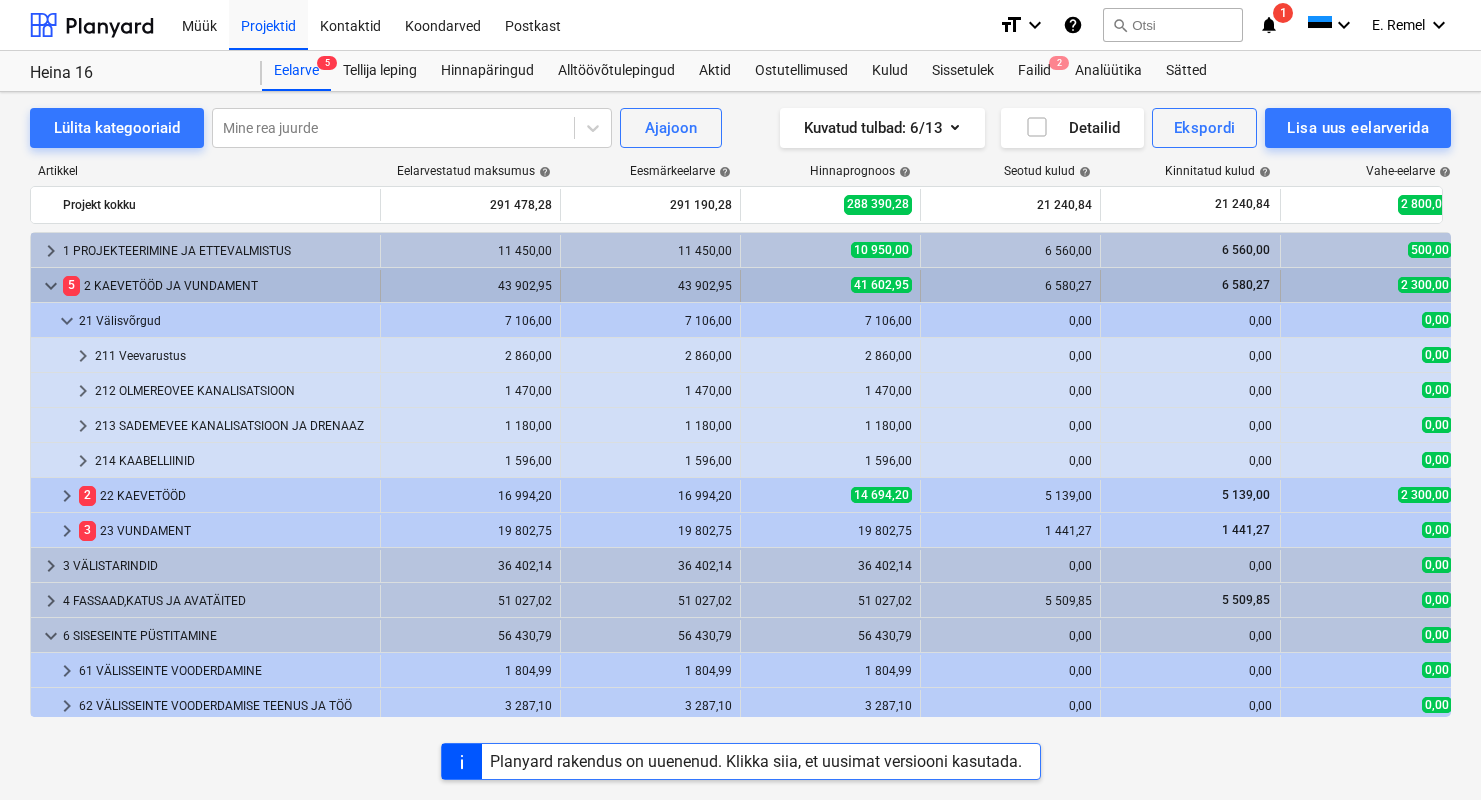 click on "keyboard_arrow_down" at bounding box center (51, 286) 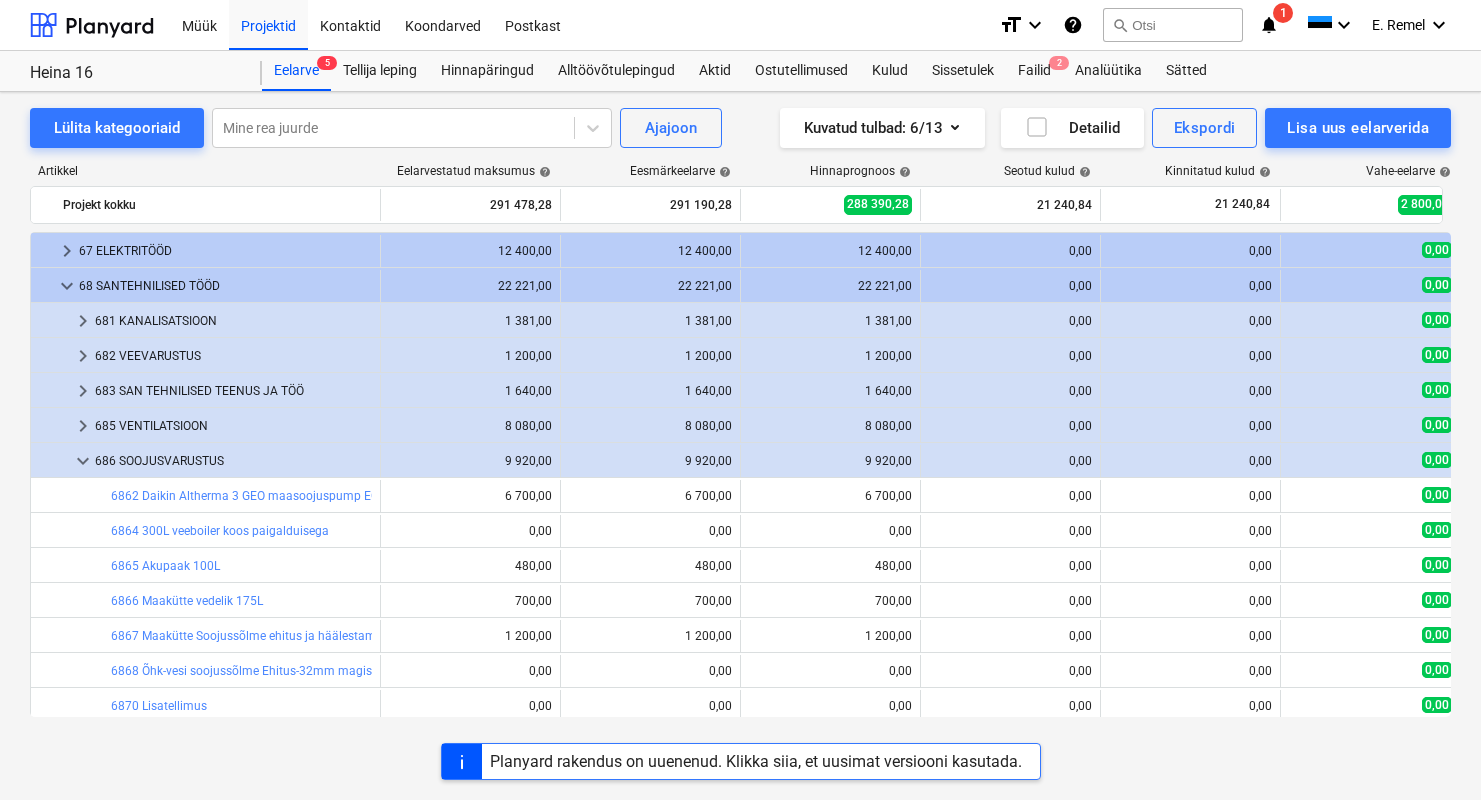 scroll, scrollTop: 348, scrollLeft: 0, axis: vertical 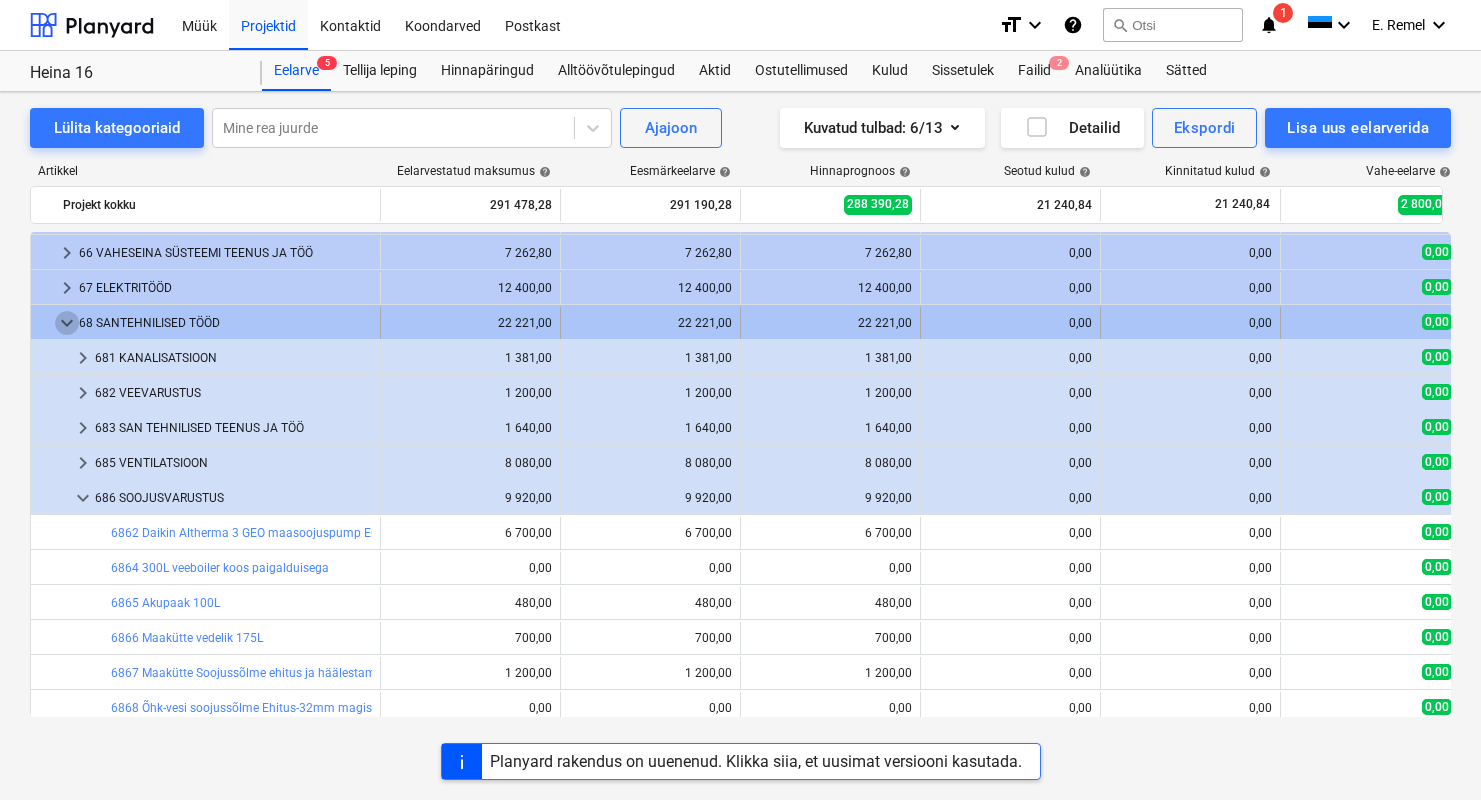 click on "keyboard_arrow_down" at bounding box center [67, 323] 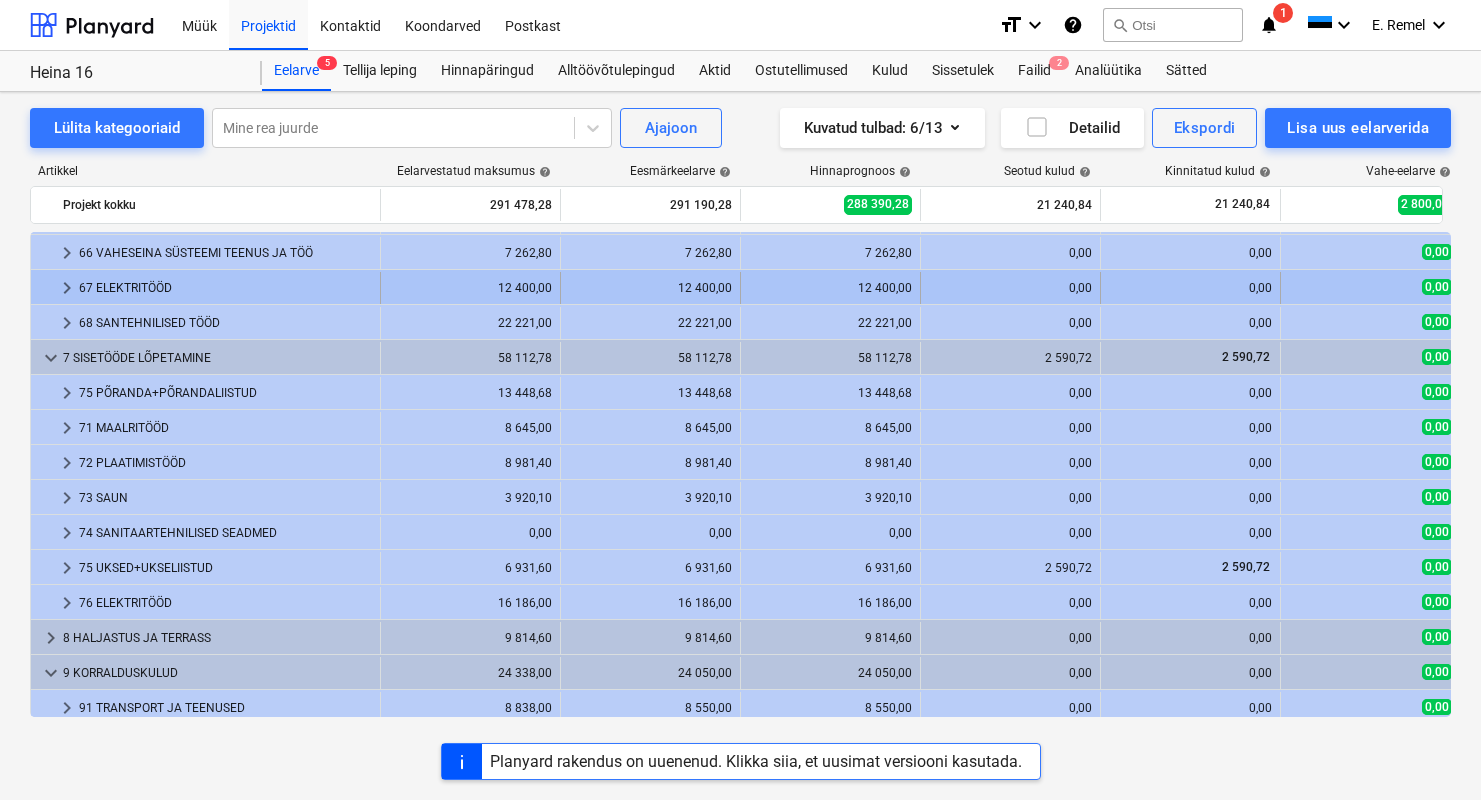 click on "67 ELEKTRITÖÖD" at bounding box center (225, 288) 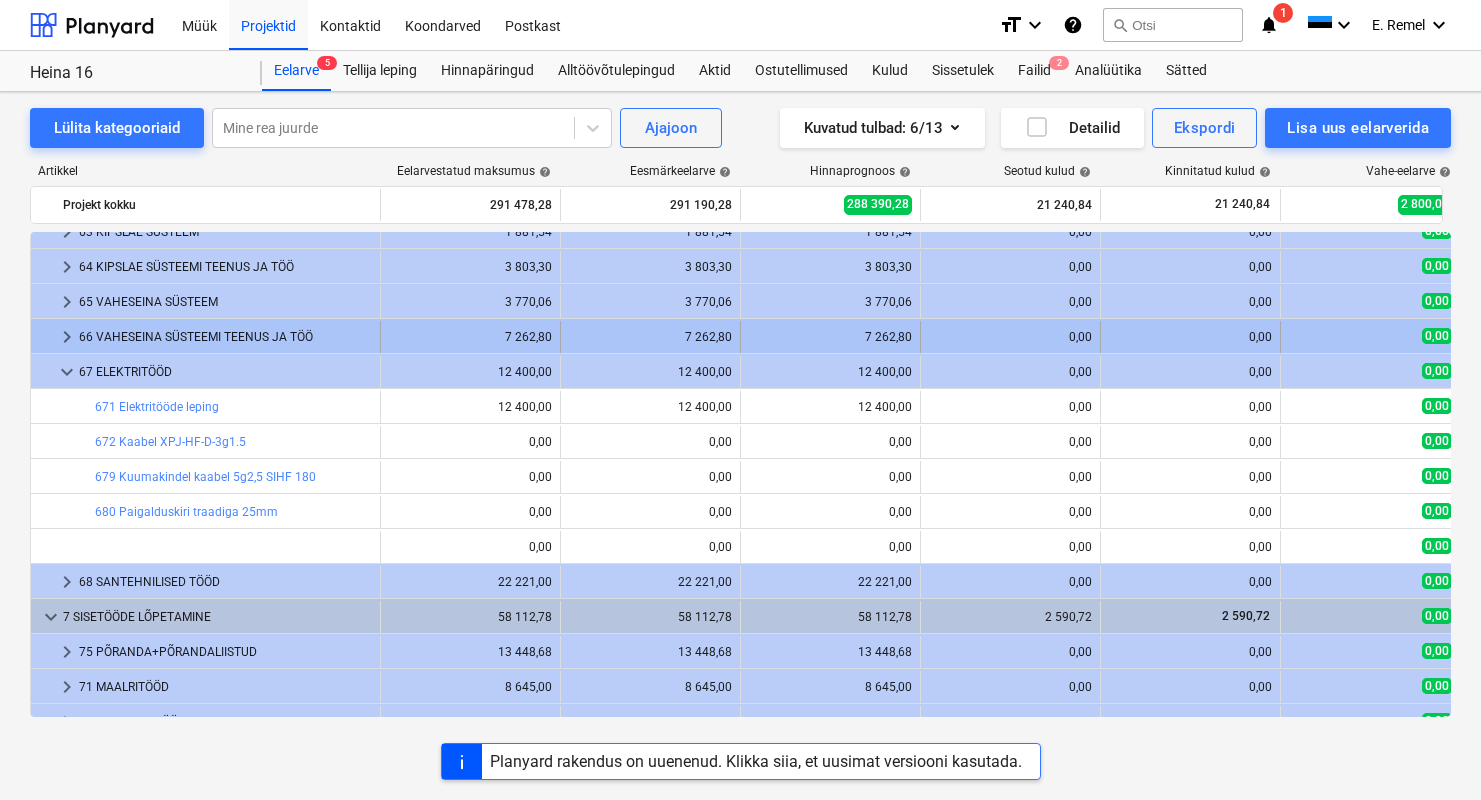 scroll, scrollTop: 268, scrollLeft: 0, axis: vertical 